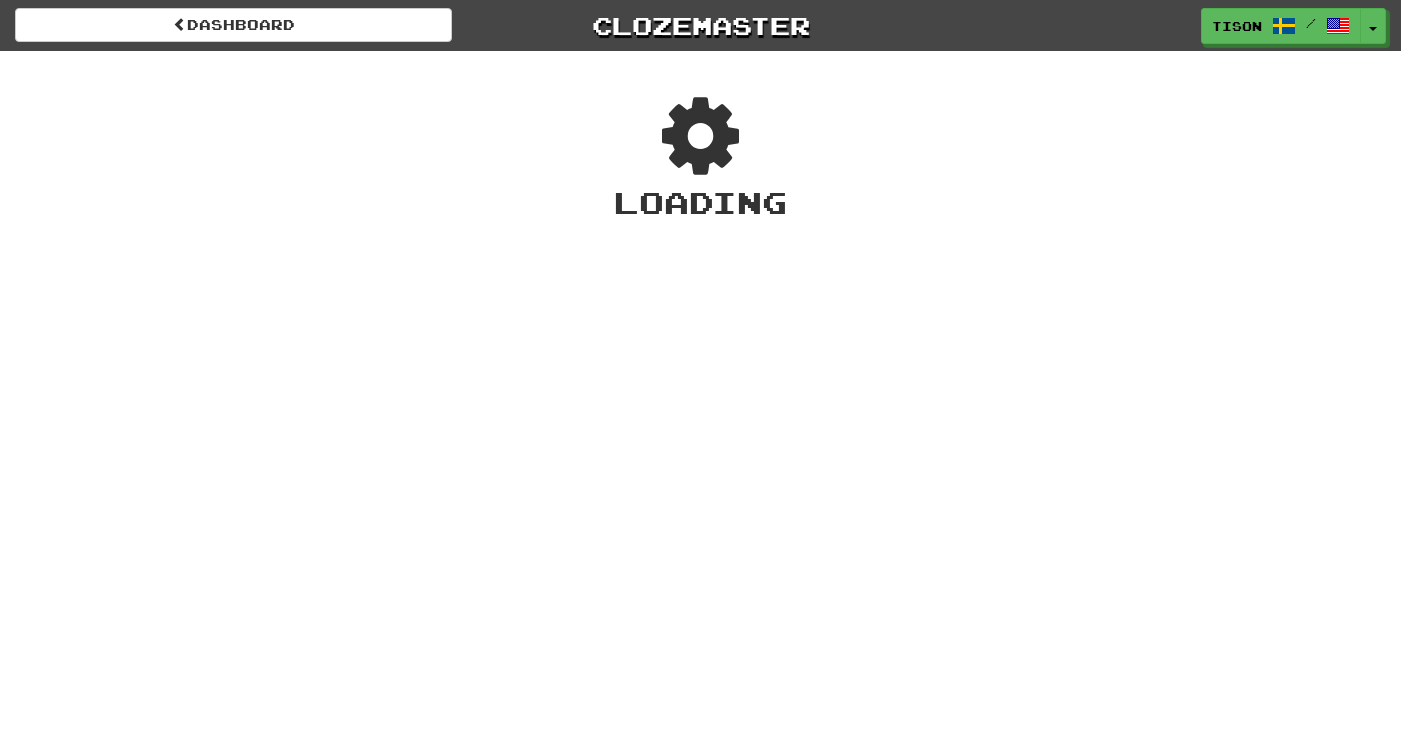 scroll, scrollTop: 0, scrollLeft: 0, axis: both 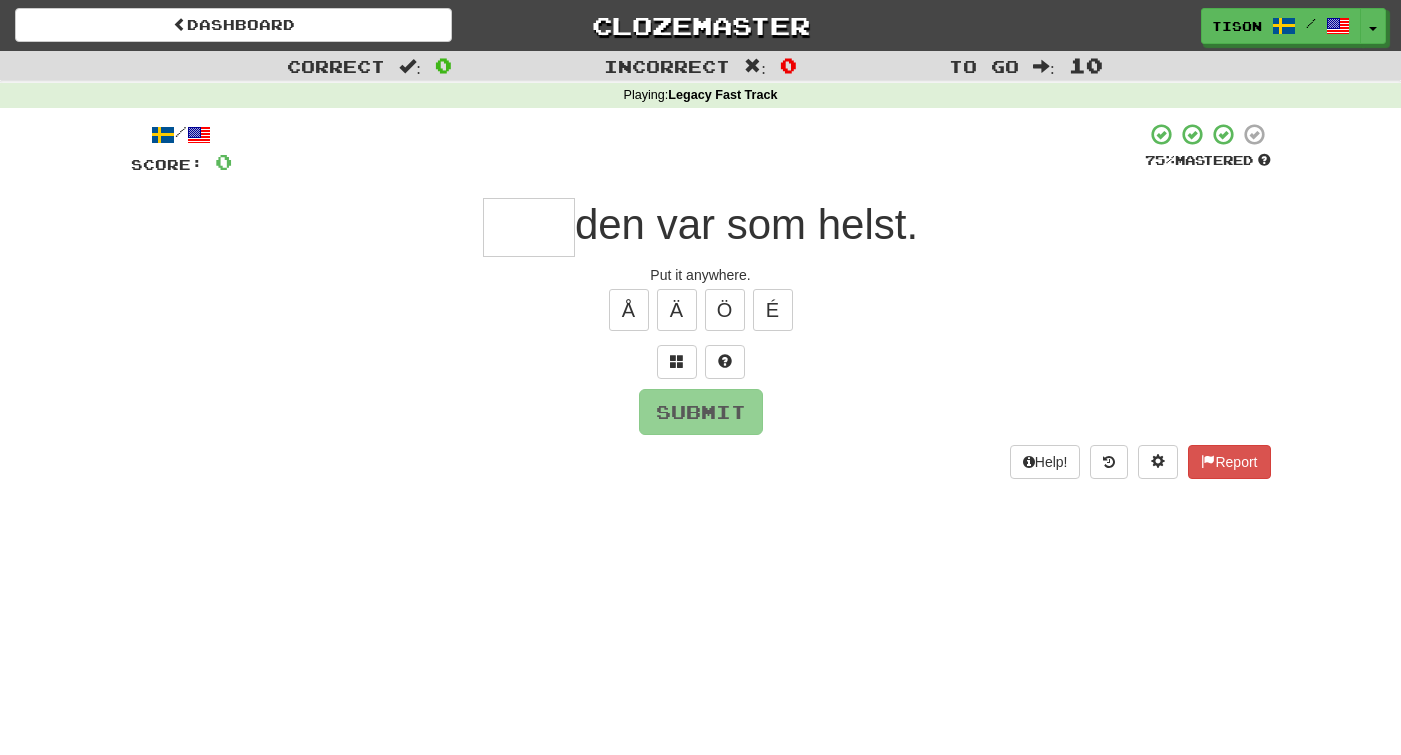type on "*" 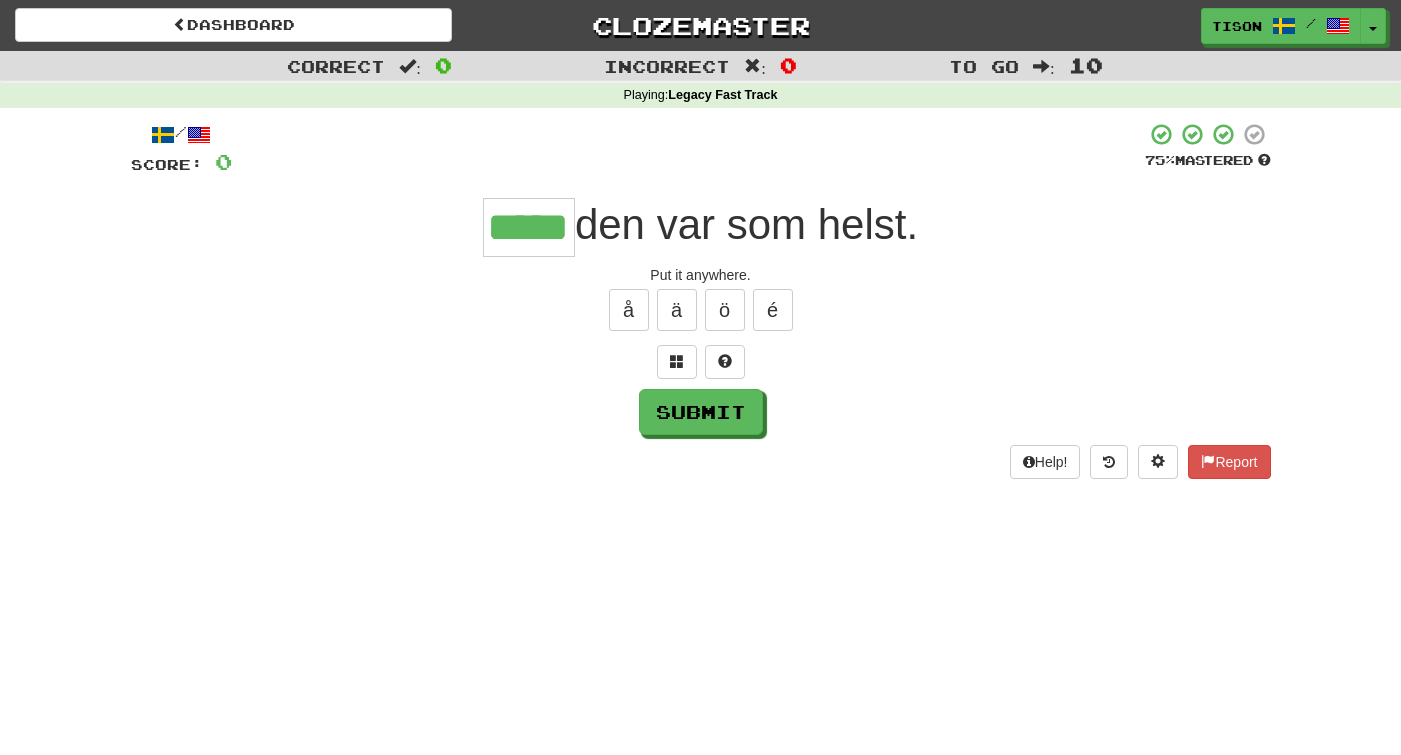 type on "*****" 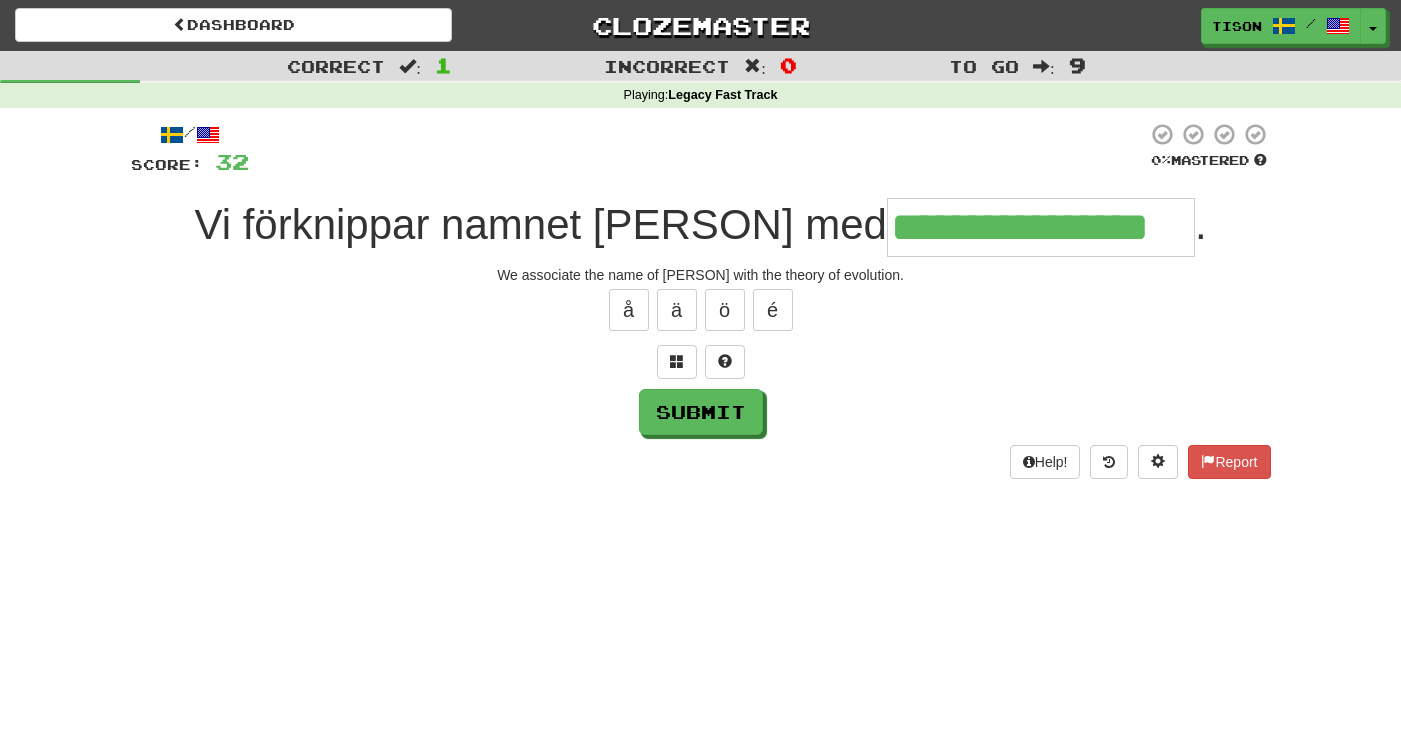 type on "**********" 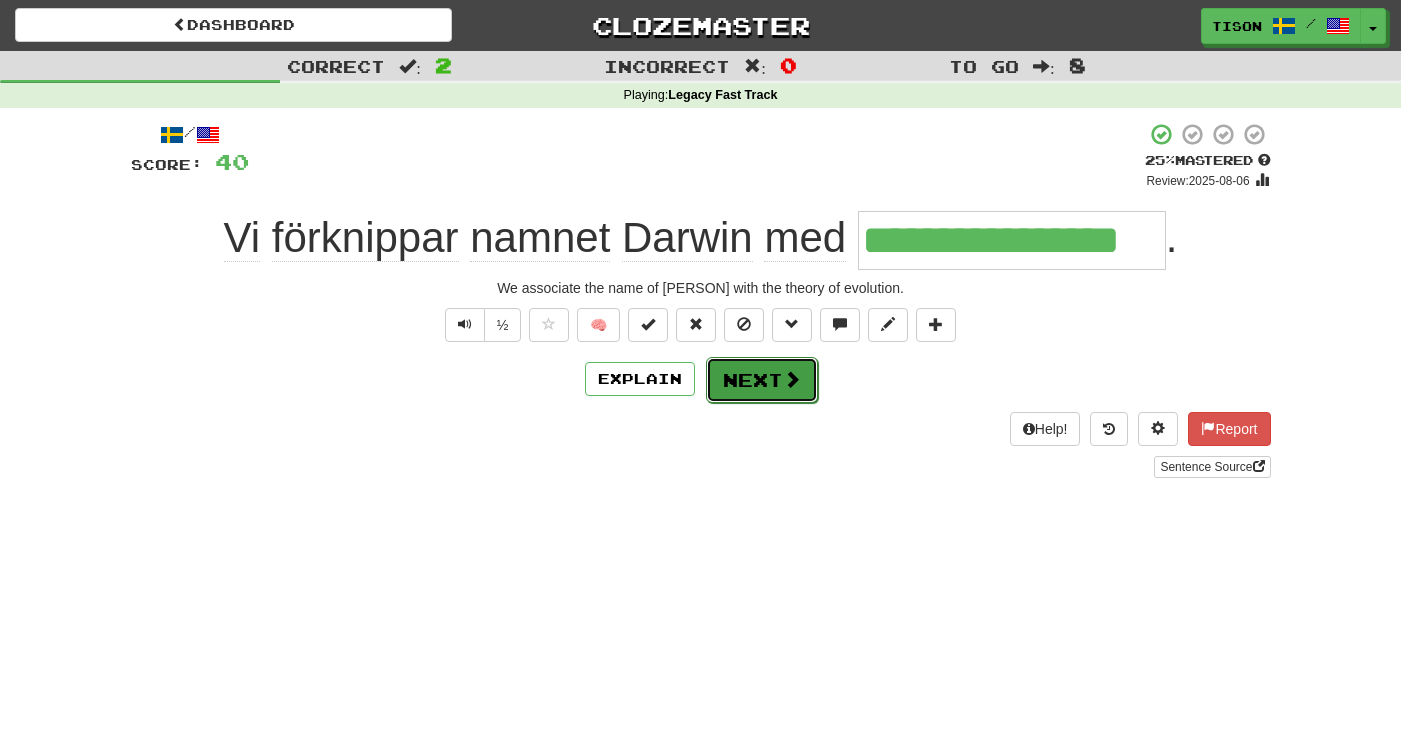 click on "Next" at bounding box center (762, 380) 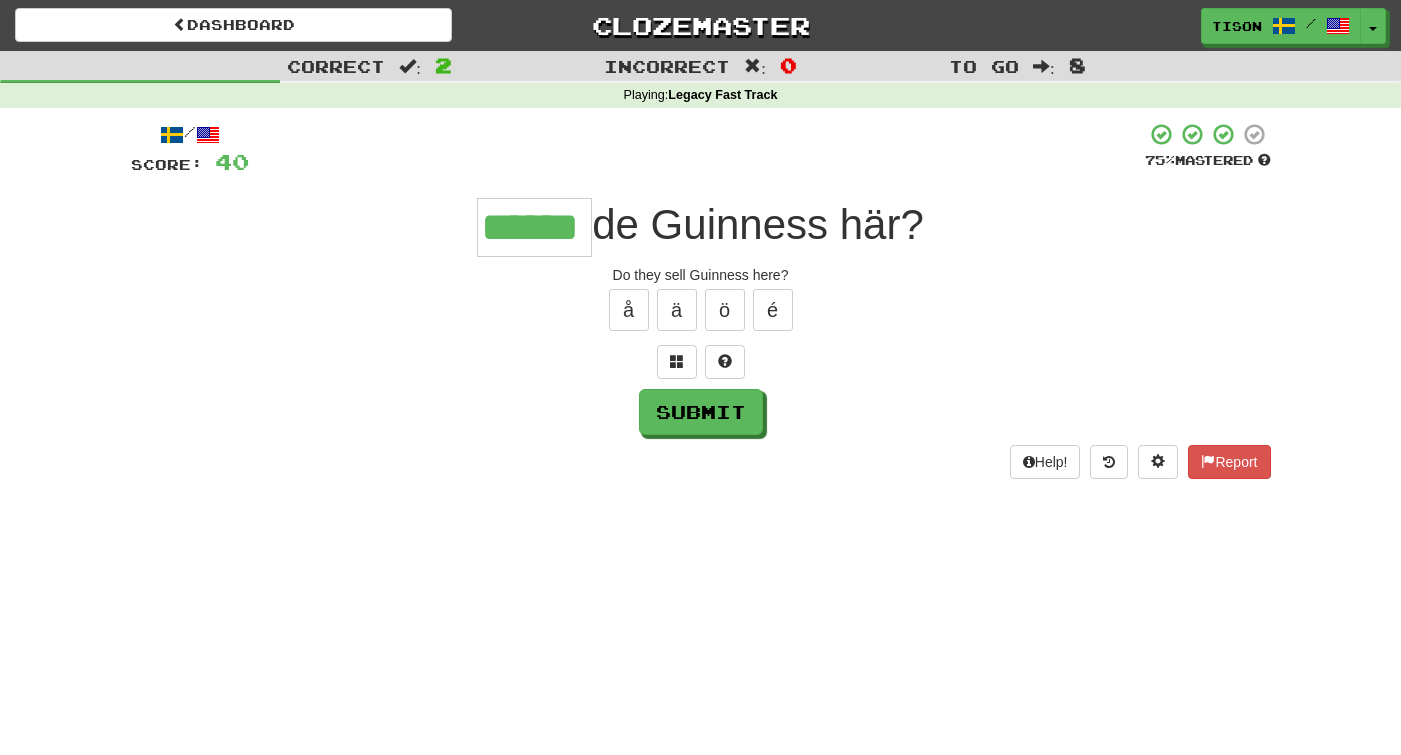 type on "******" 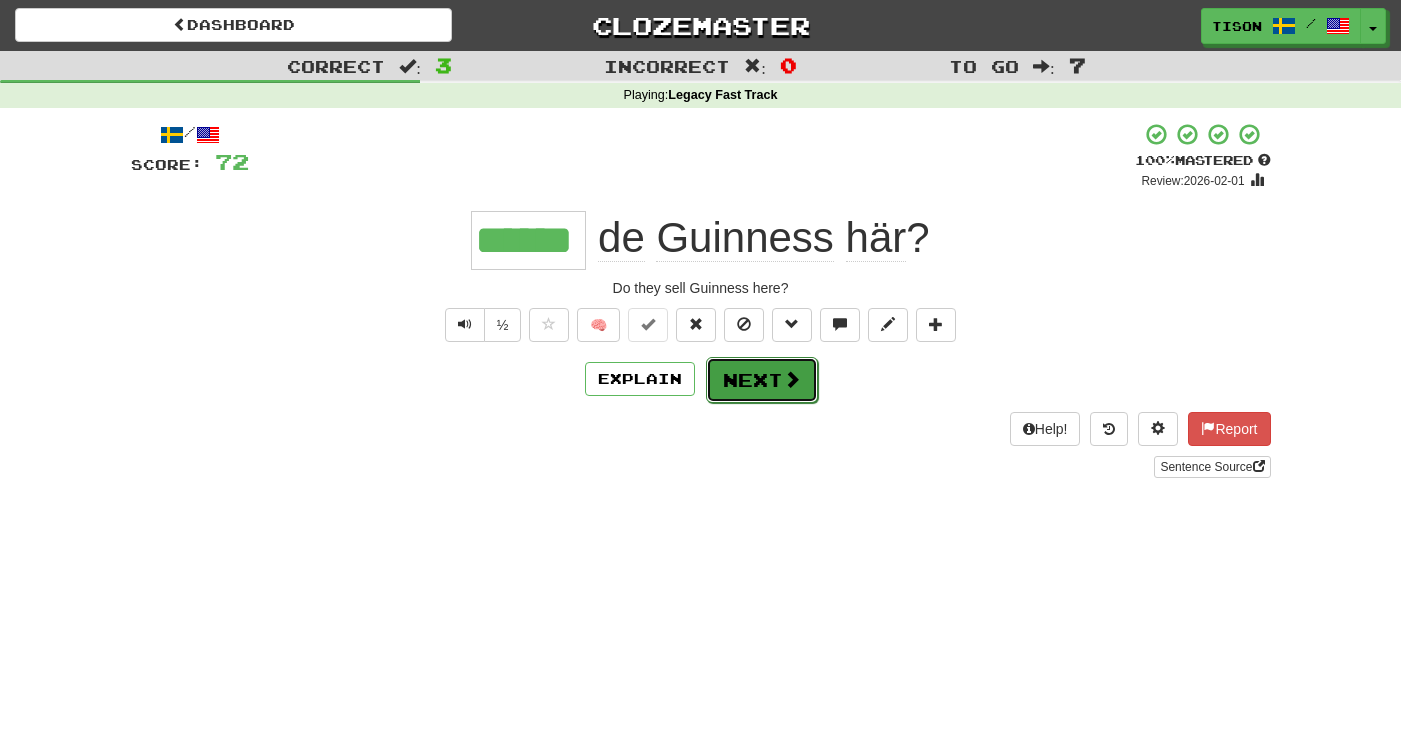 click on "Next" at bounding box center [762, 380] 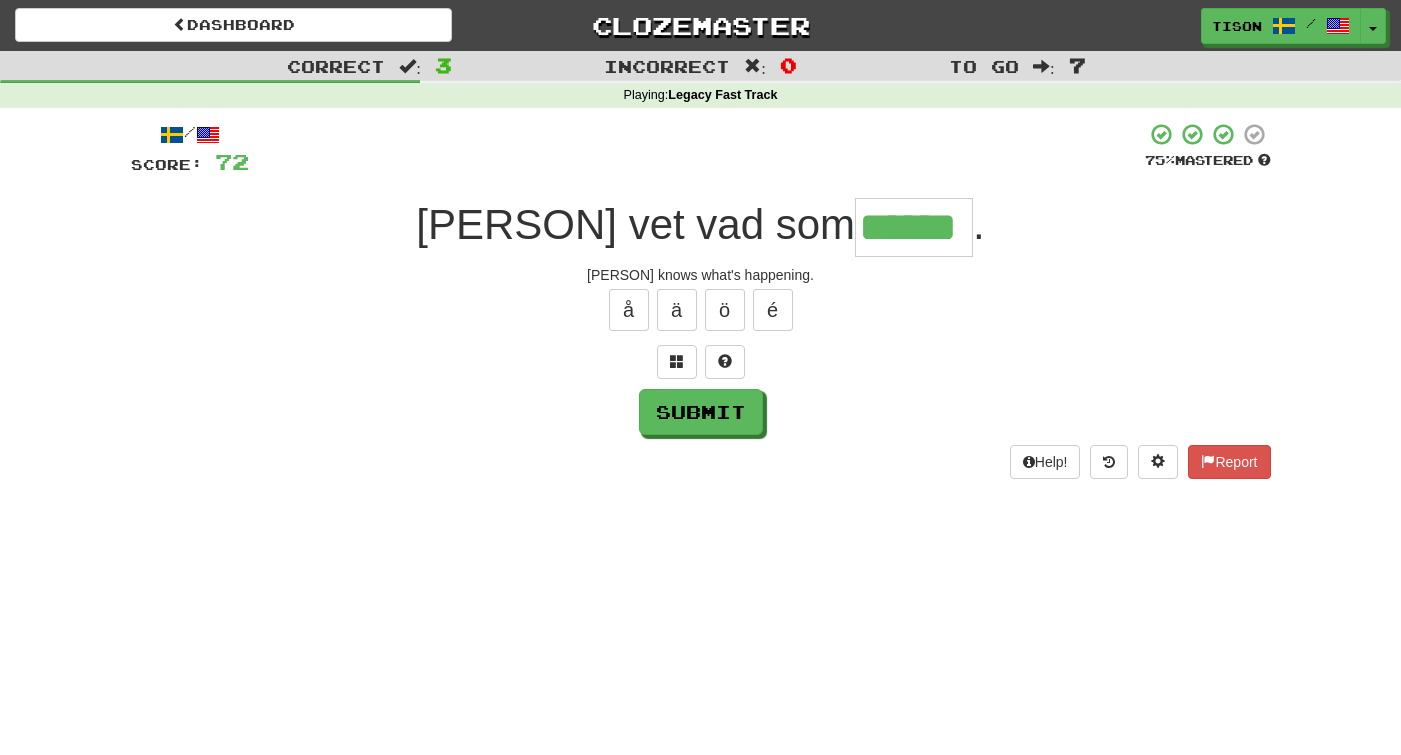 scroll, scrollTop: 0, scrollLeft: 20, axis: horizontal 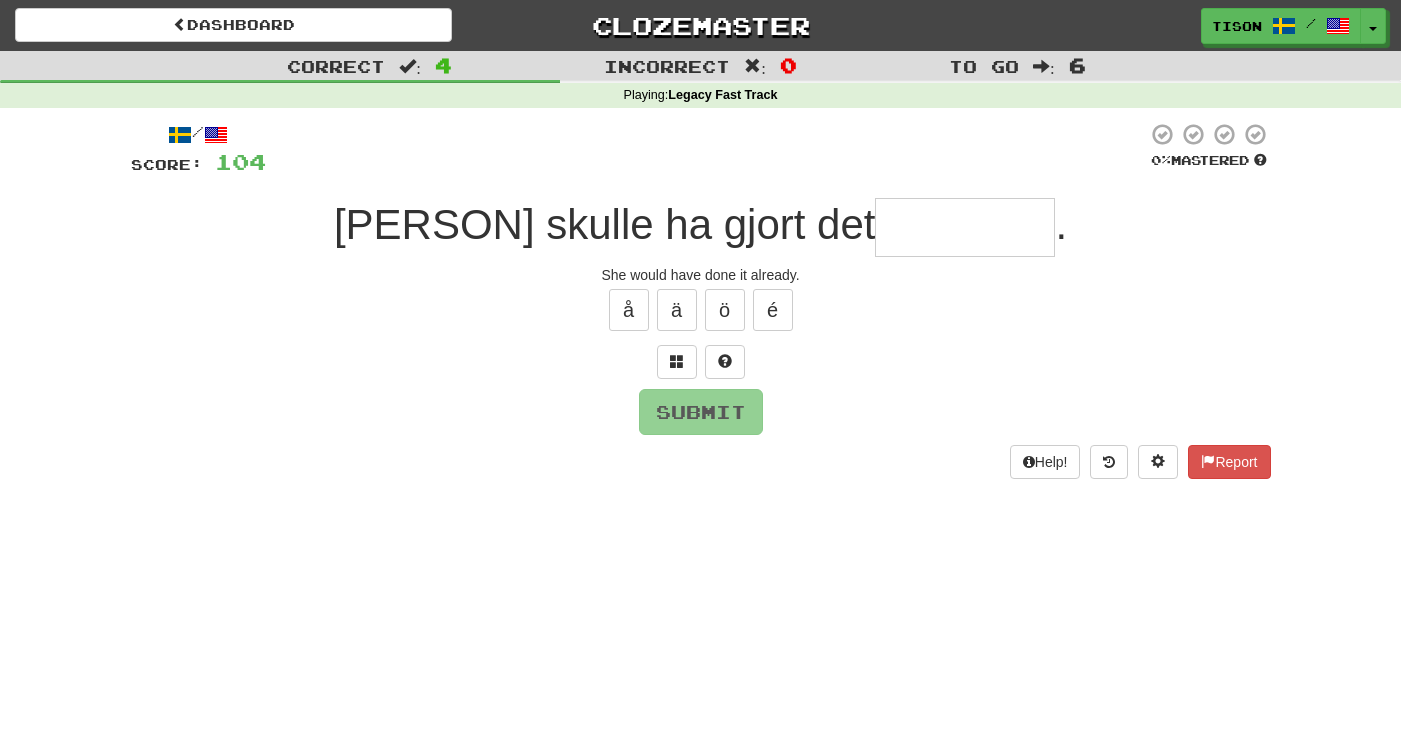 type on "*" 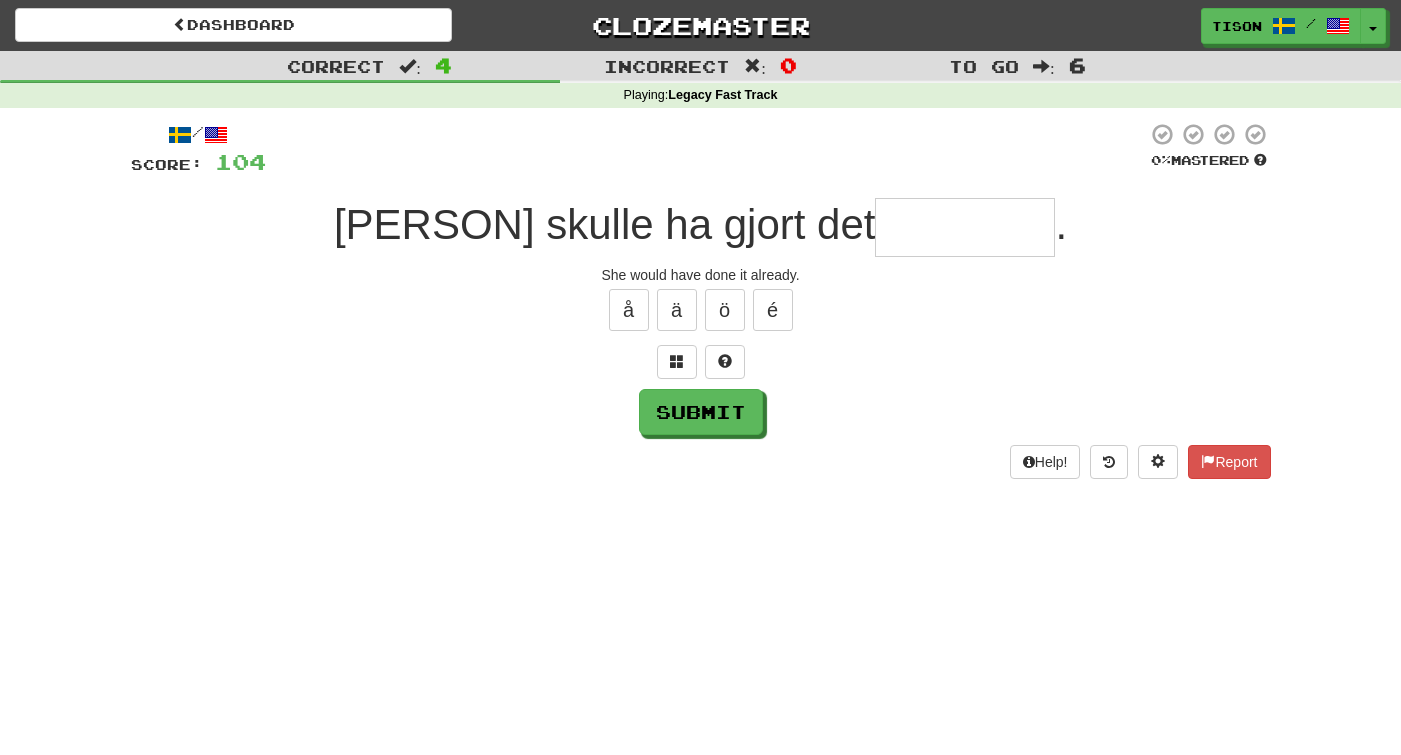 type on "*" 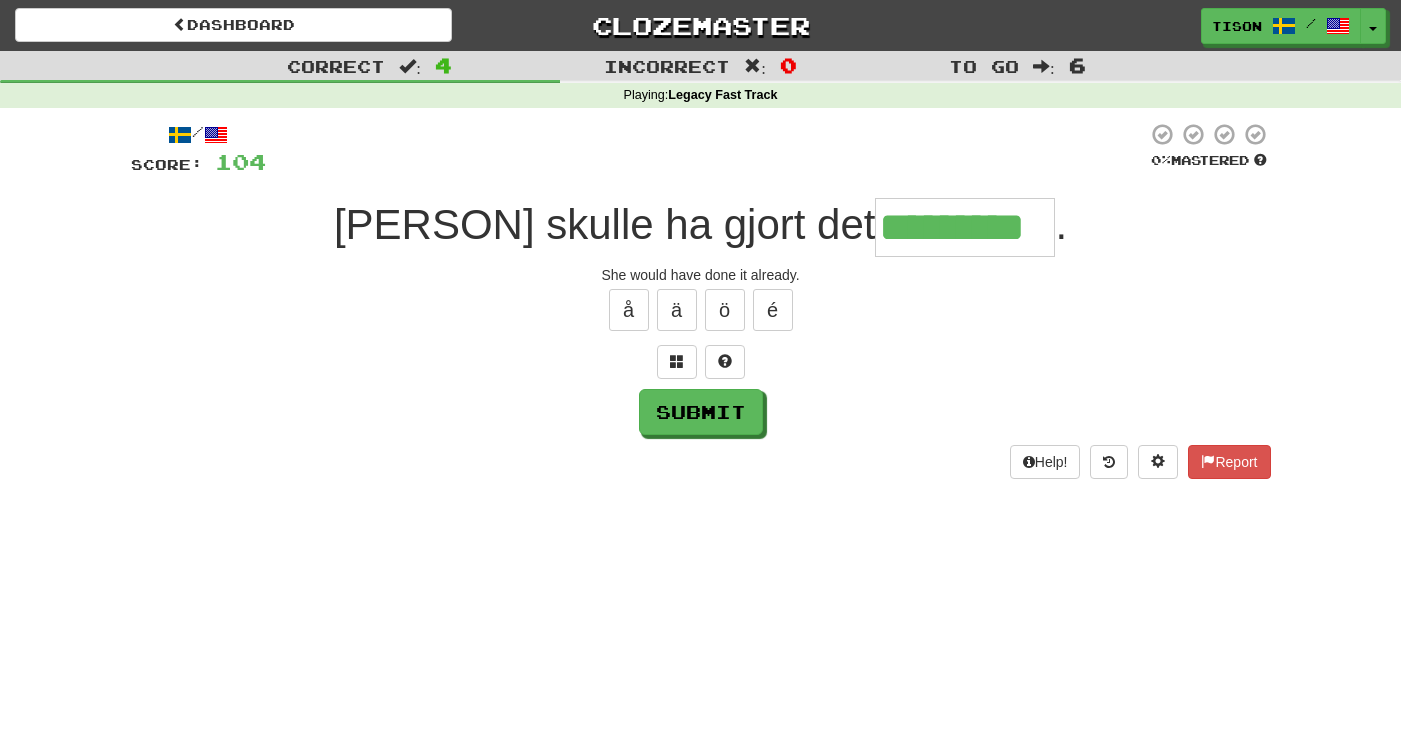 type on "*********" 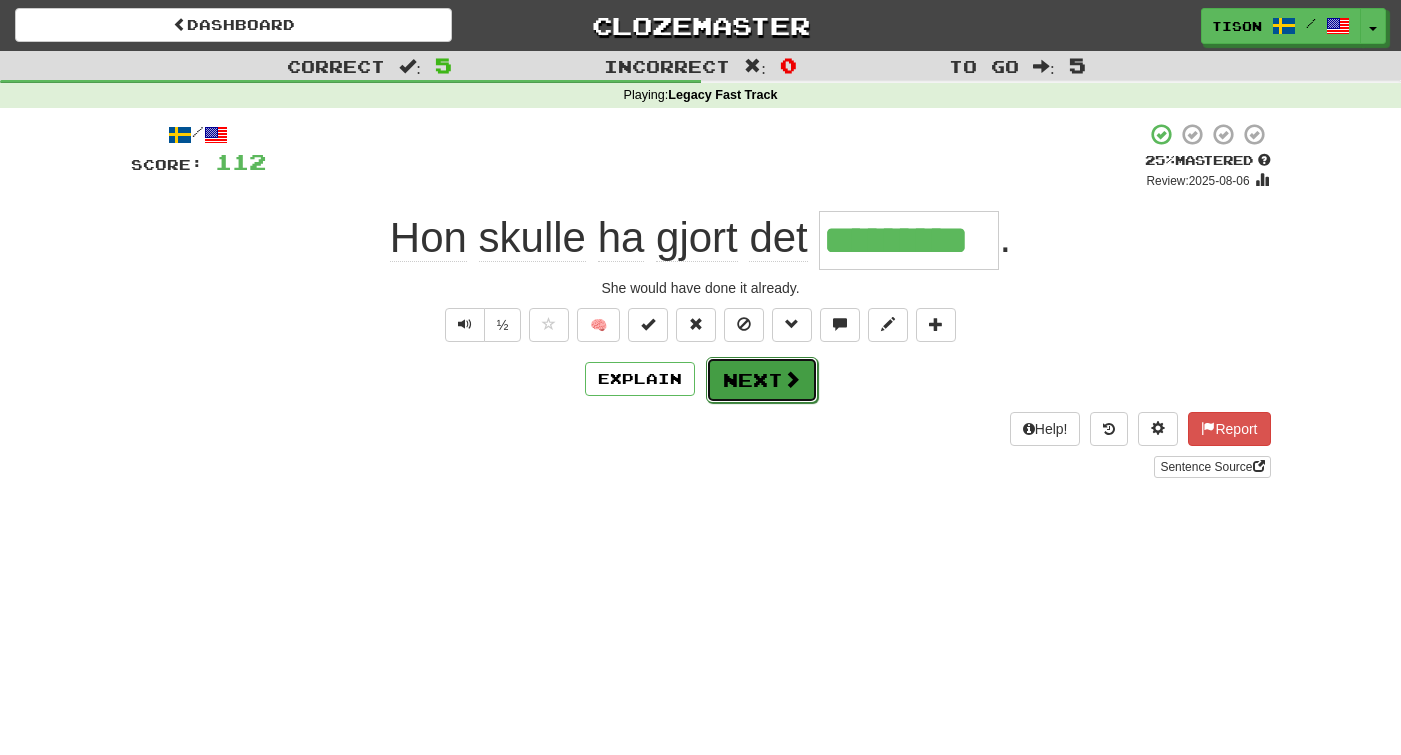 click on "Next" at bounding box center (762, 380) 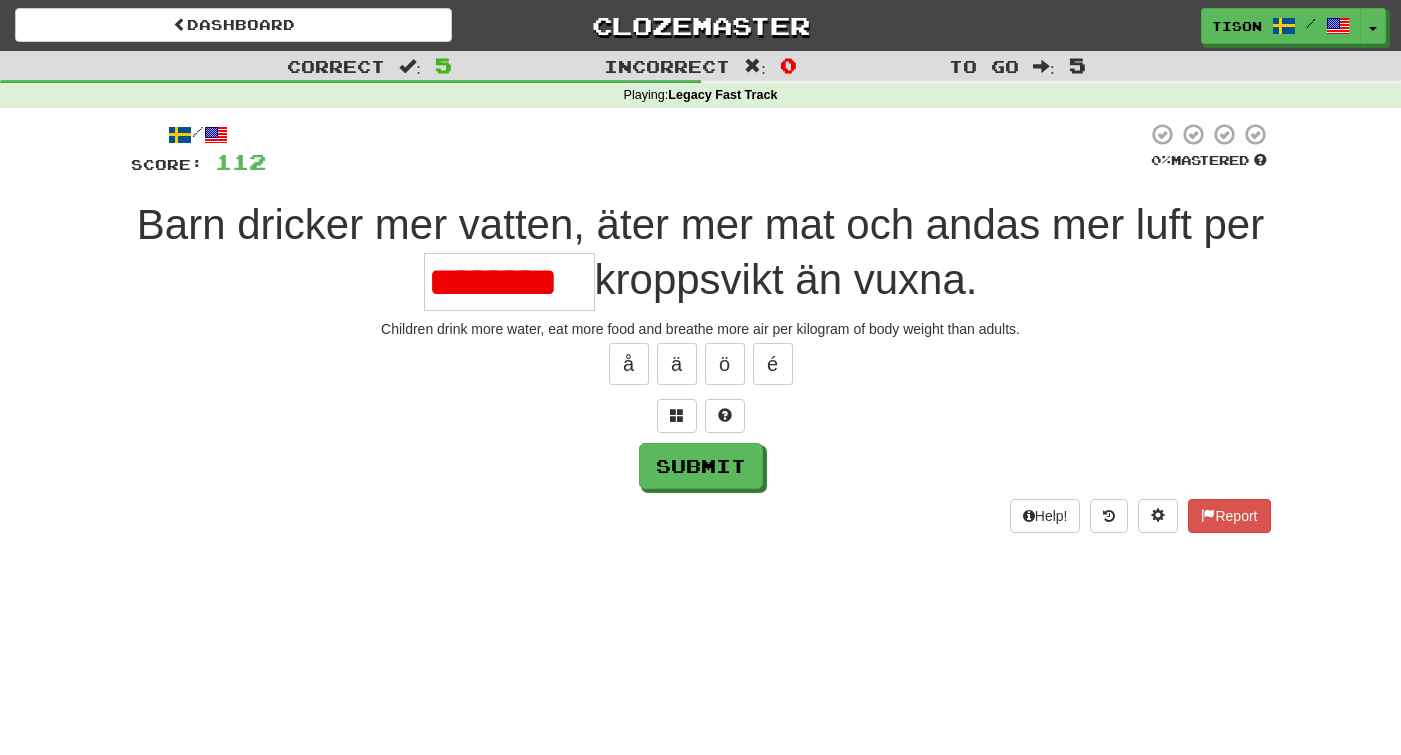 scroll, scrollTop: 0, scrollLeft: 0, axis: both 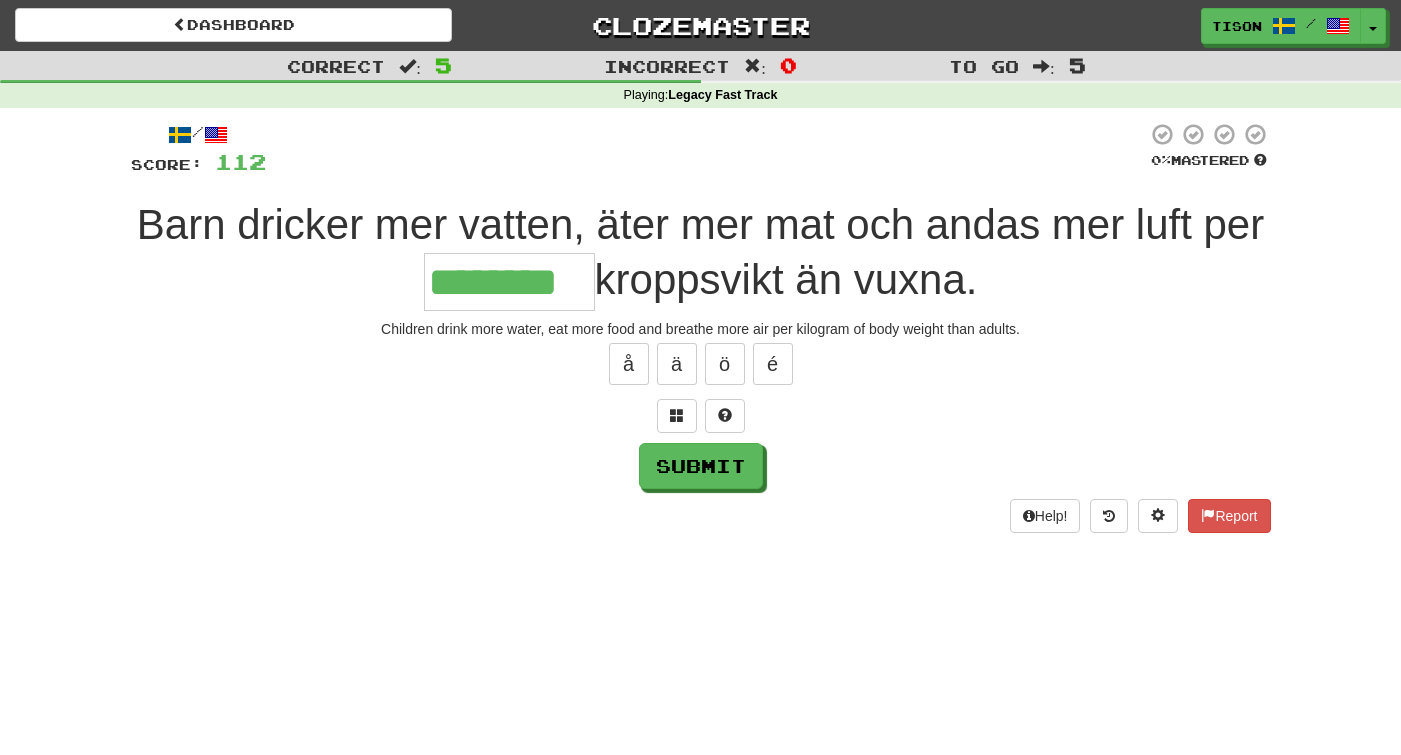 type on "********" 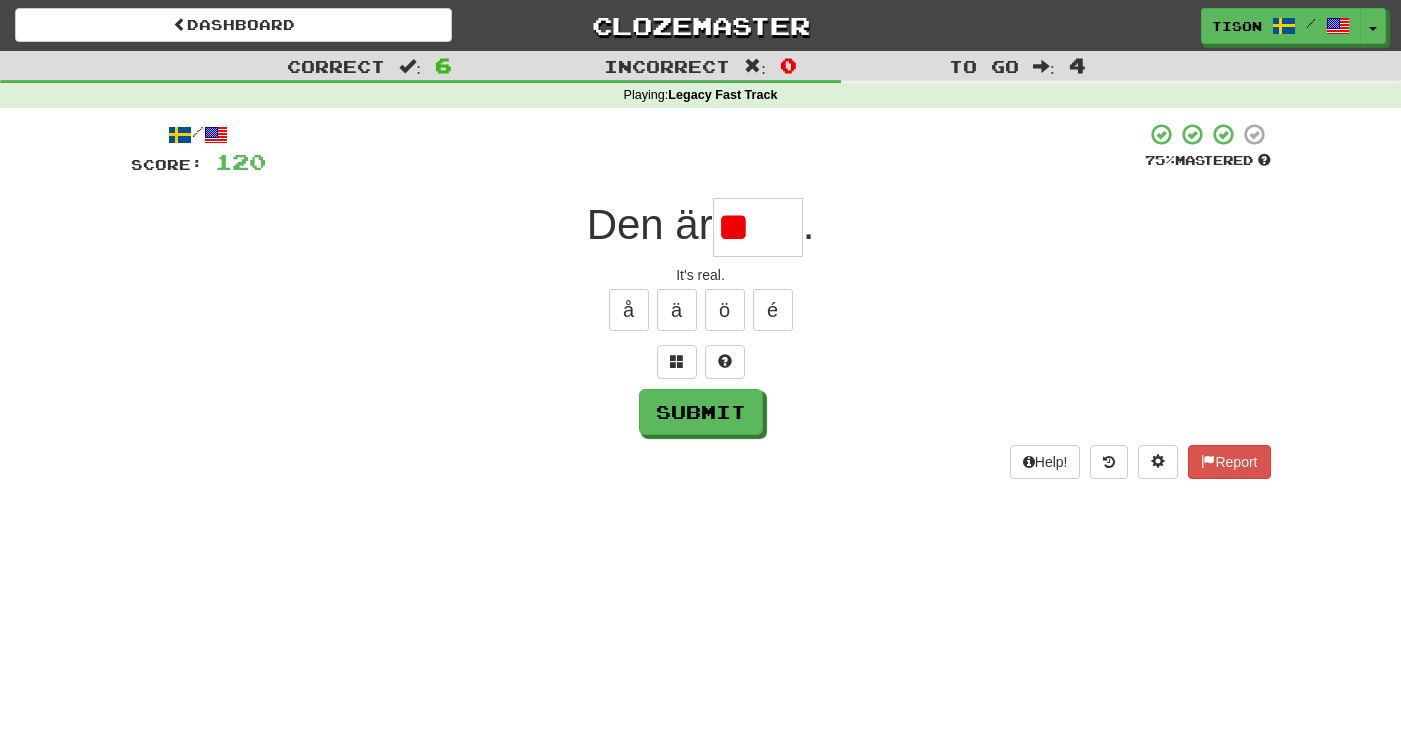 type on "*" 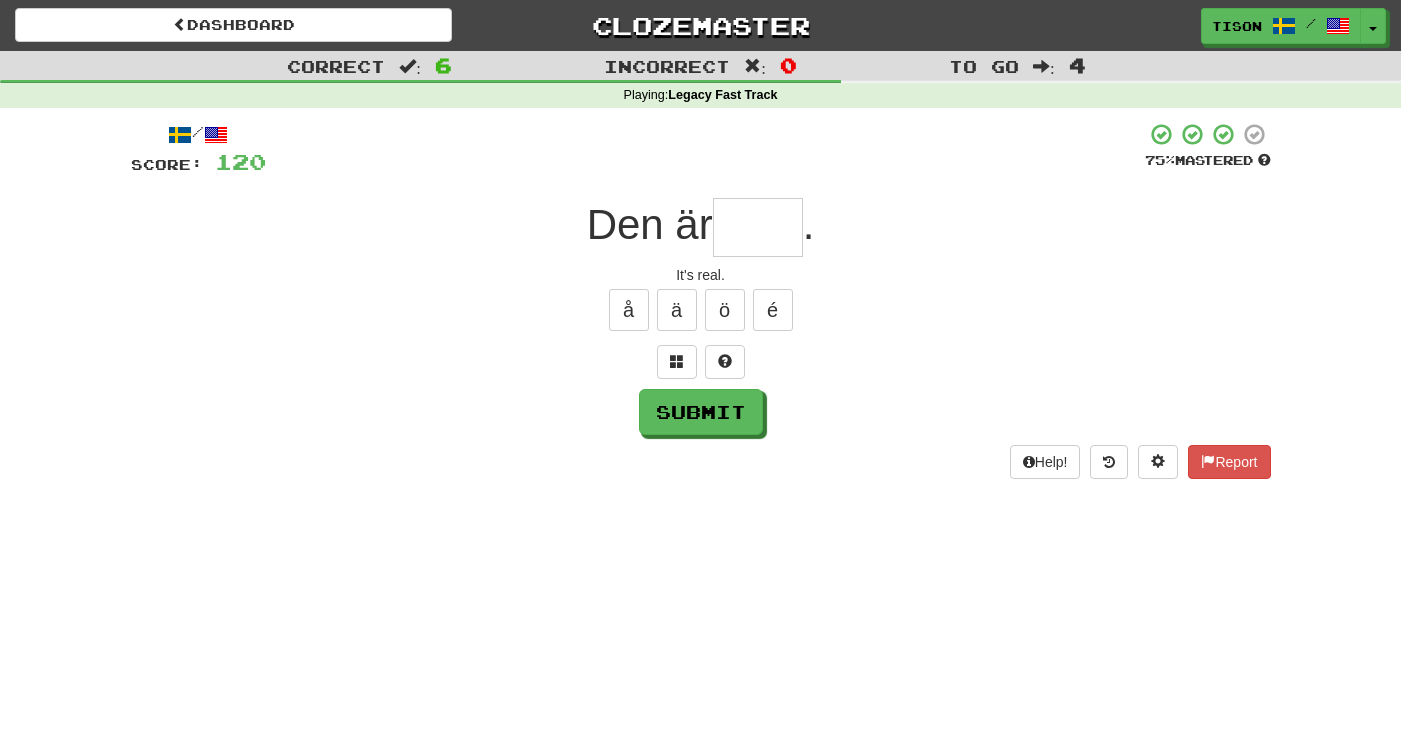 type on "*" 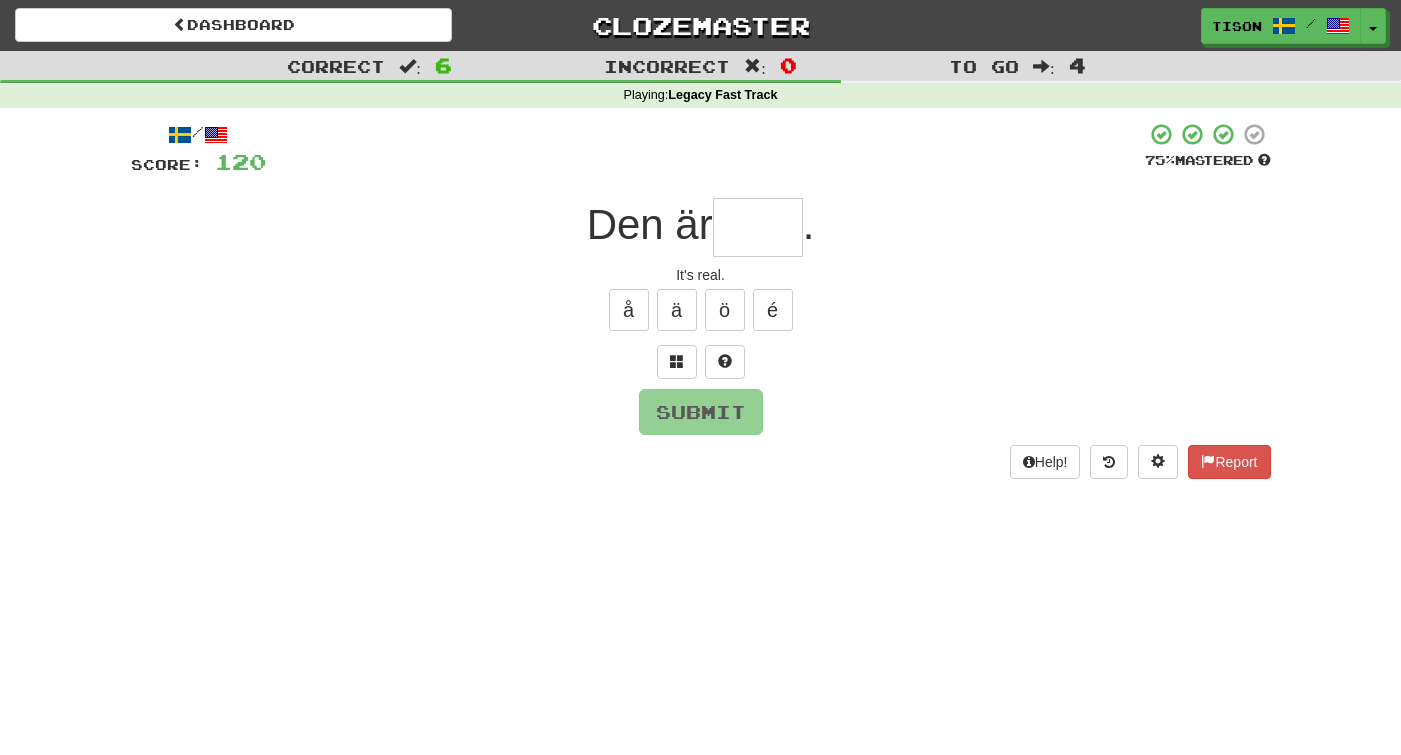 type on "*" 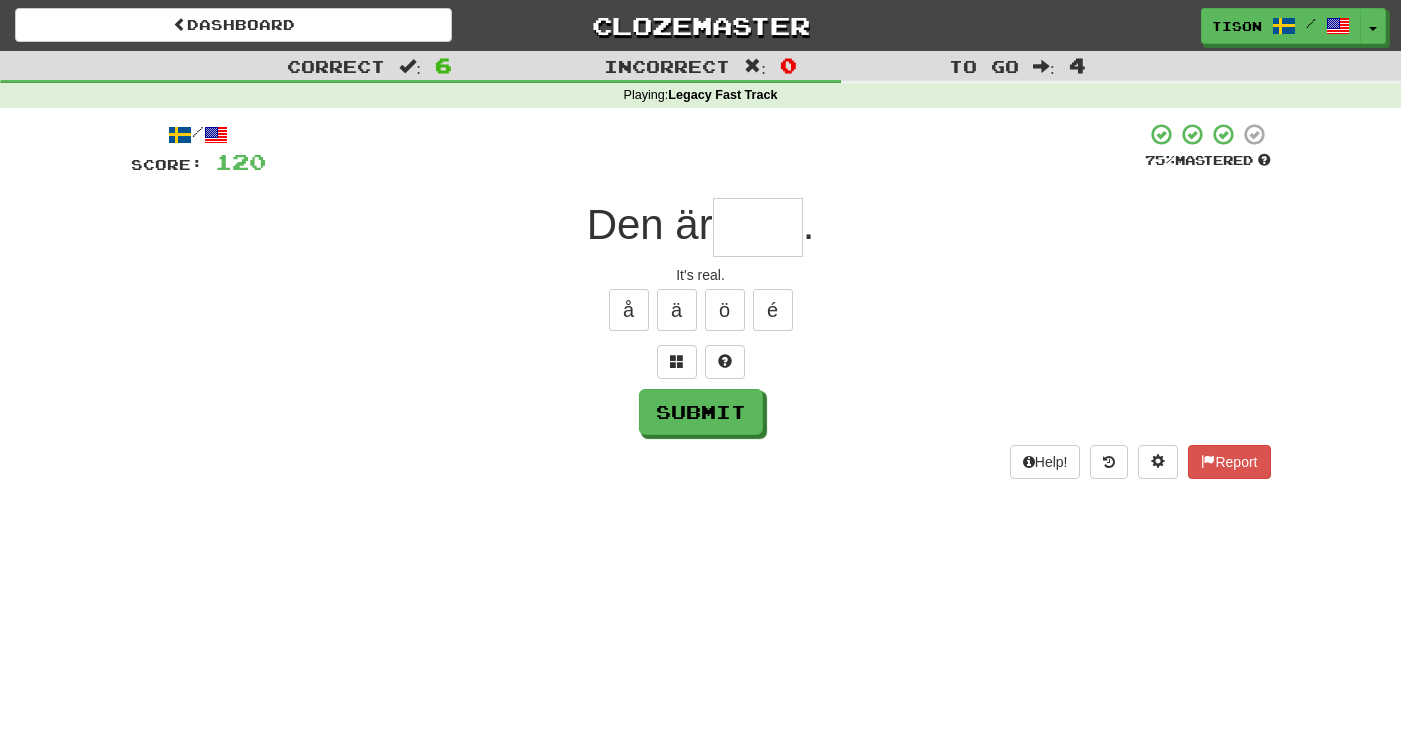 type on "*" 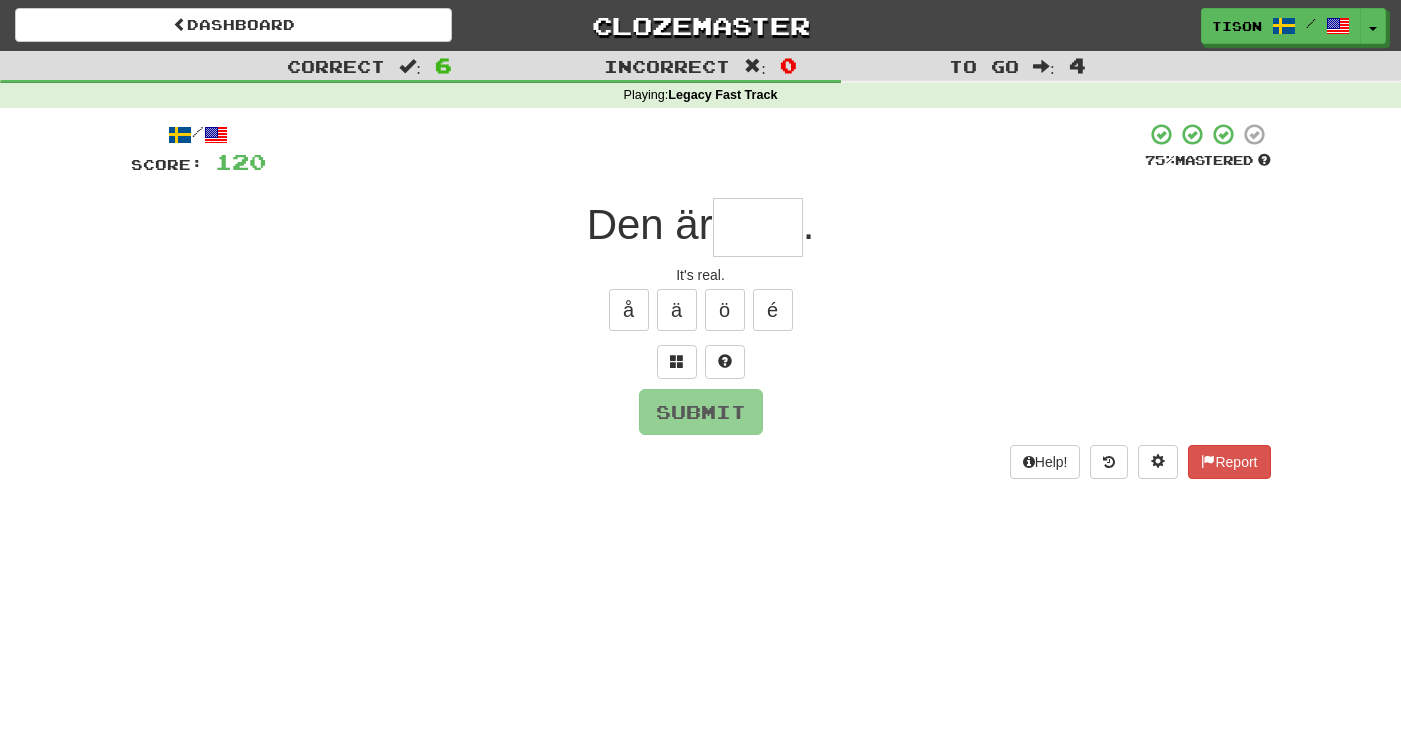 type on "*" 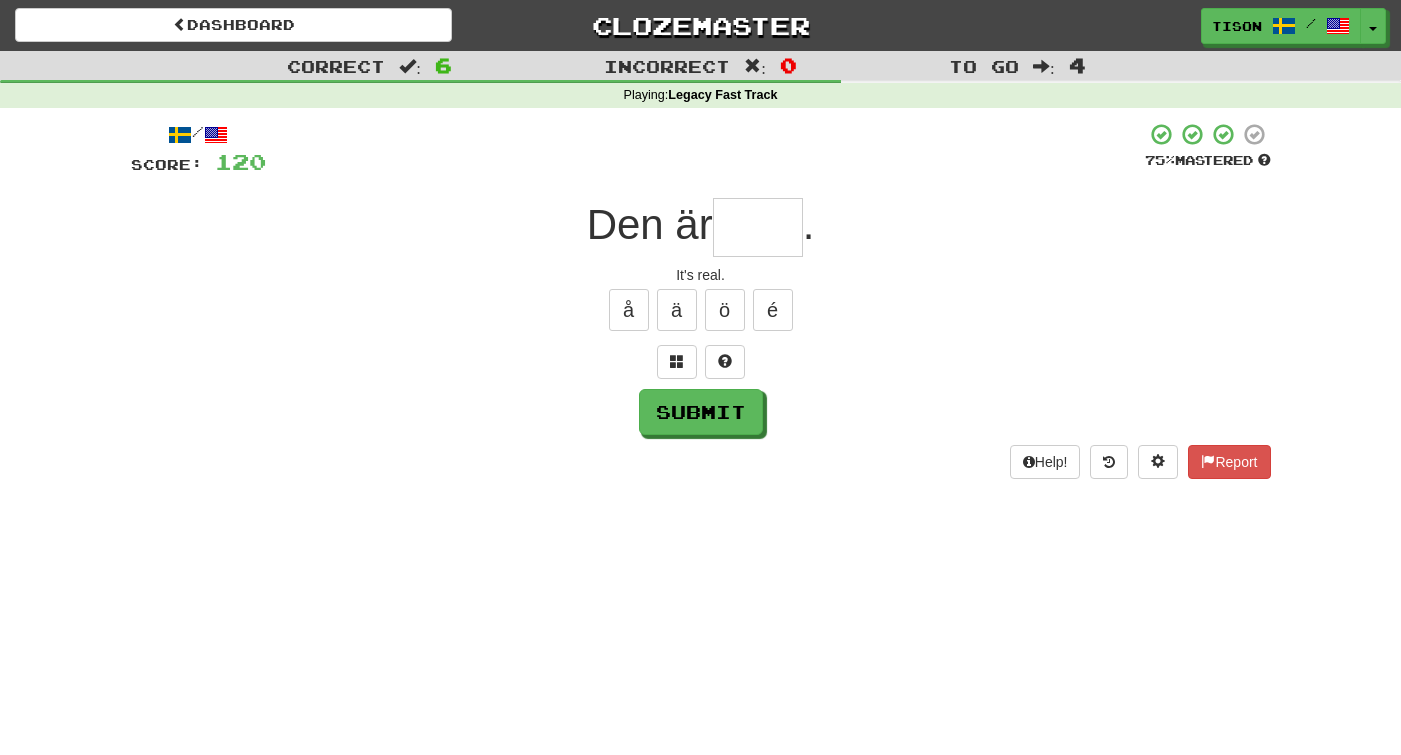 type on "*" 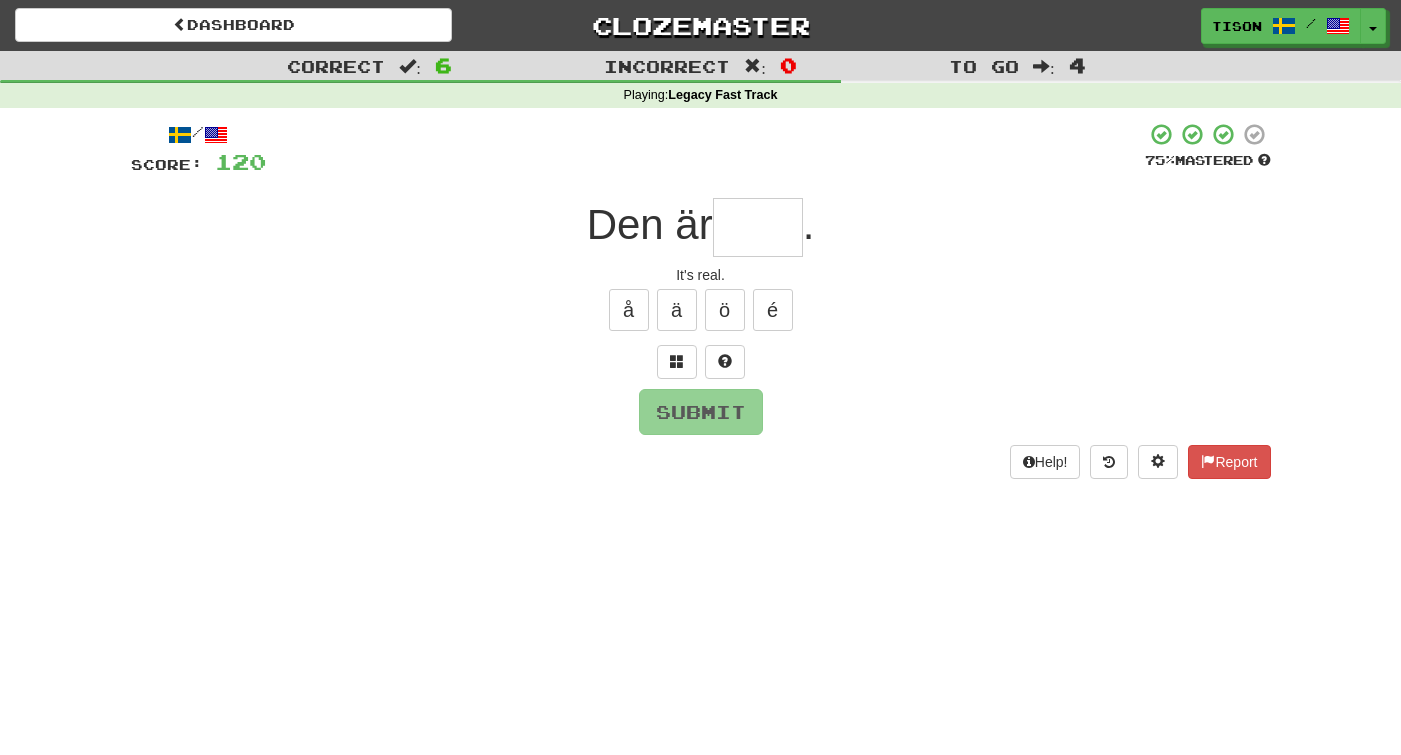 type on "*" 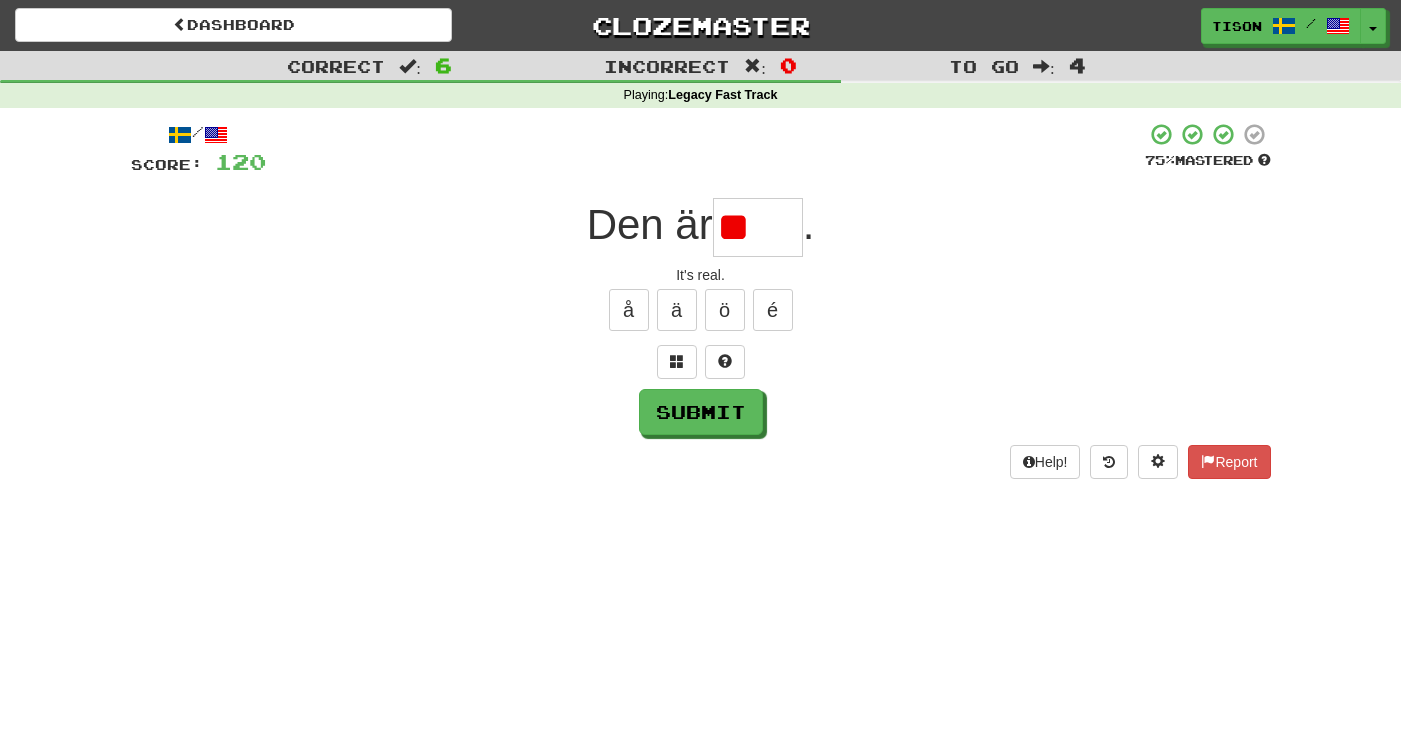 type on "*" 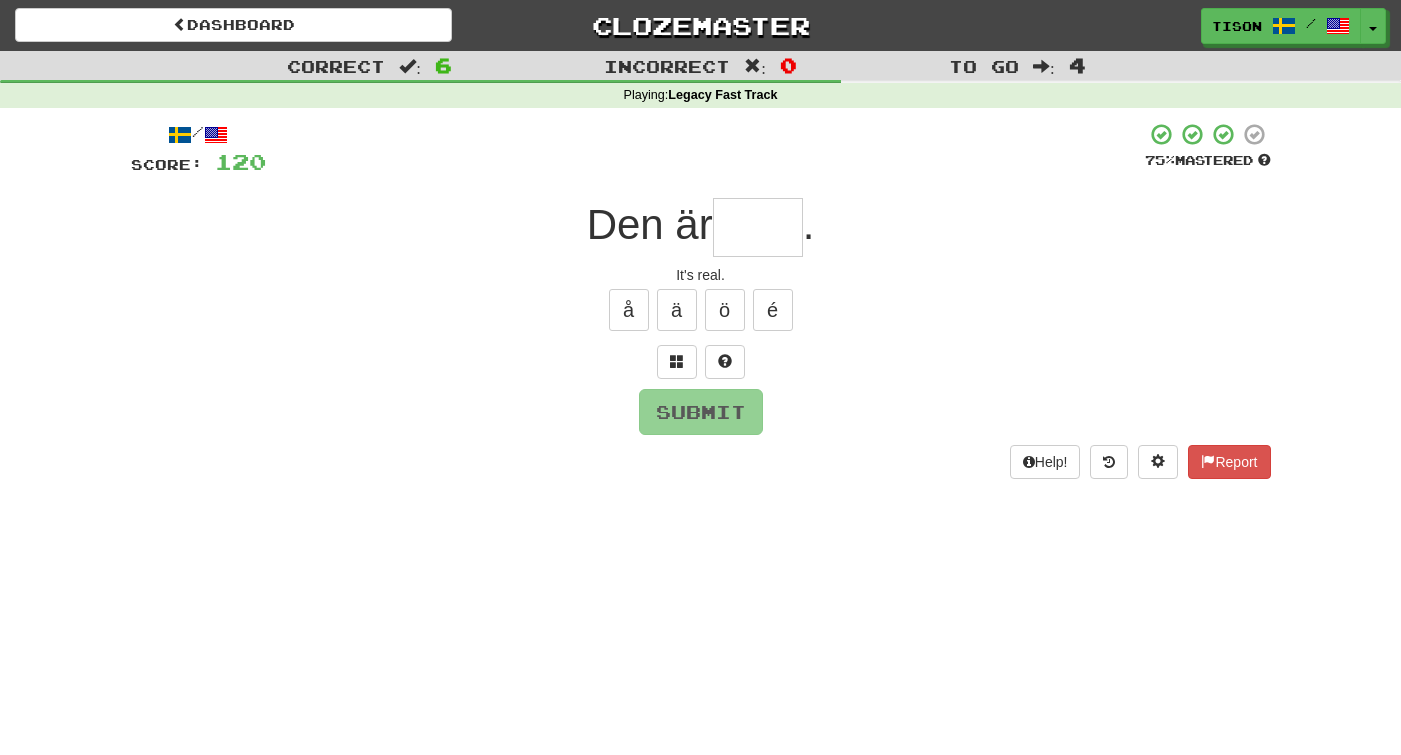 type on "*" 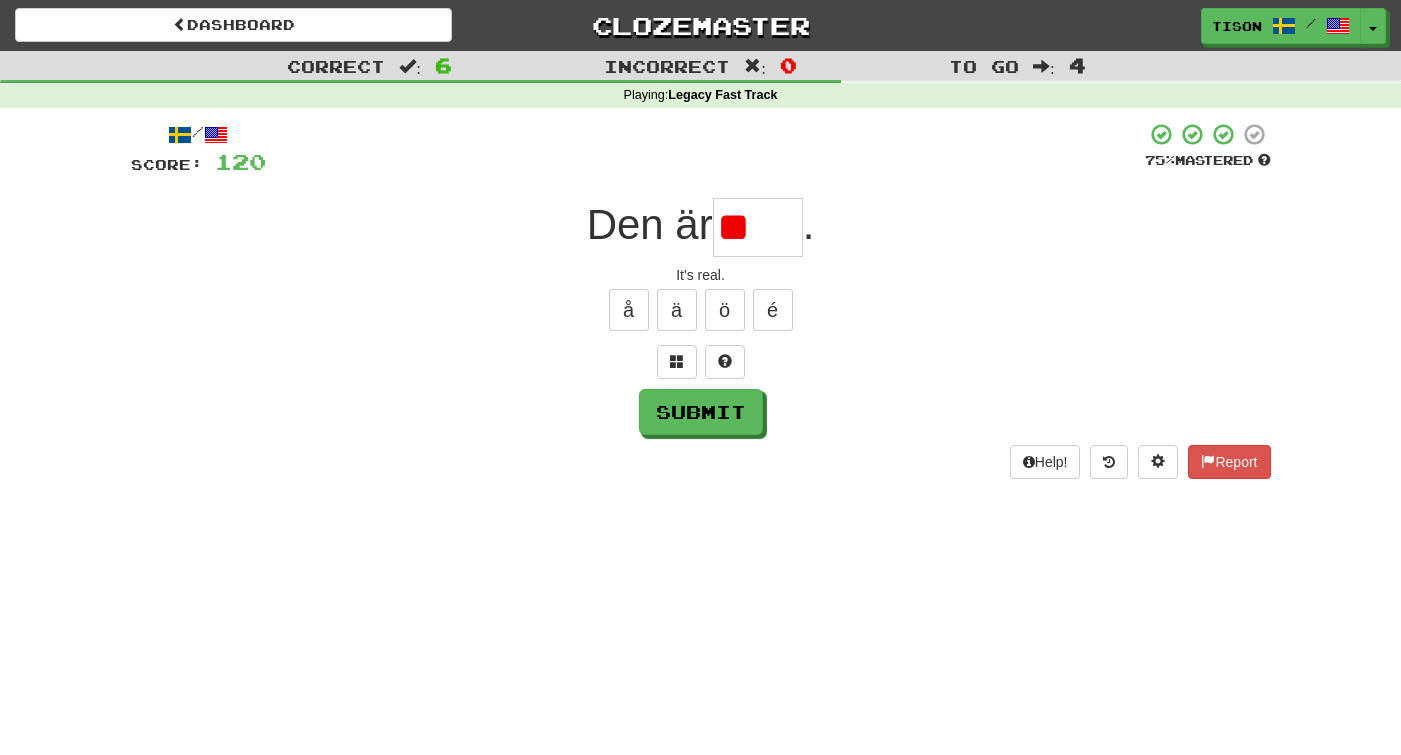 type on "*" 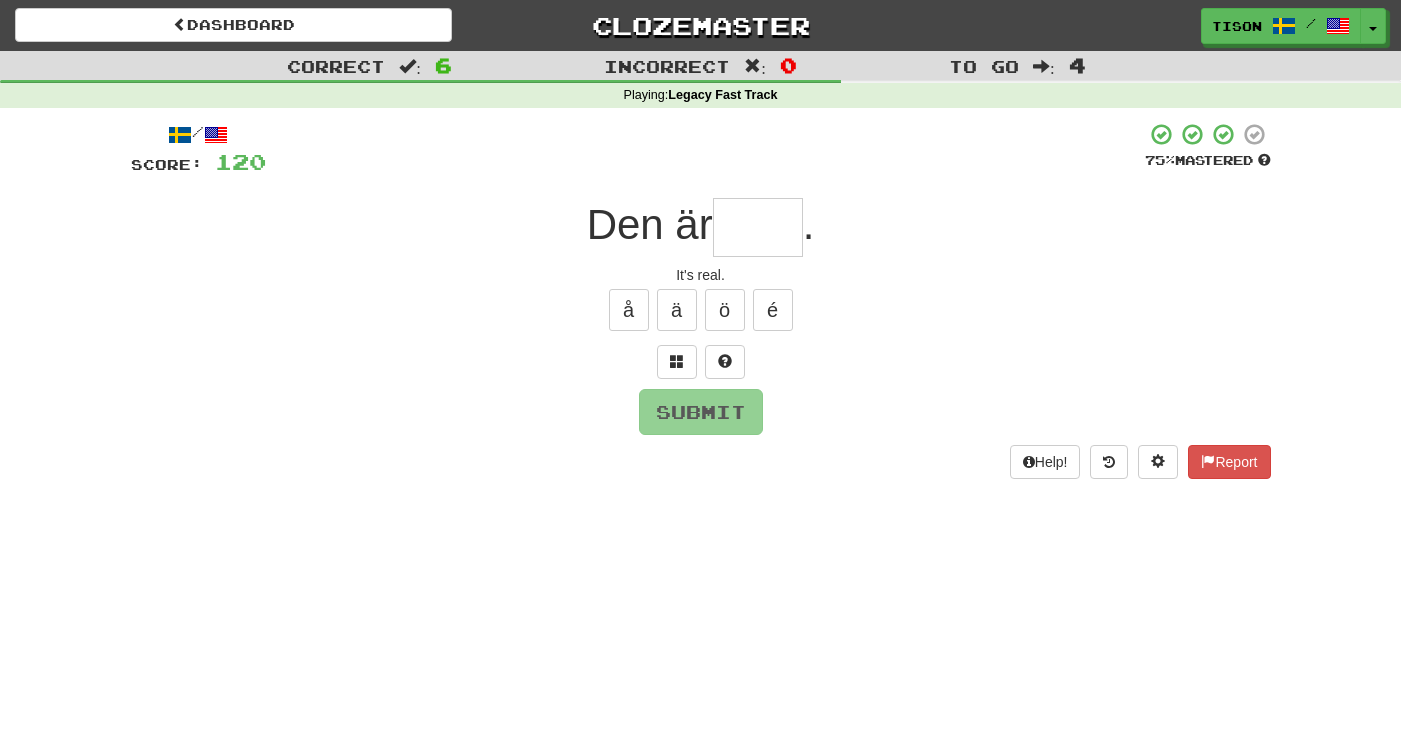 type on "*" 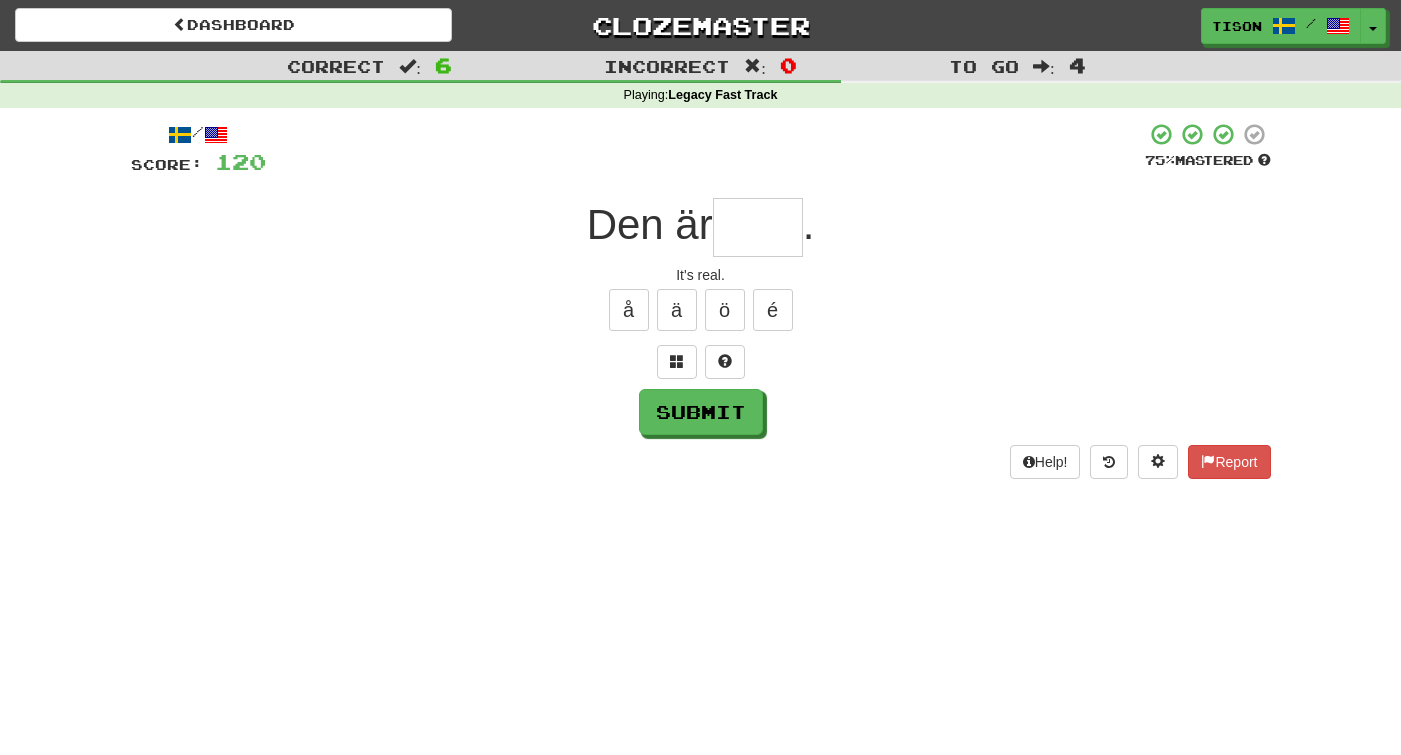 type on "*" 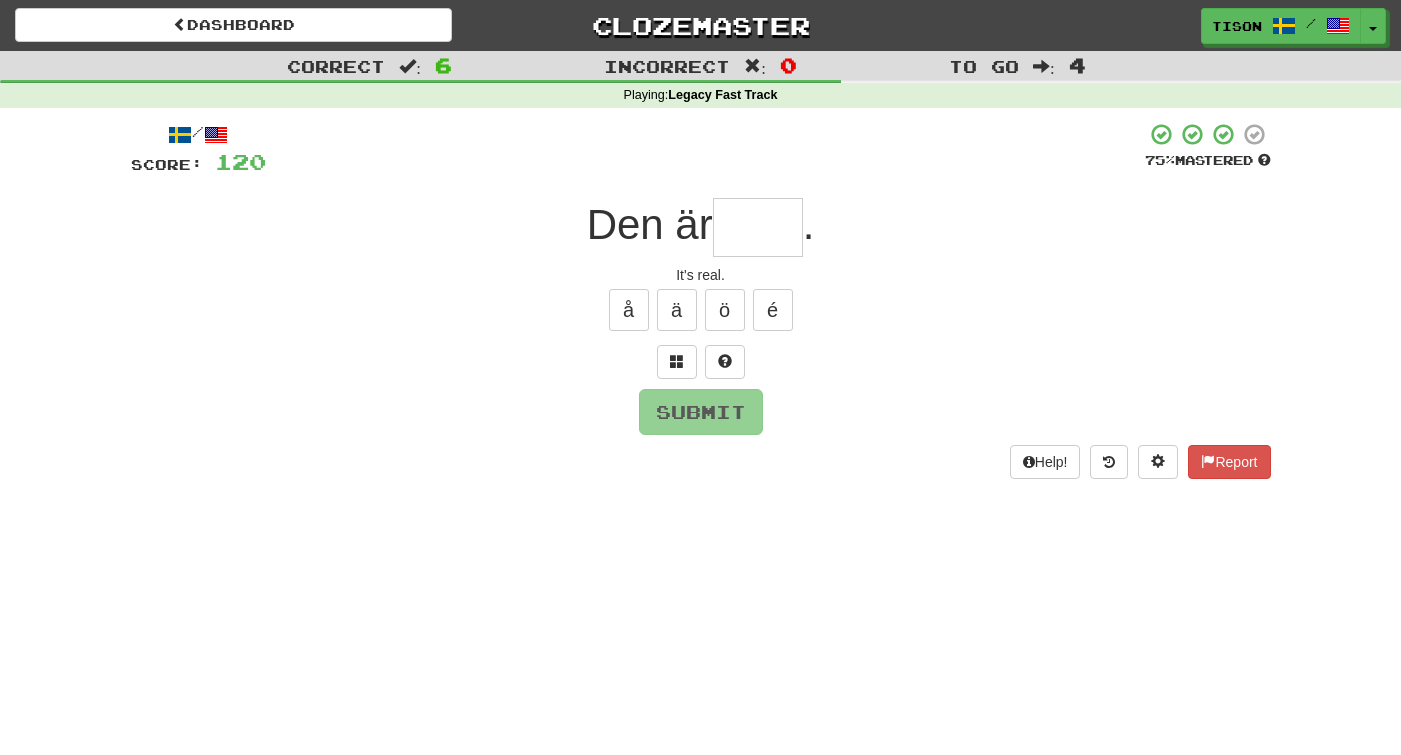 type on "*" 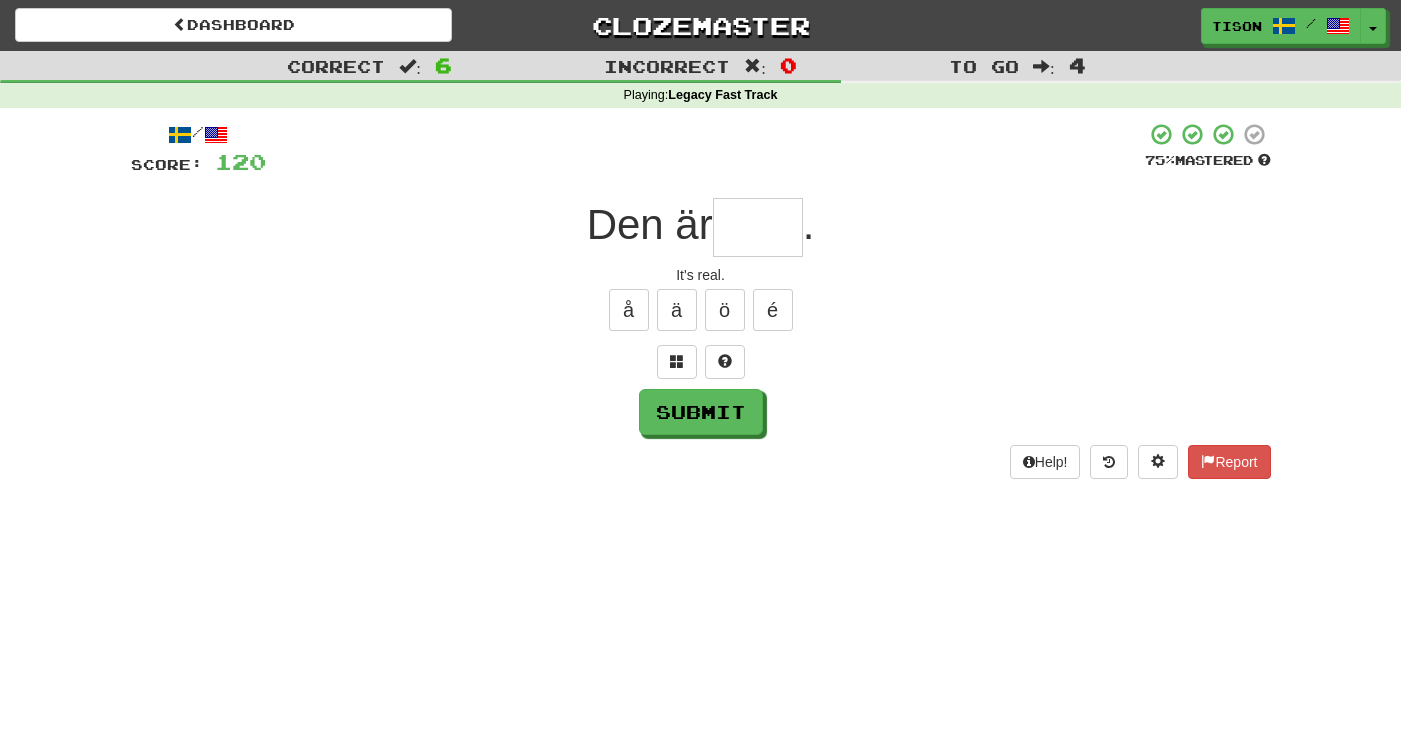 type on "*" 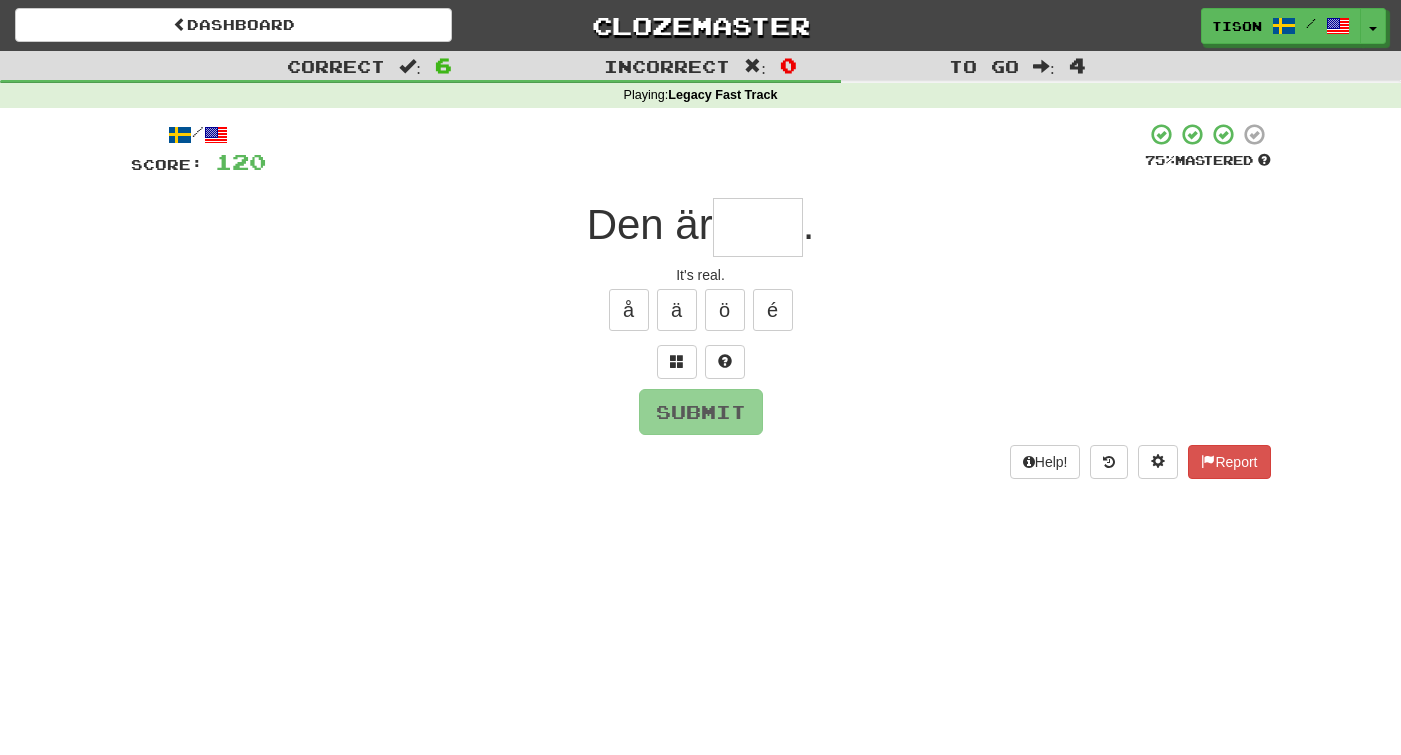 type on "*" 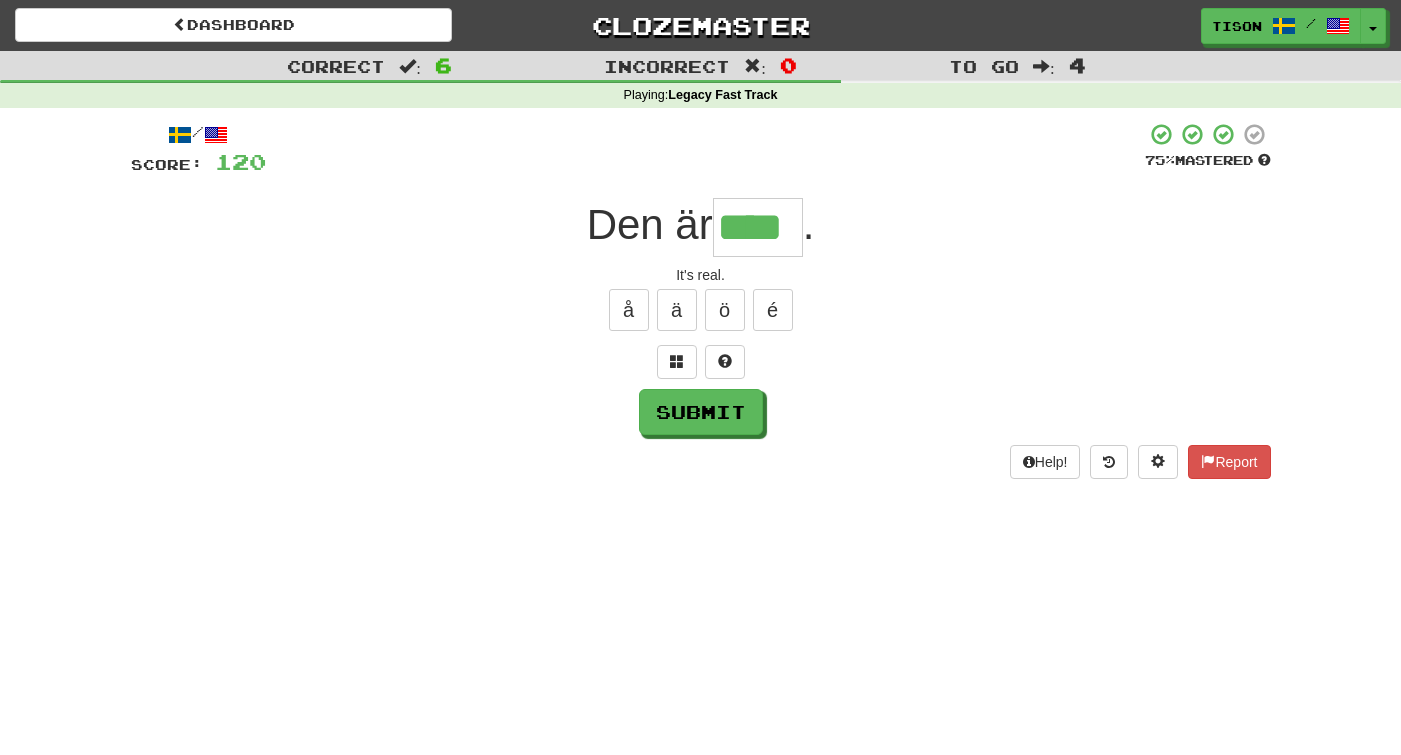 type on "****" 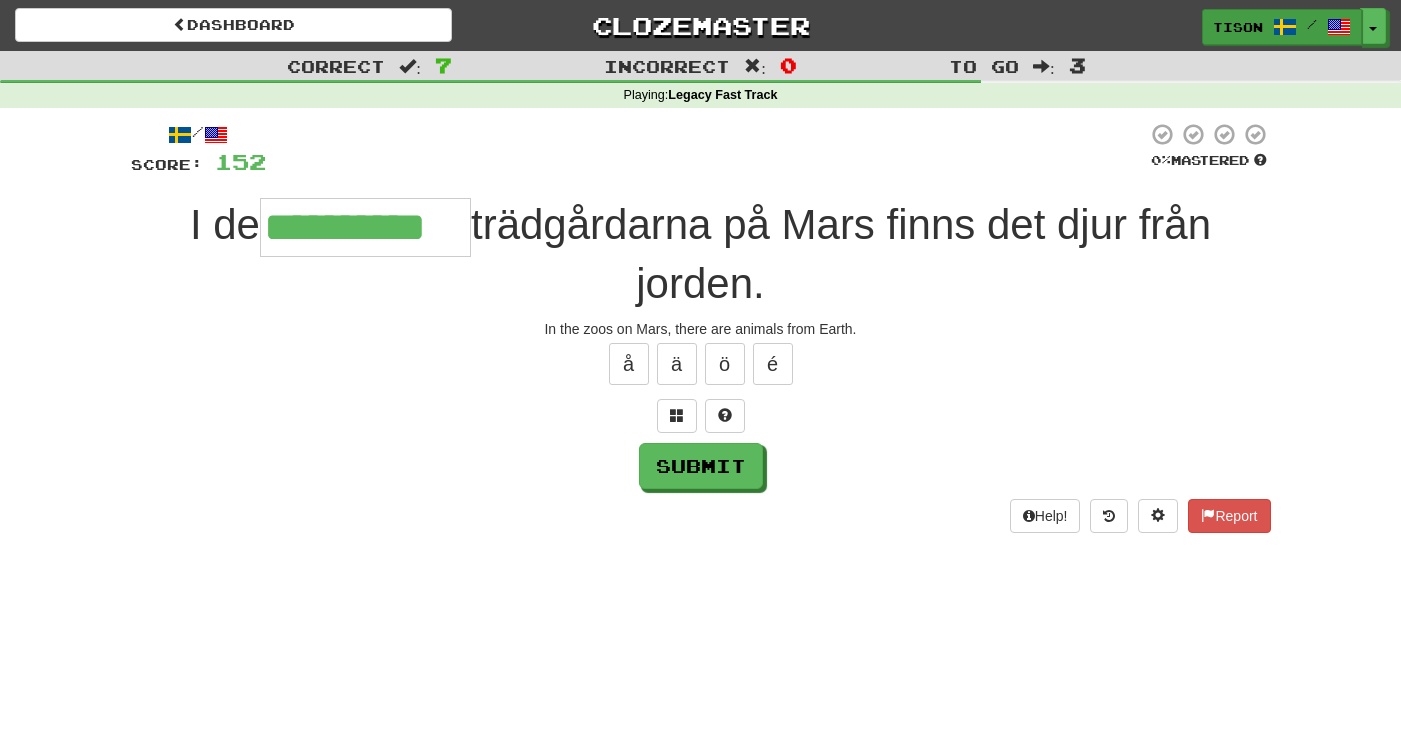 type on "**********" 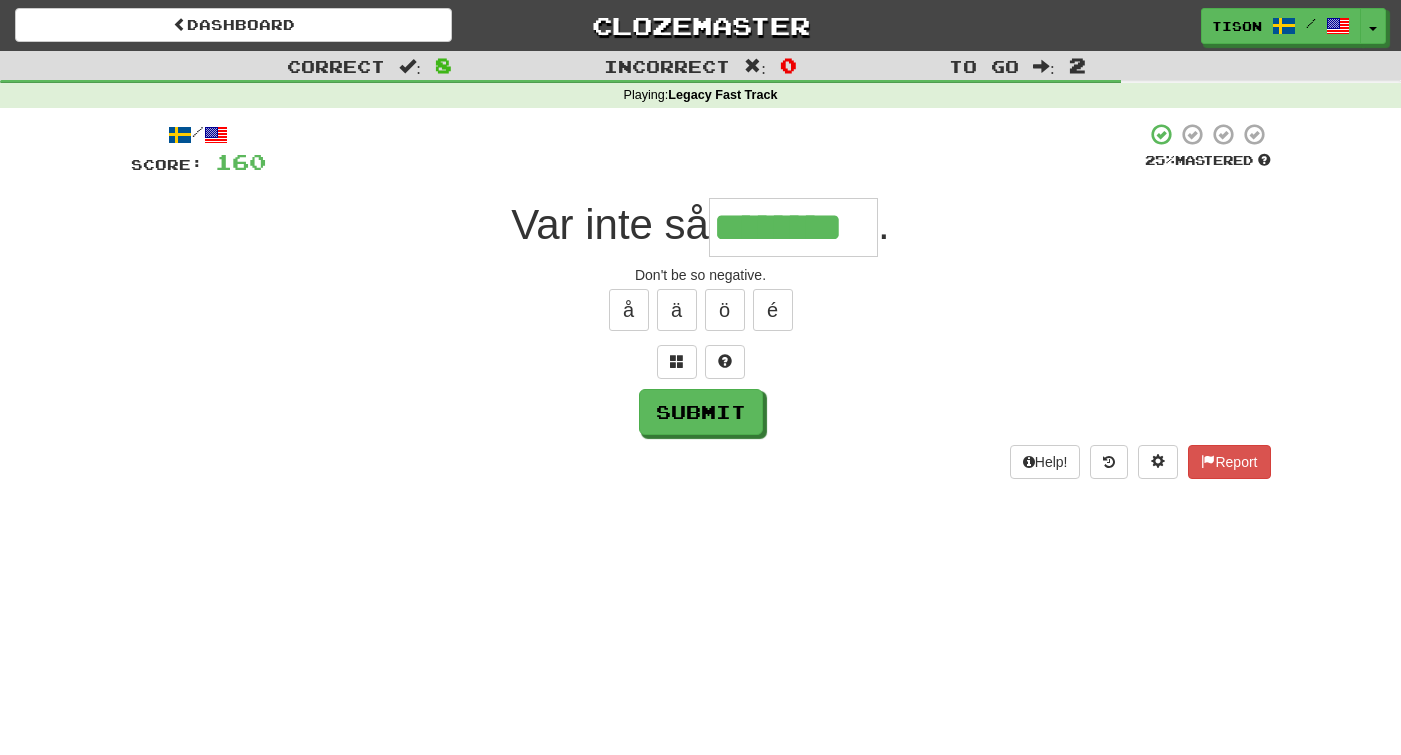 type on "********" 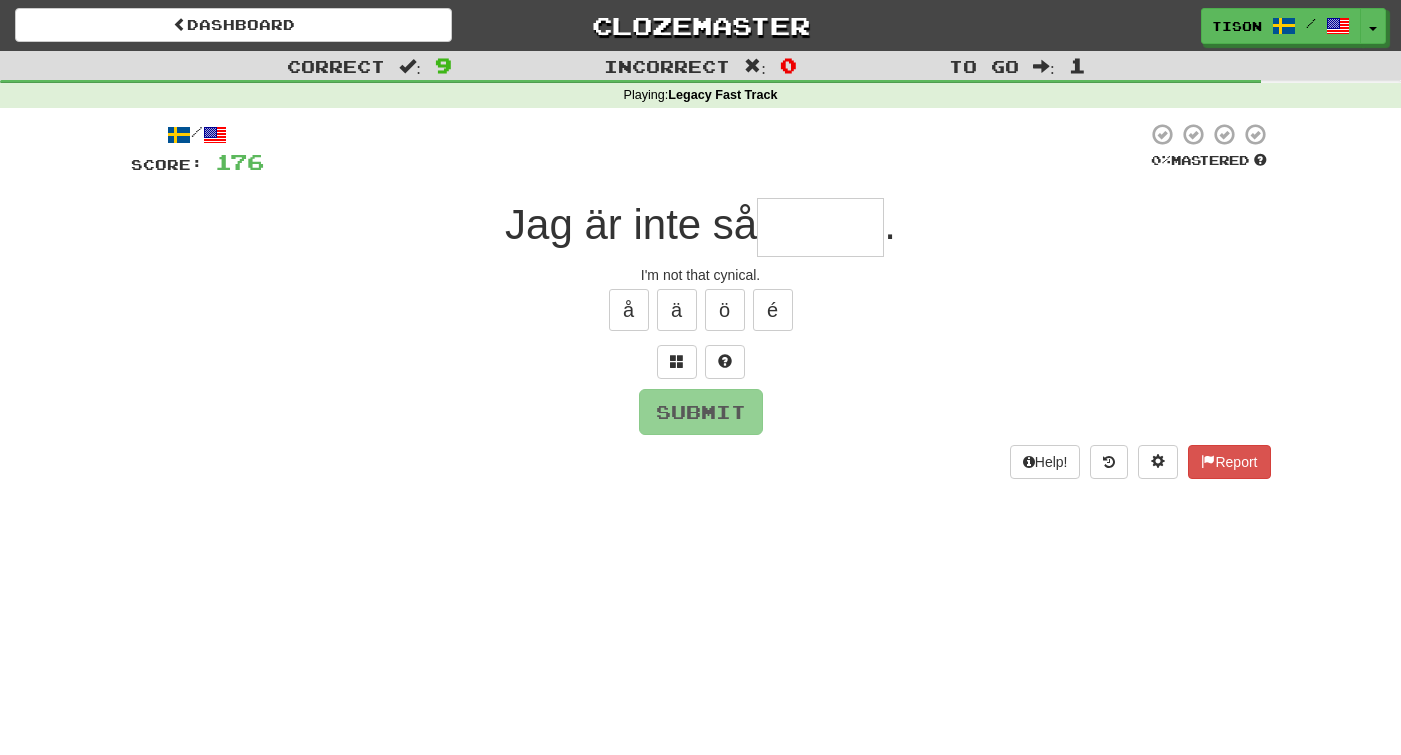 type on "*" 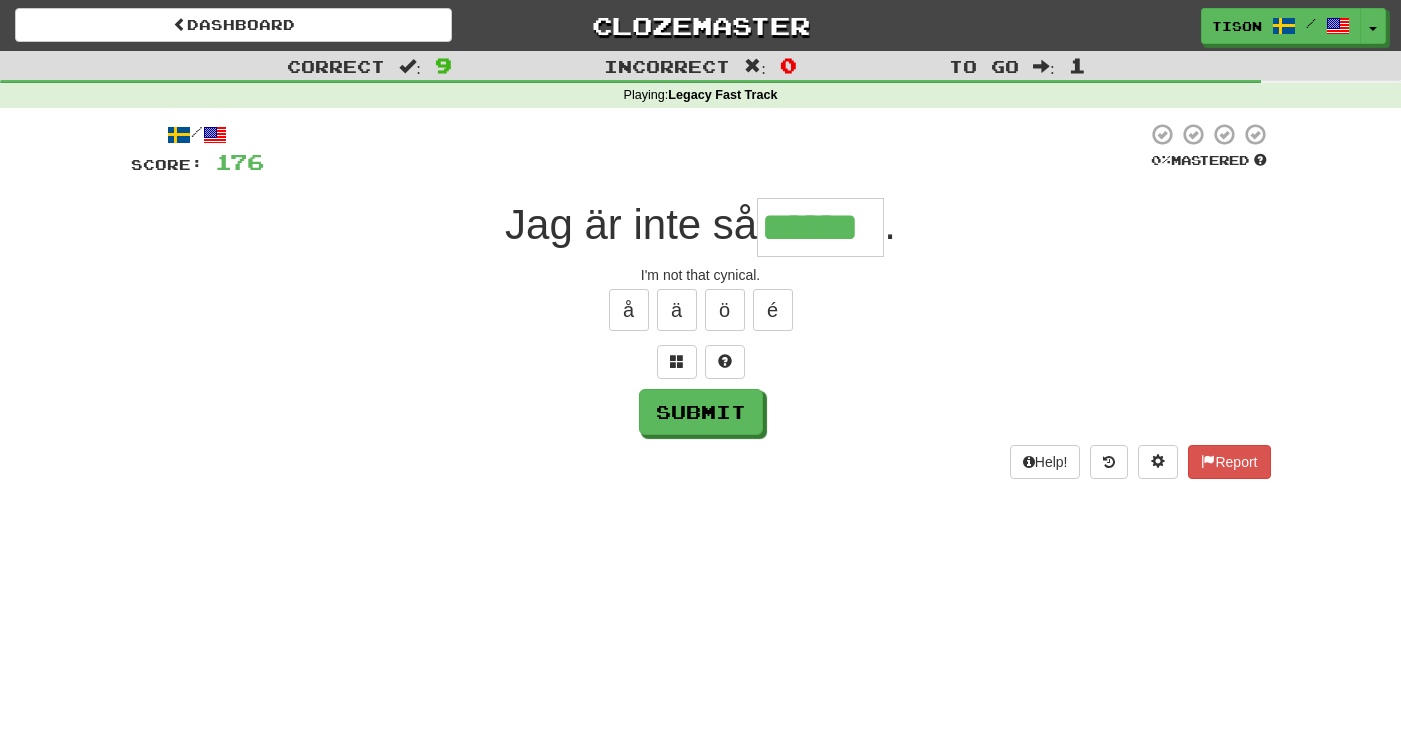 type on "******" 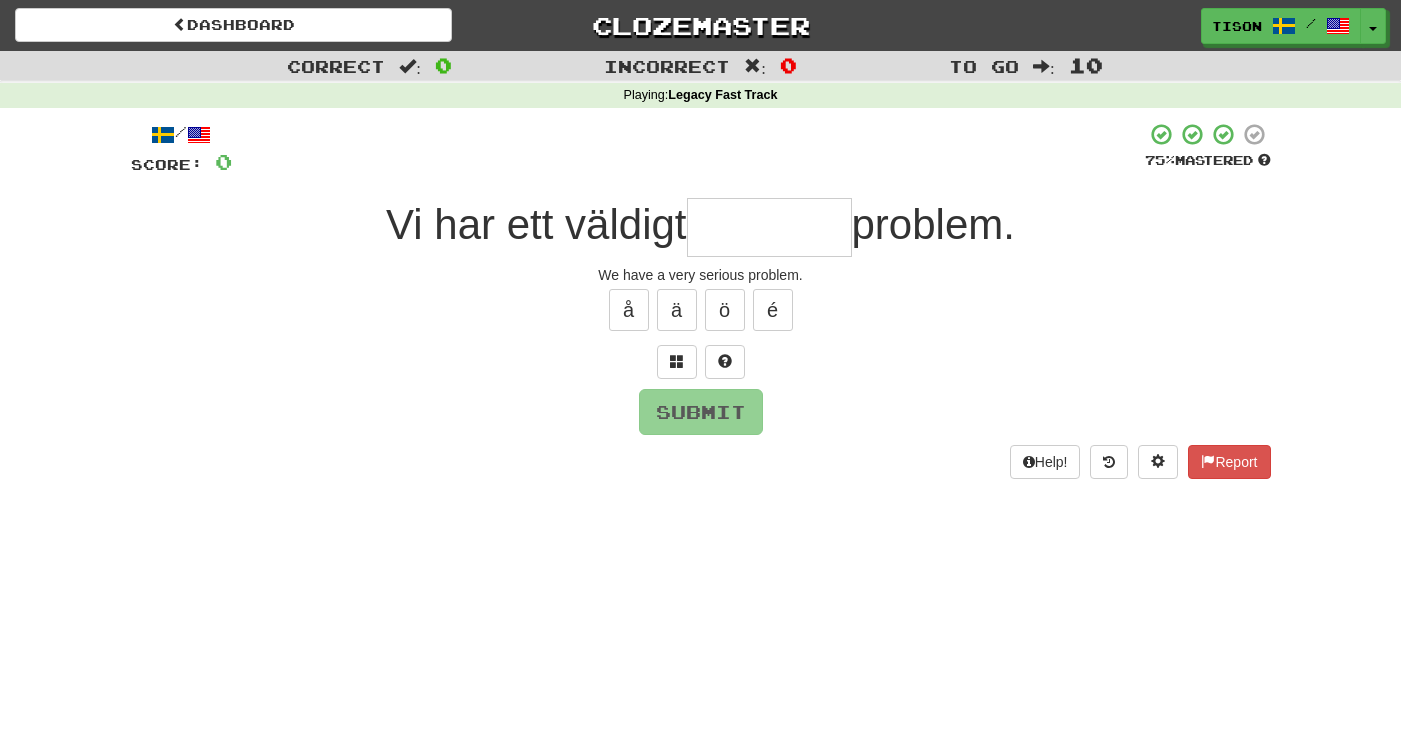 type on "*" 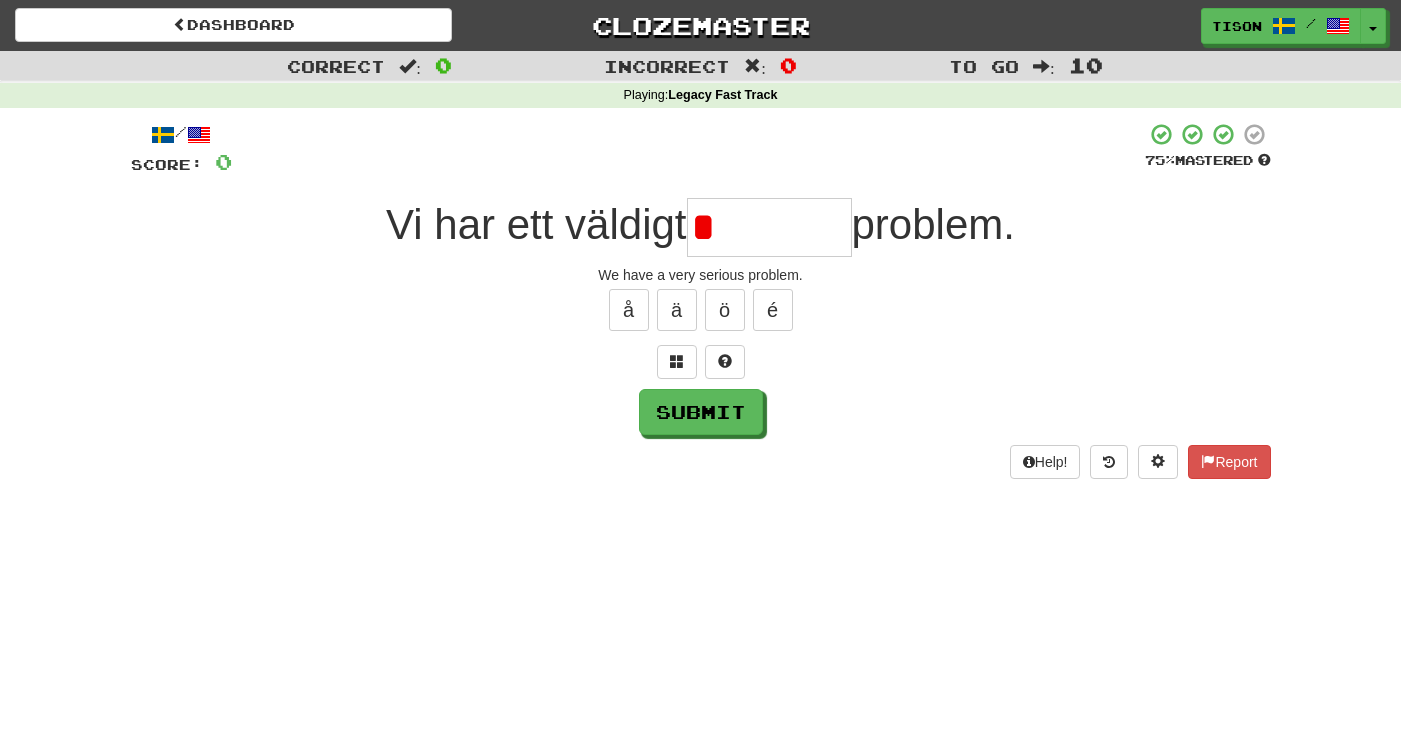 type on "*" 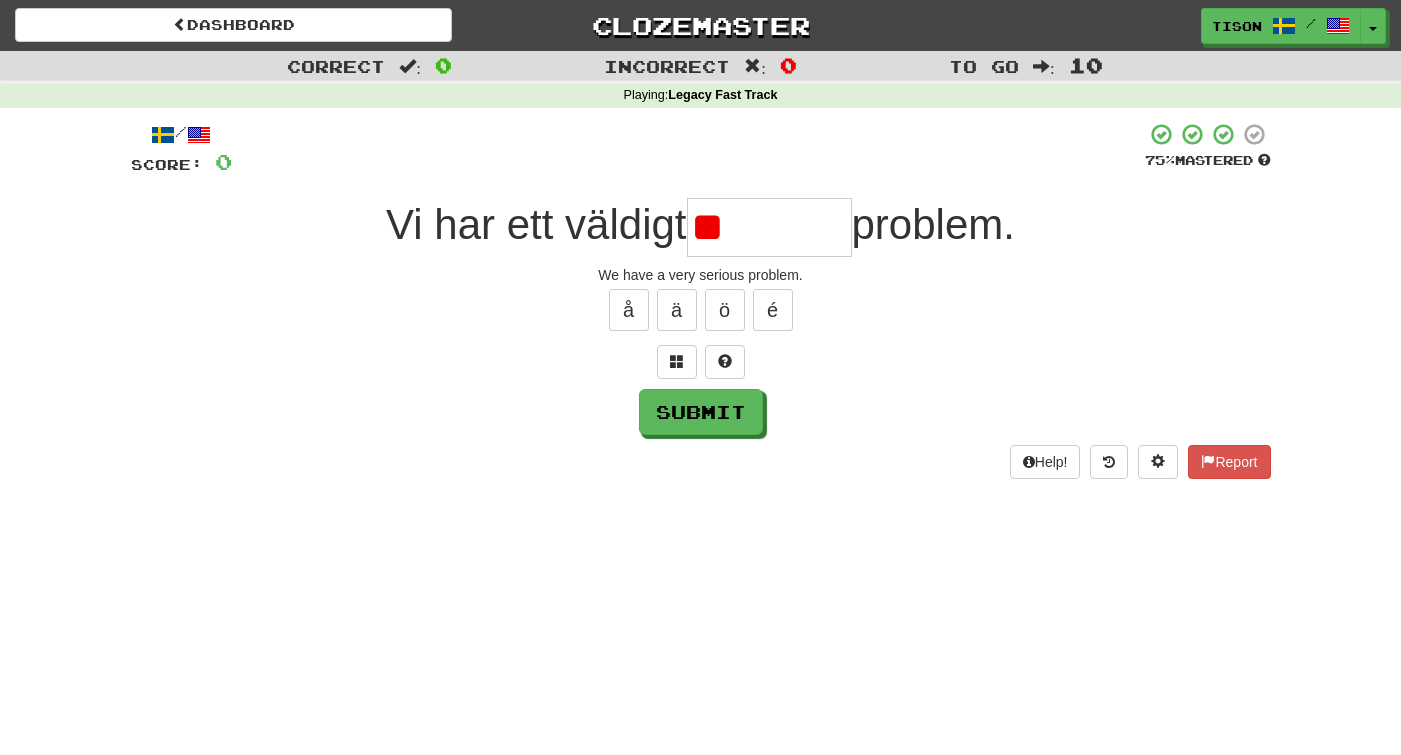 type on "*" 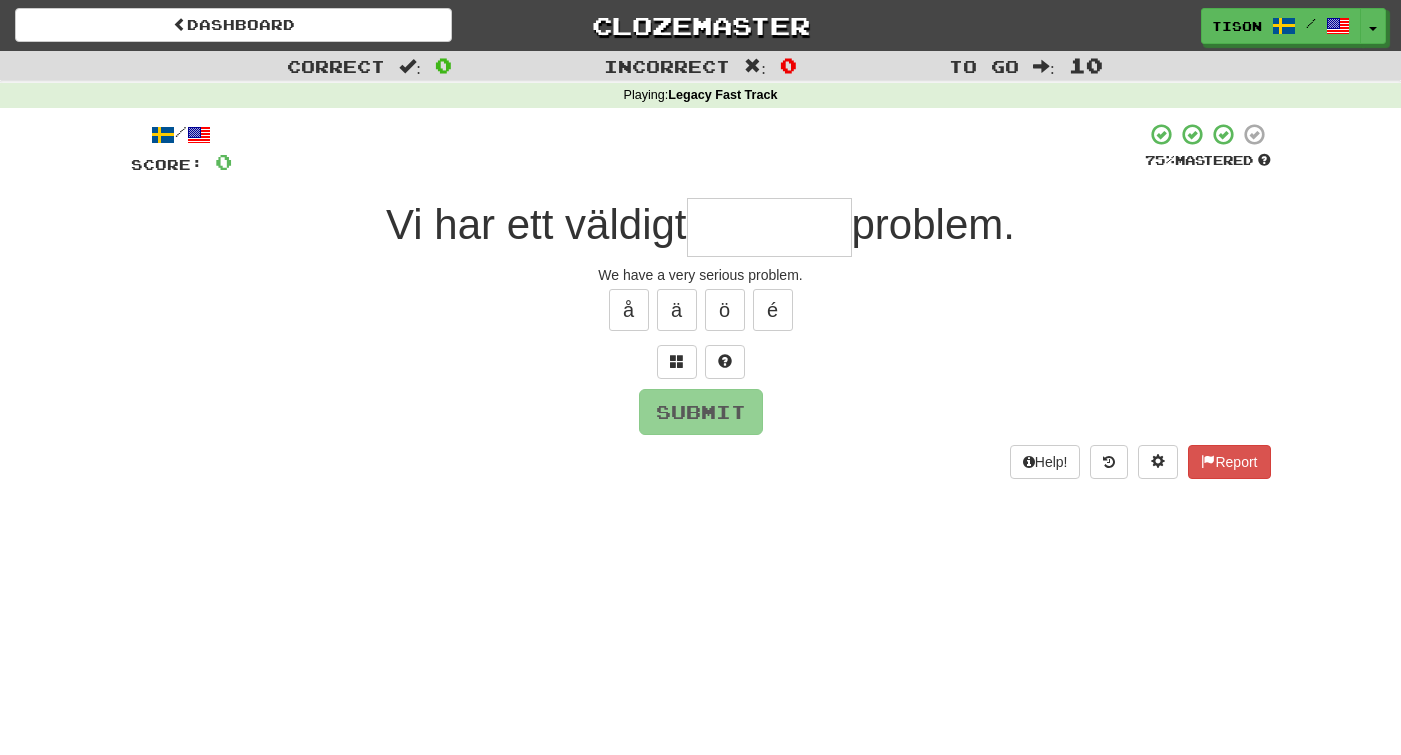 type on "*" 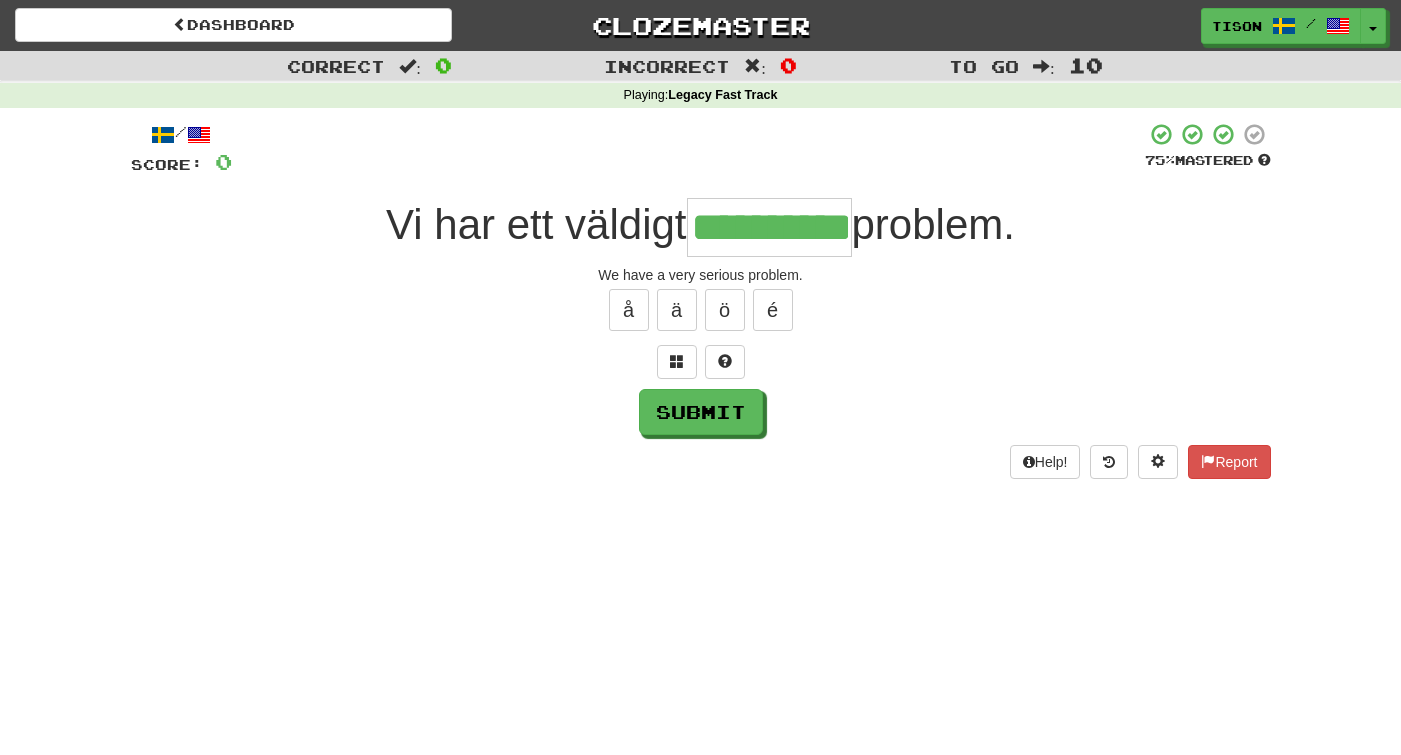 type on "**********" 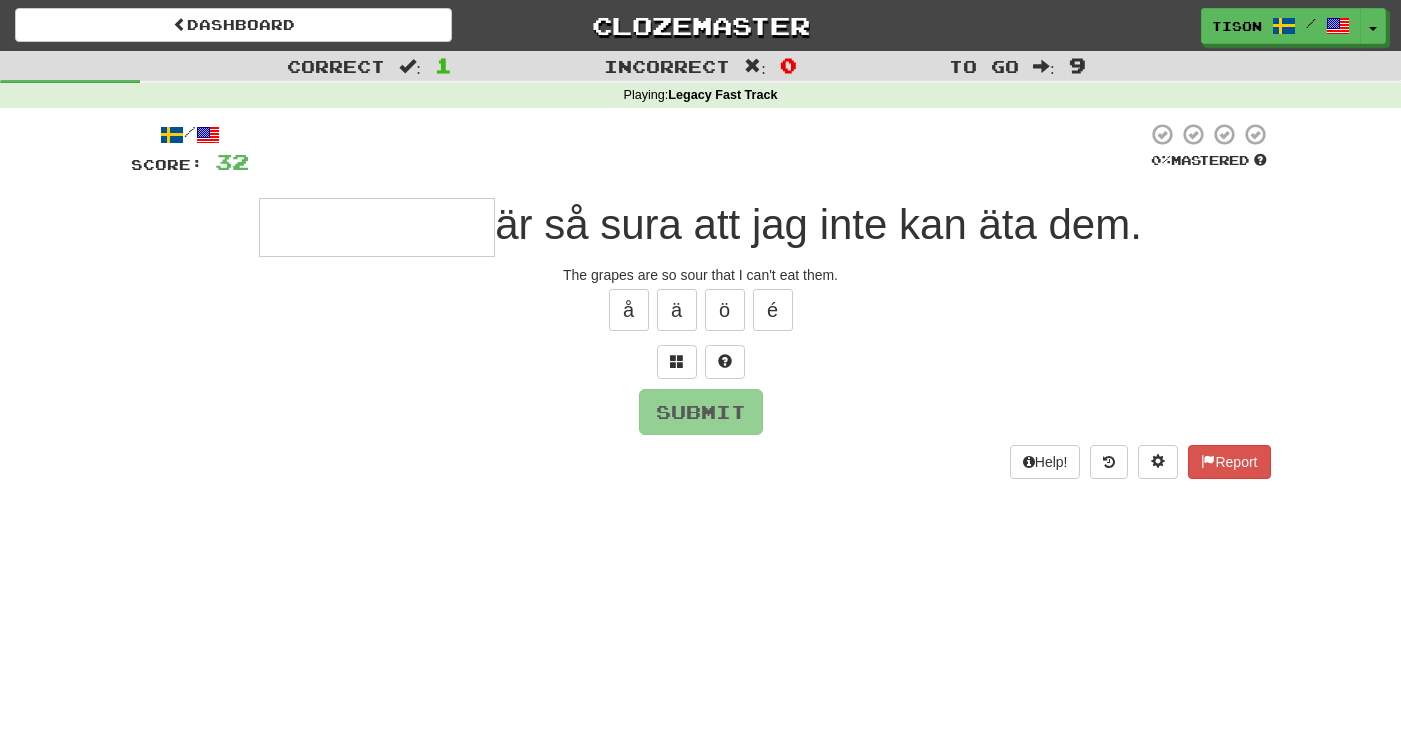type on "*" 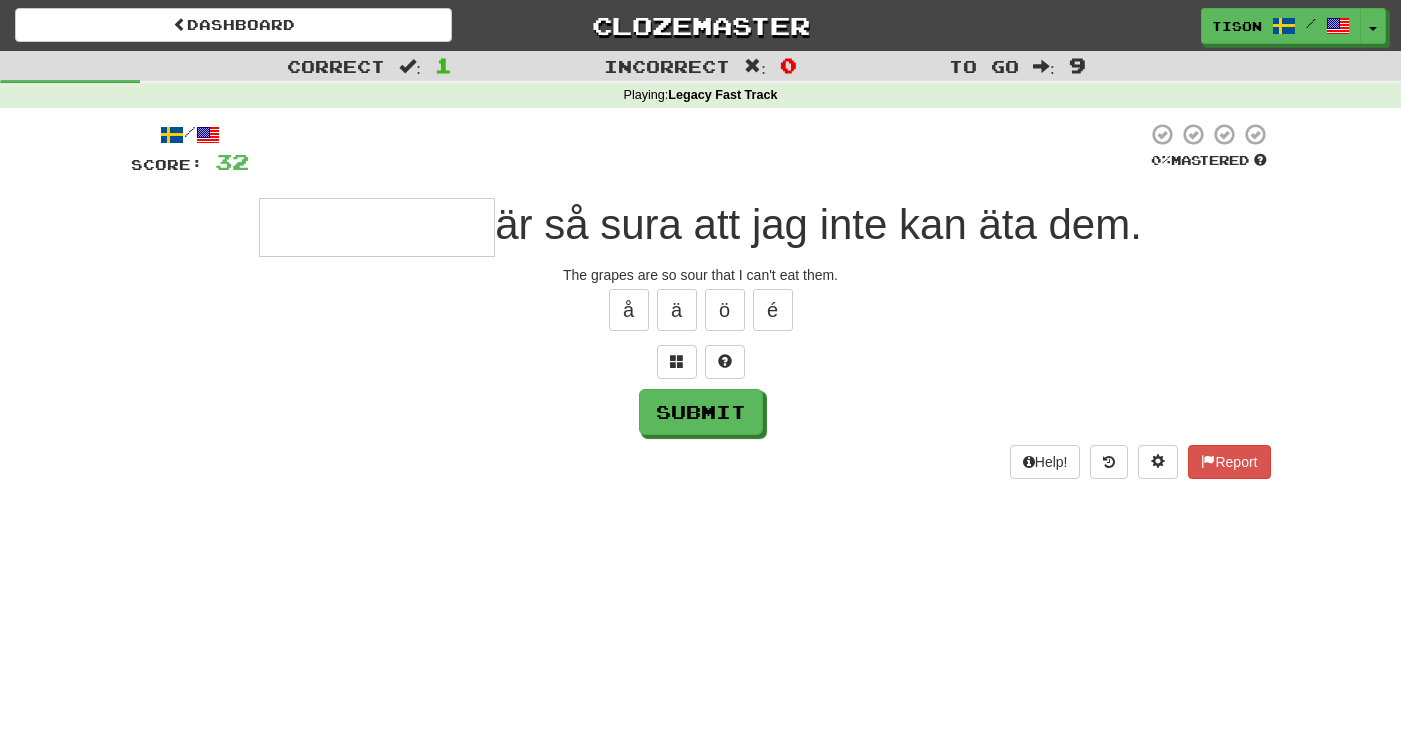 type on "*" 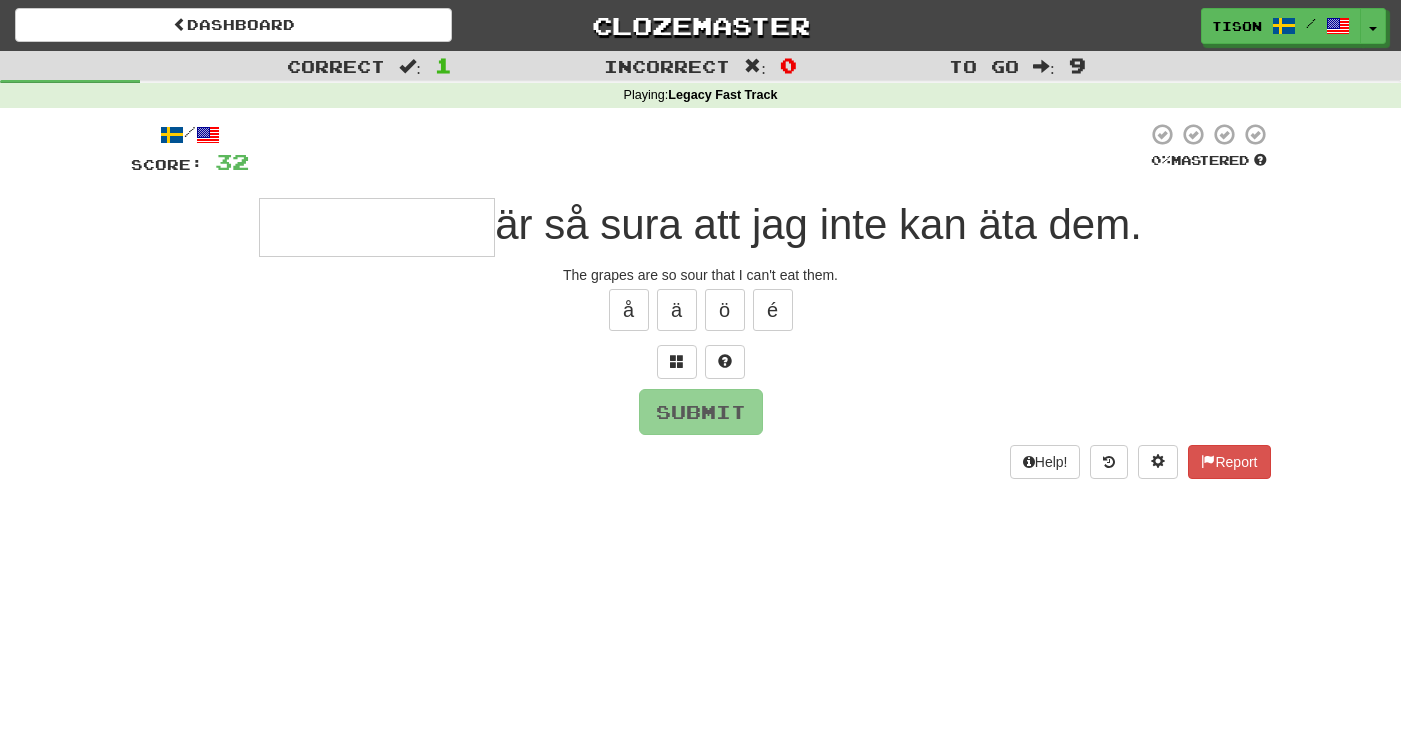 type on "*" 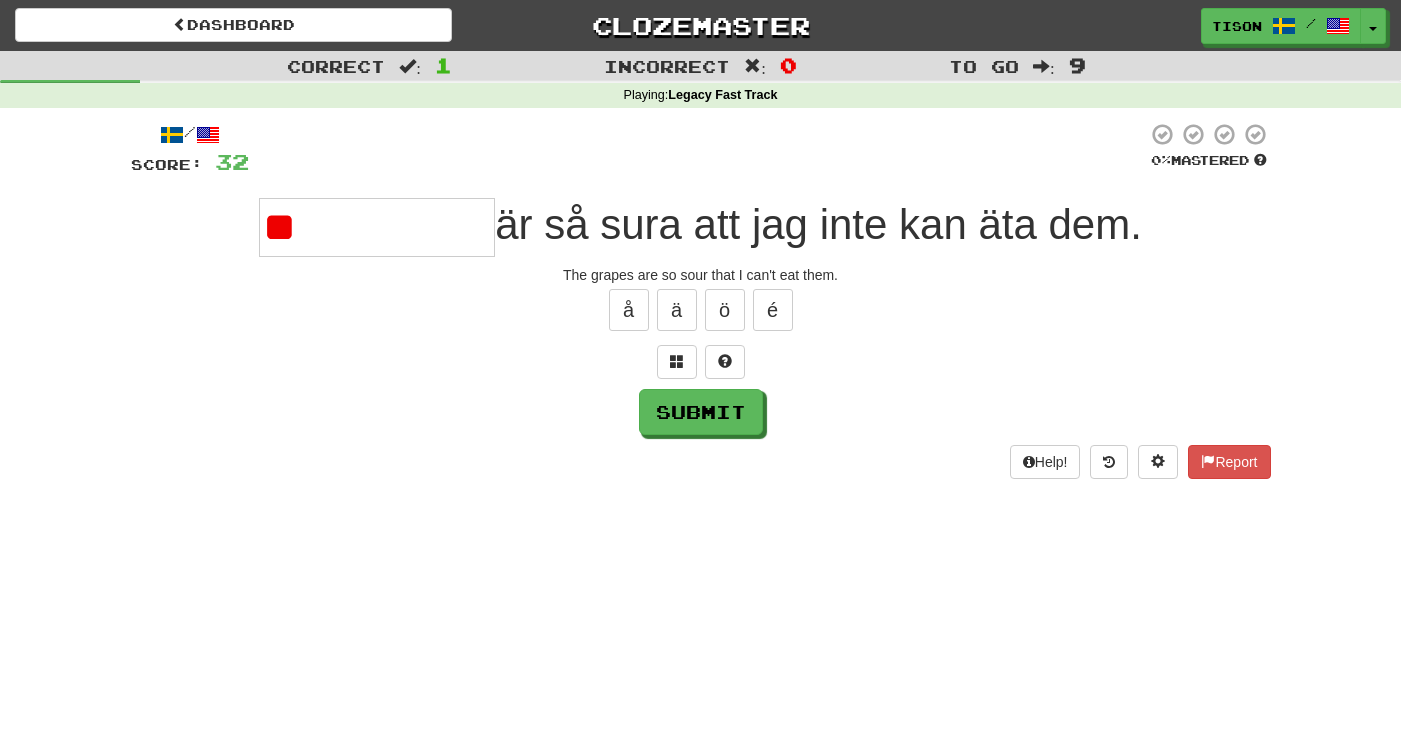 type on "*" 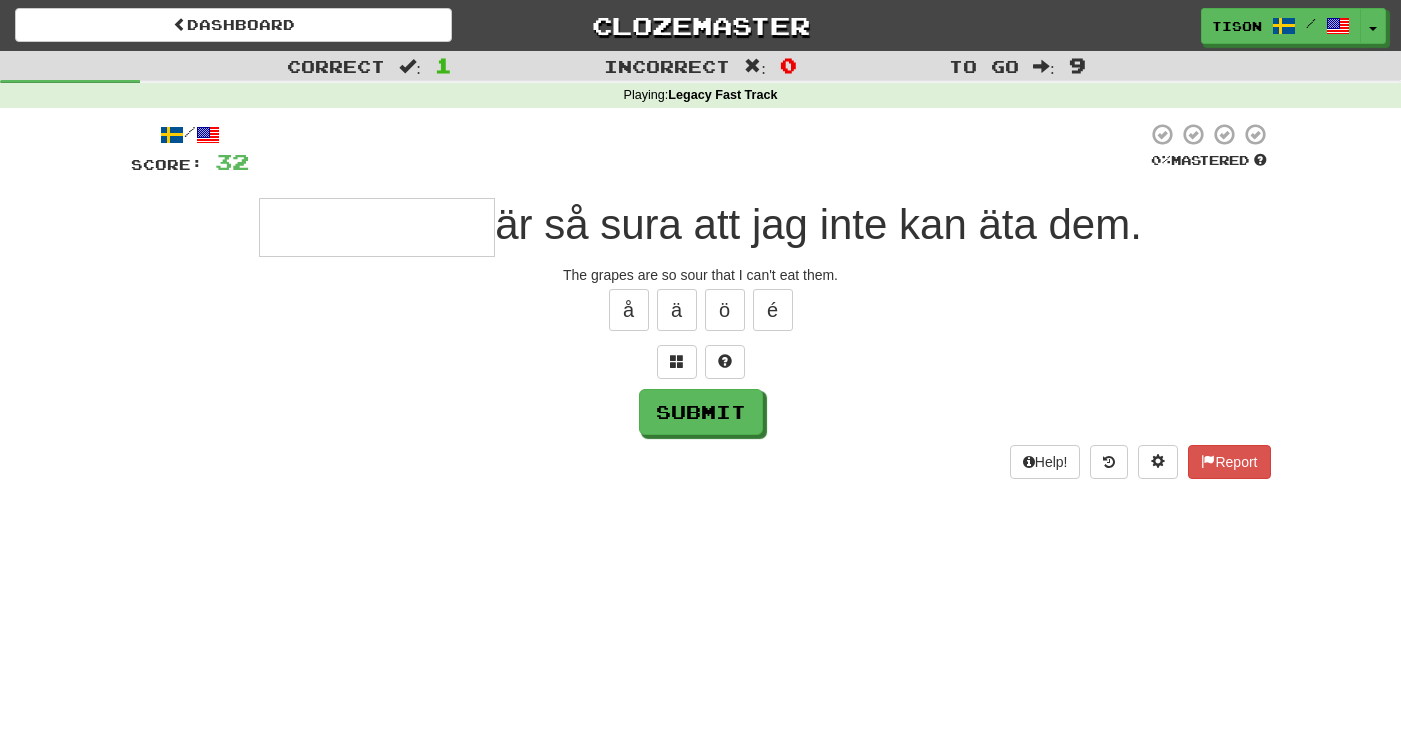 type on "*" 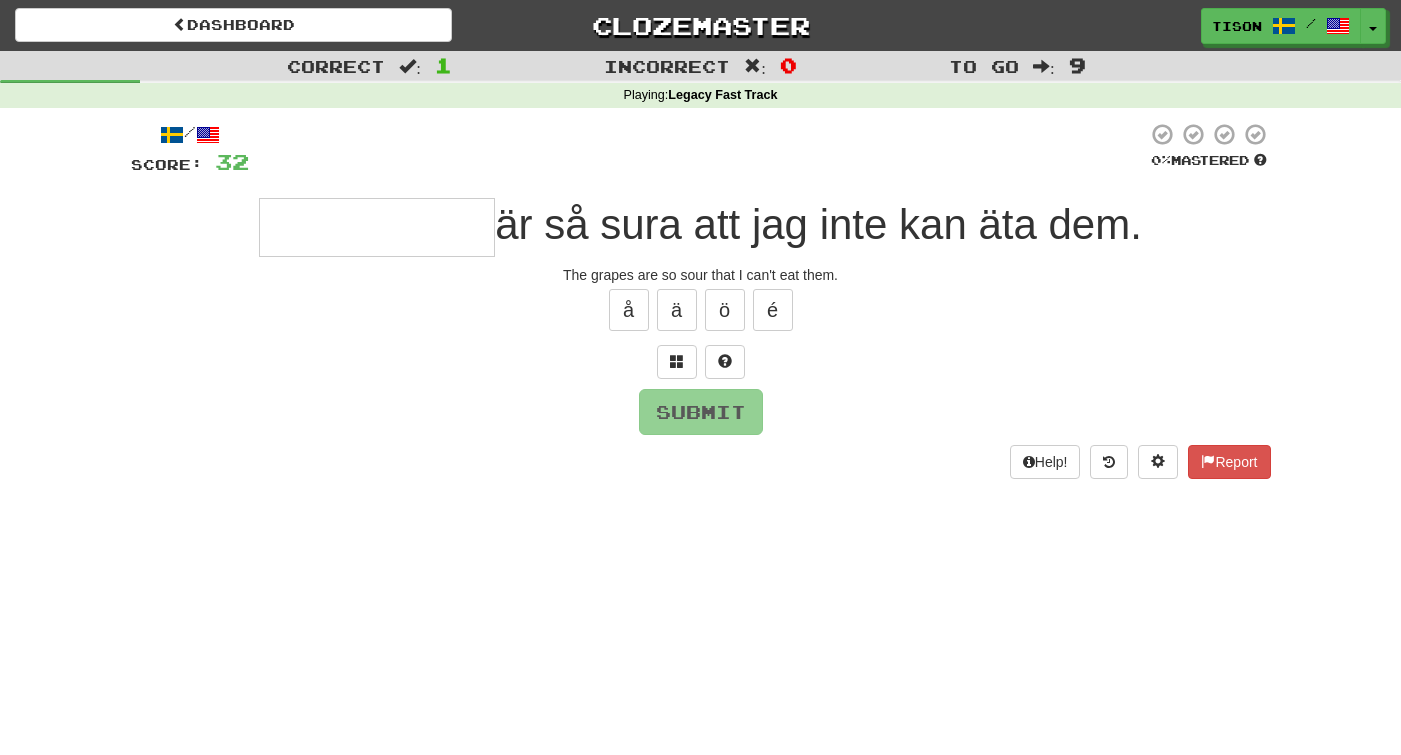 type on "*" 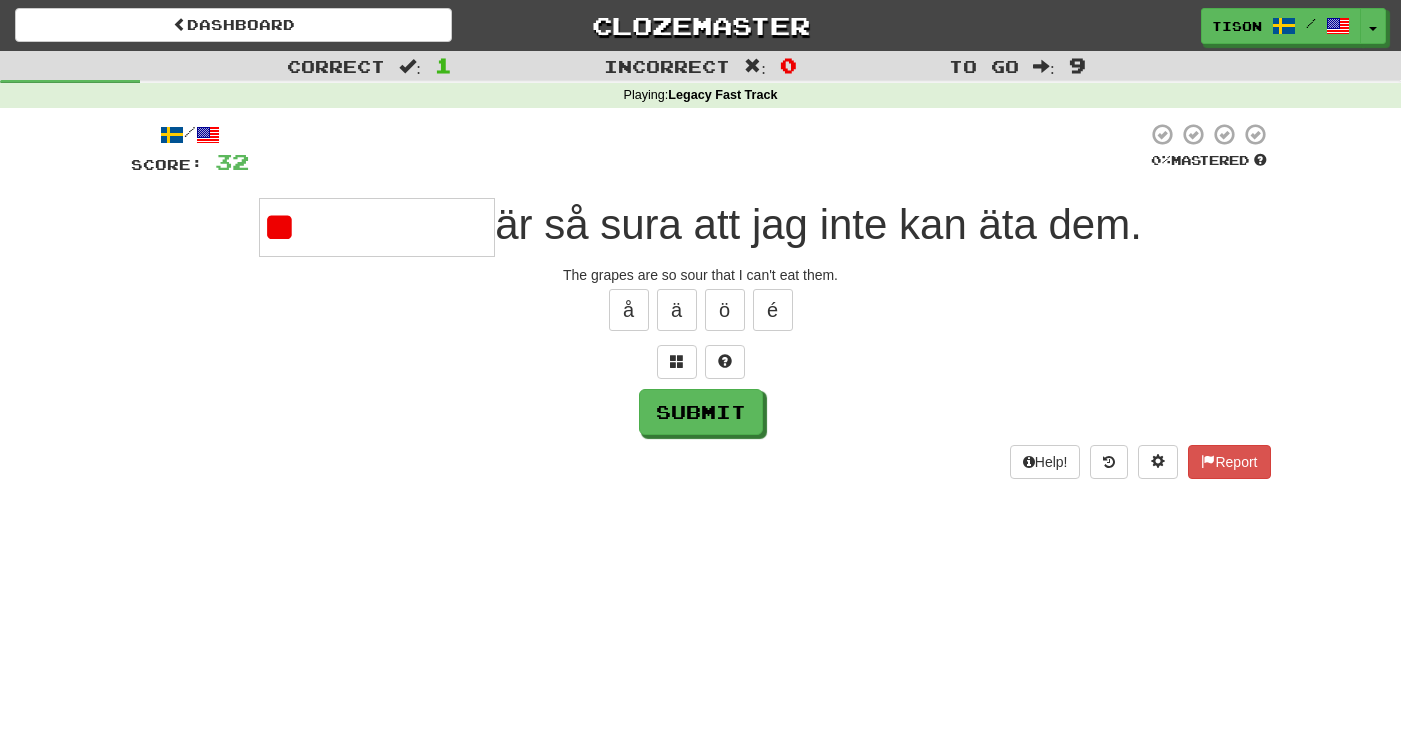 type on "*" 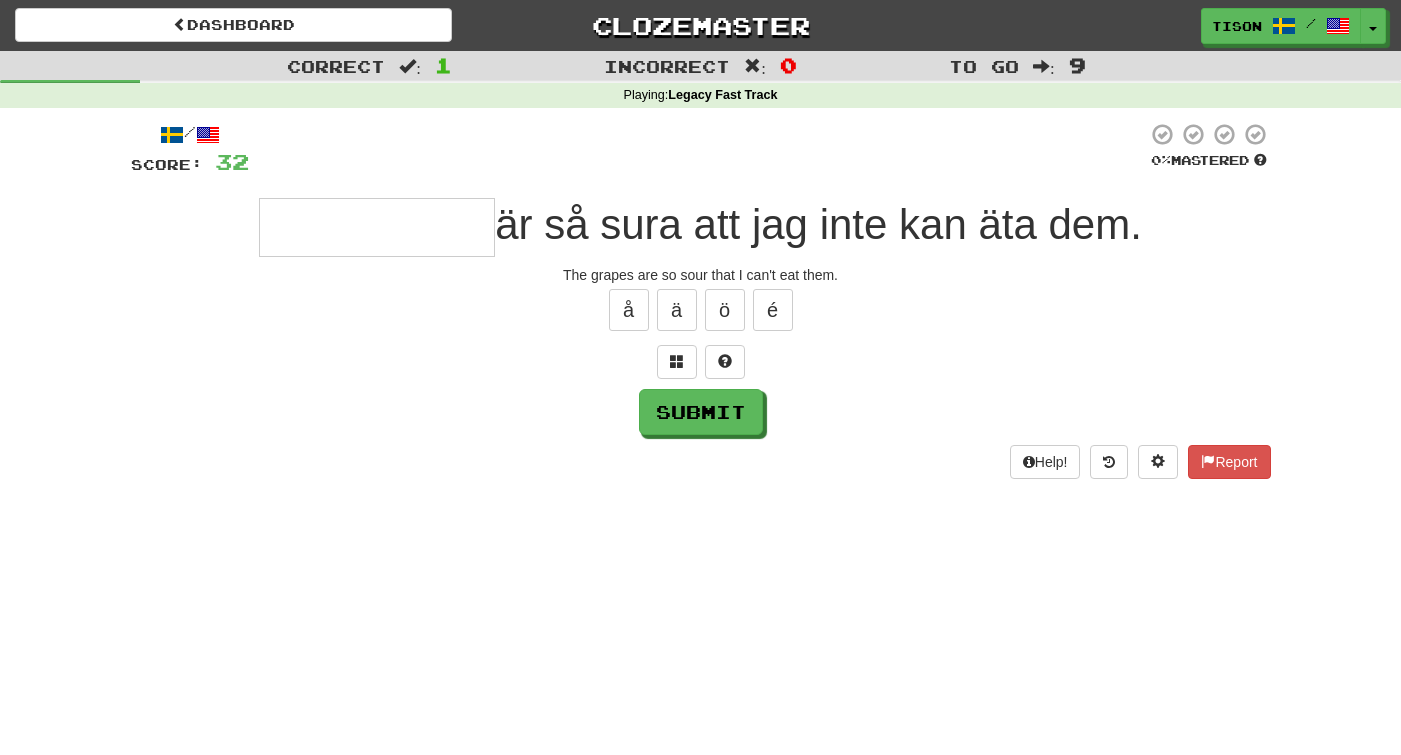 type on "*" 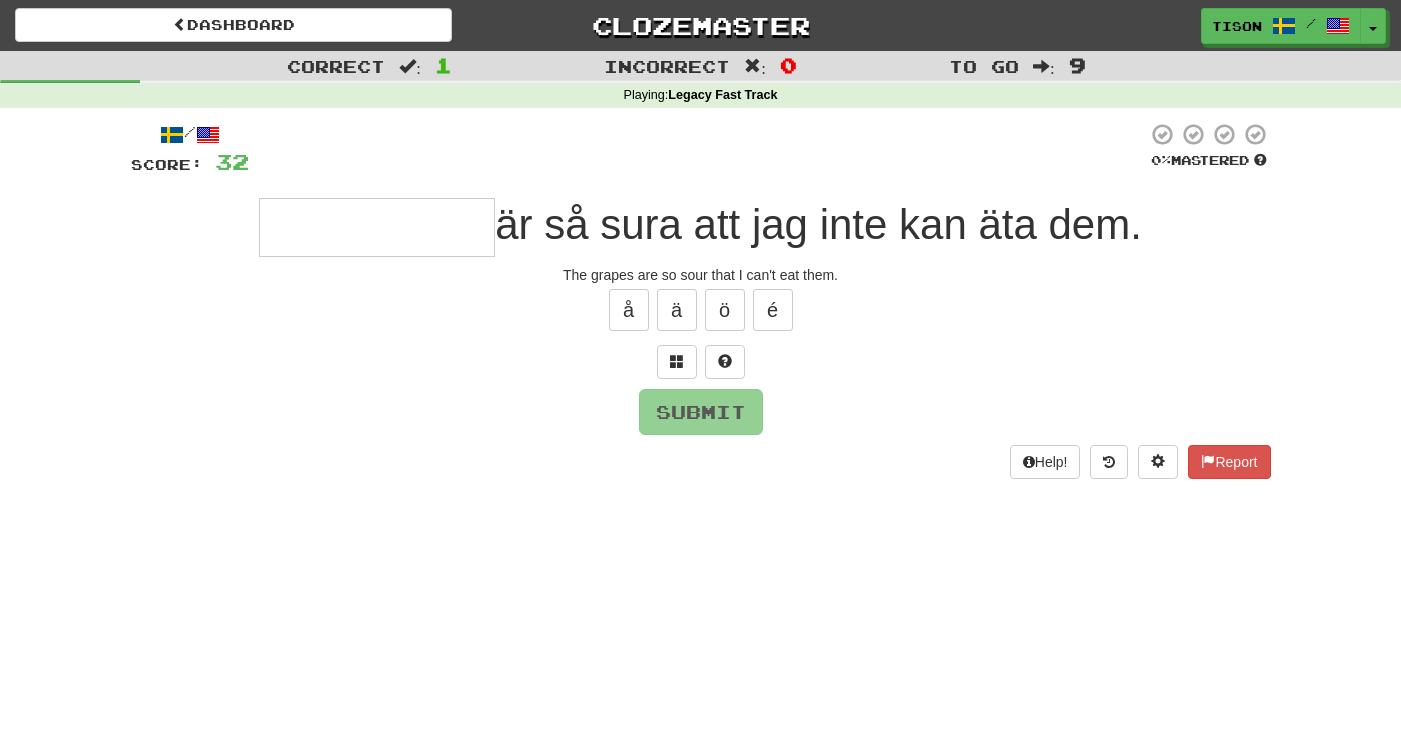 type on "*" 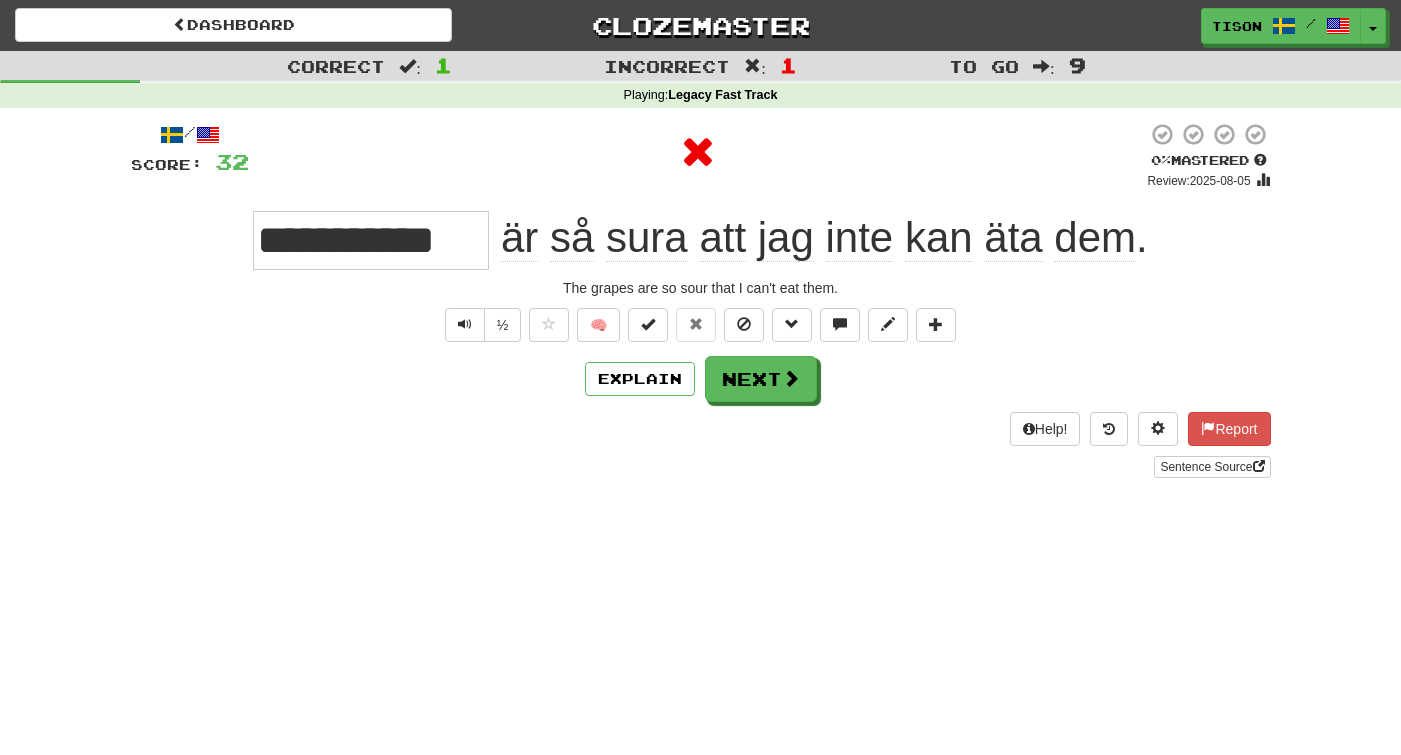 type on "*" 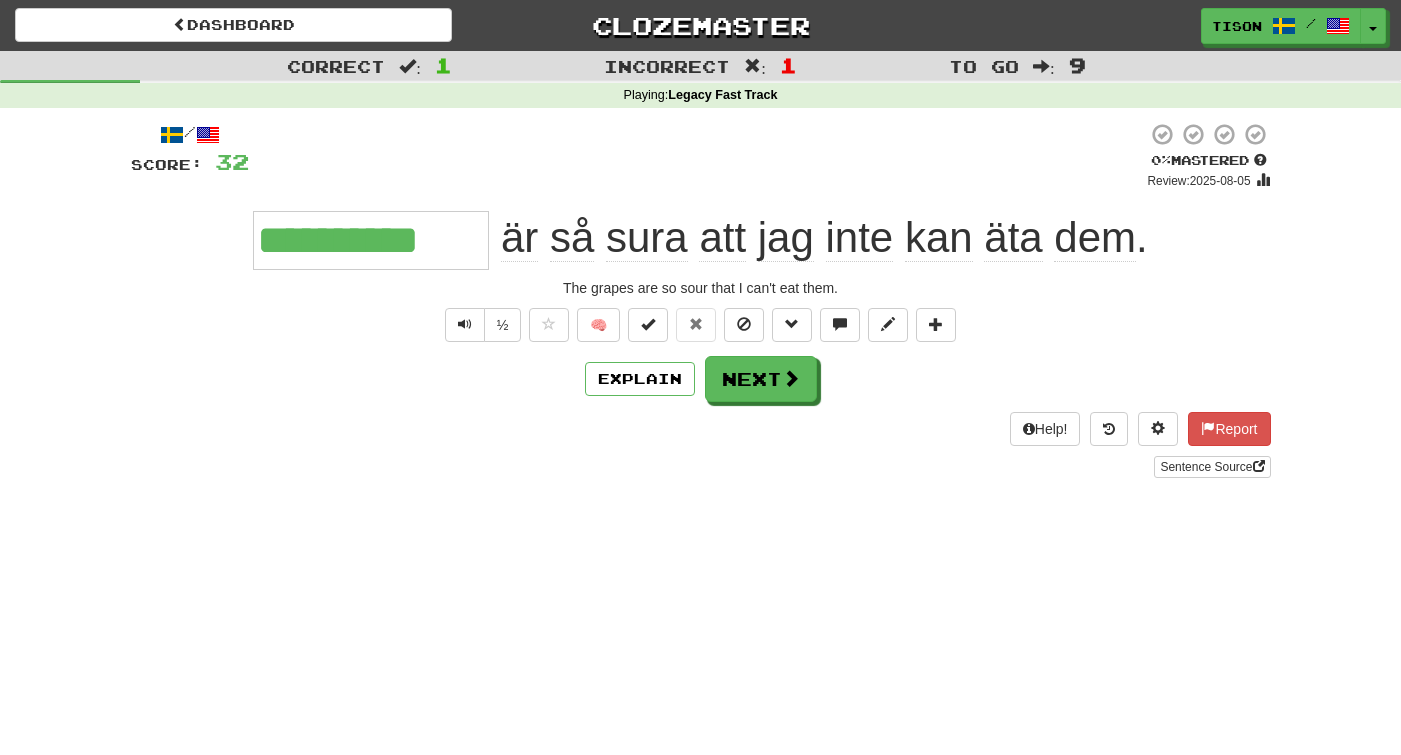 type on "**********" 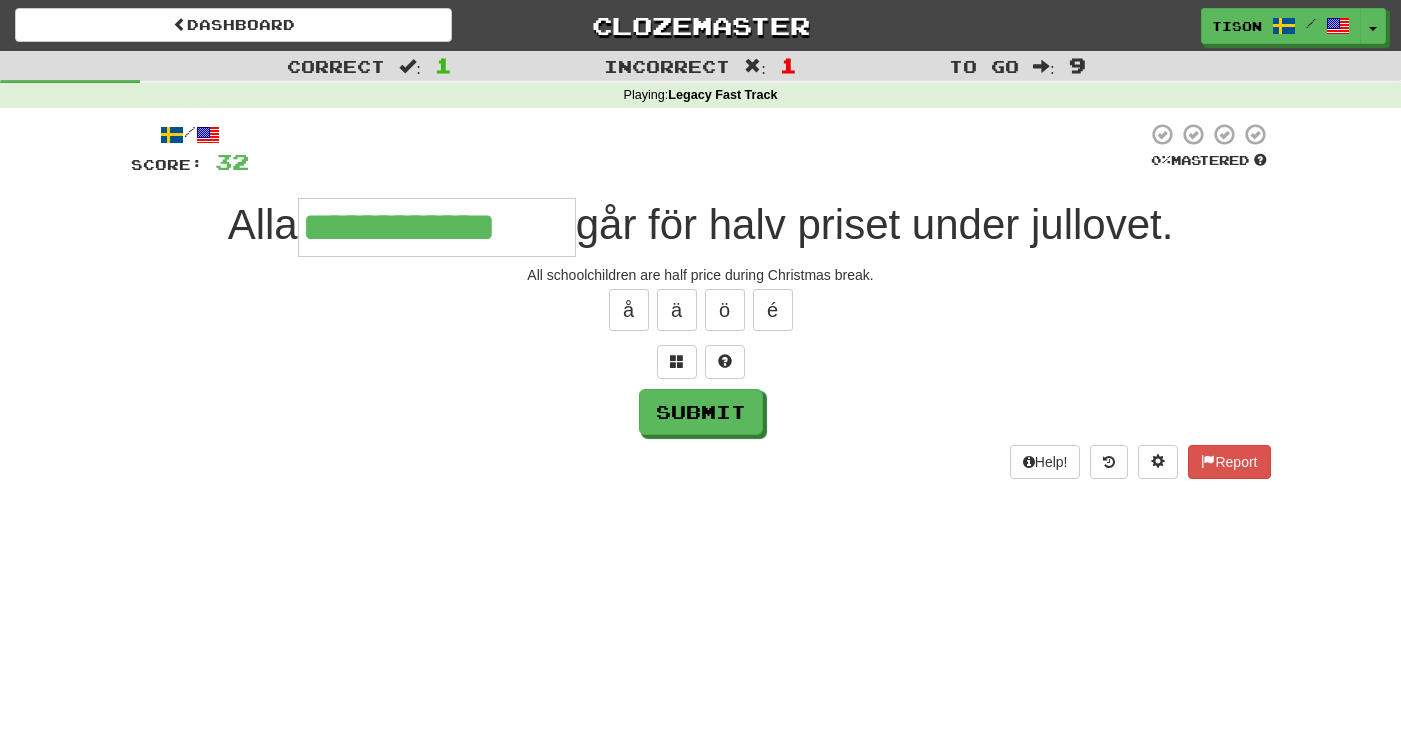type on "**********" 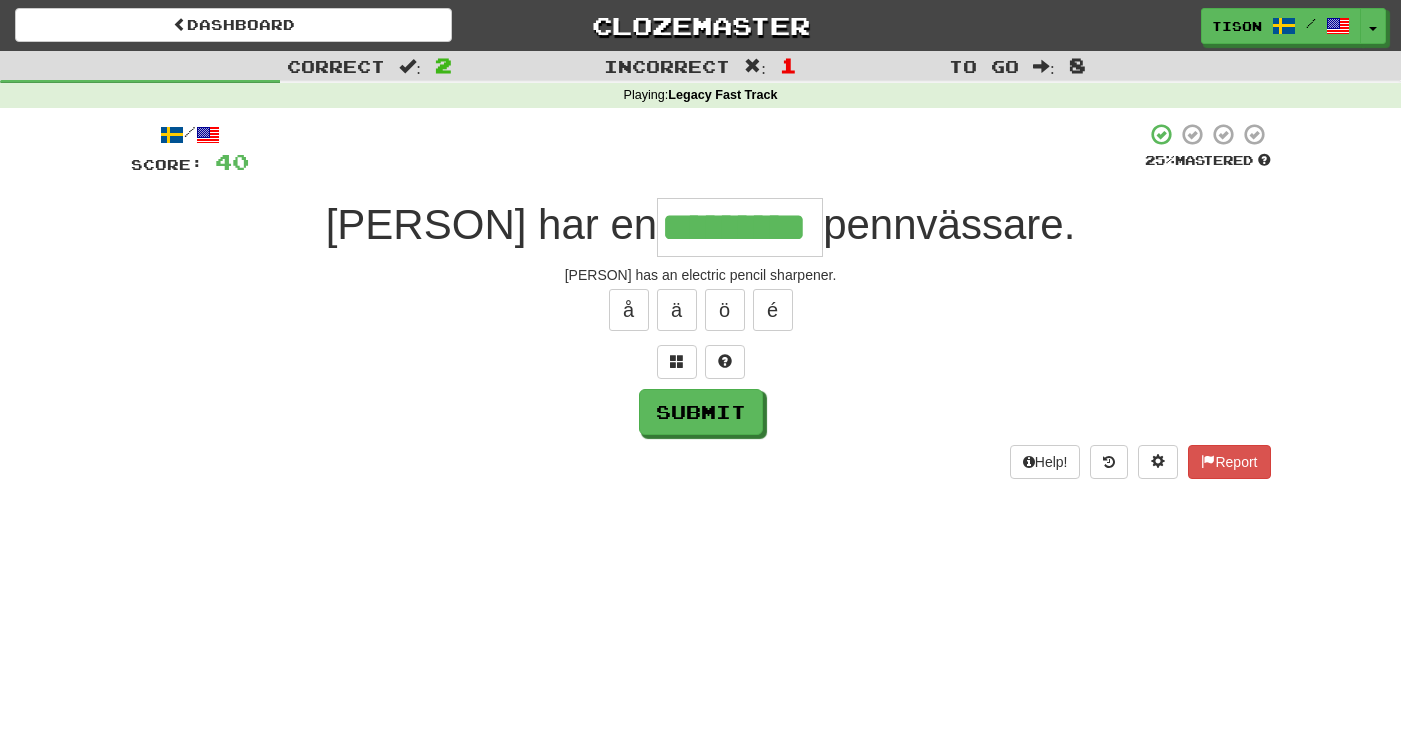 scroll, scrollTop: 0, scrollLeft: 0, axis: both 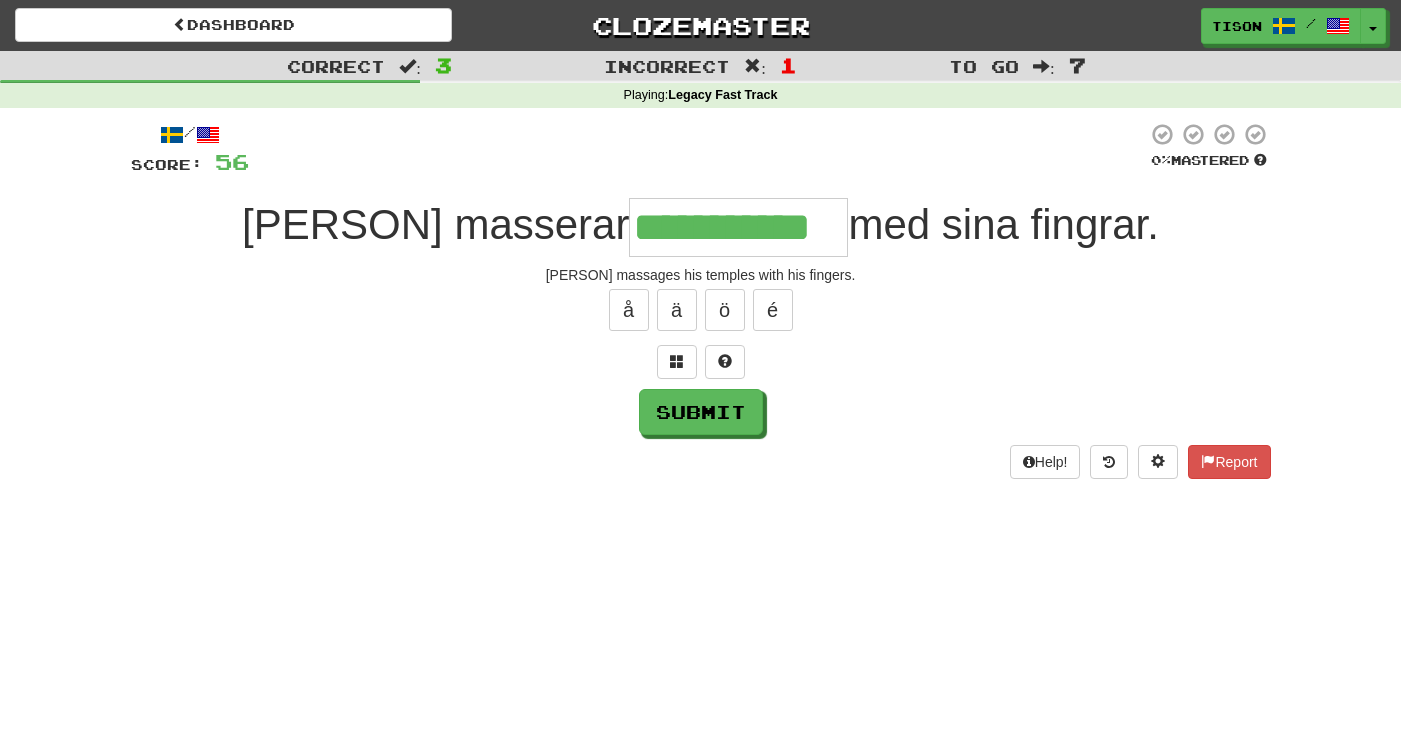 type on "**********" 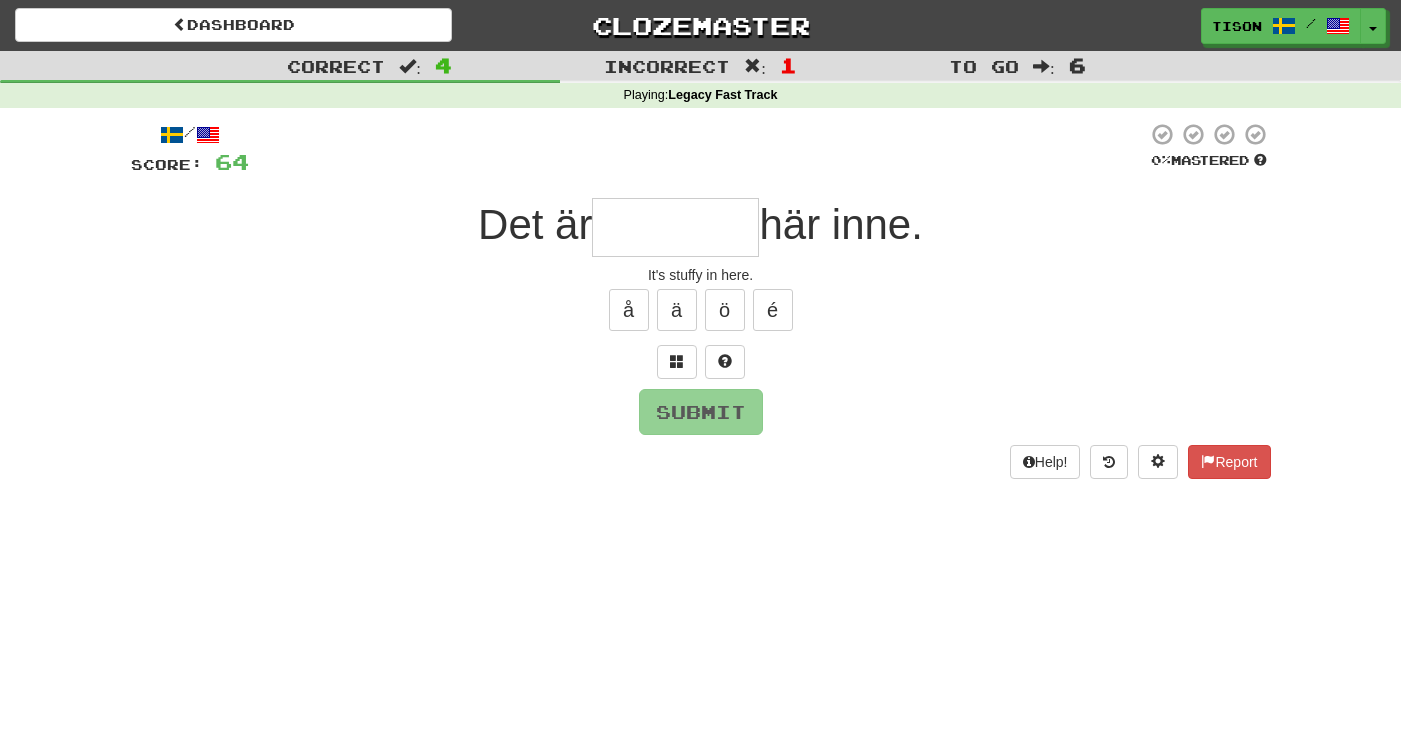 type on "*" 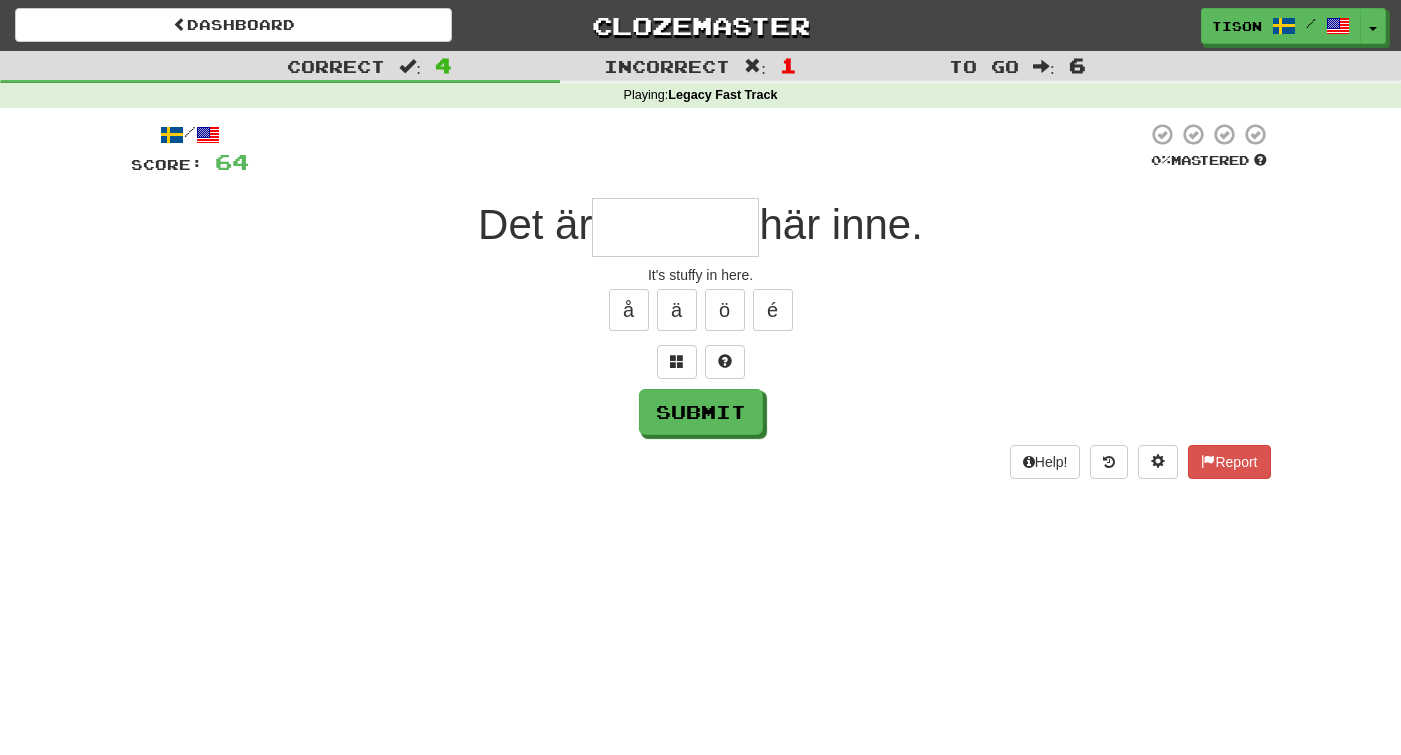 type on "*" 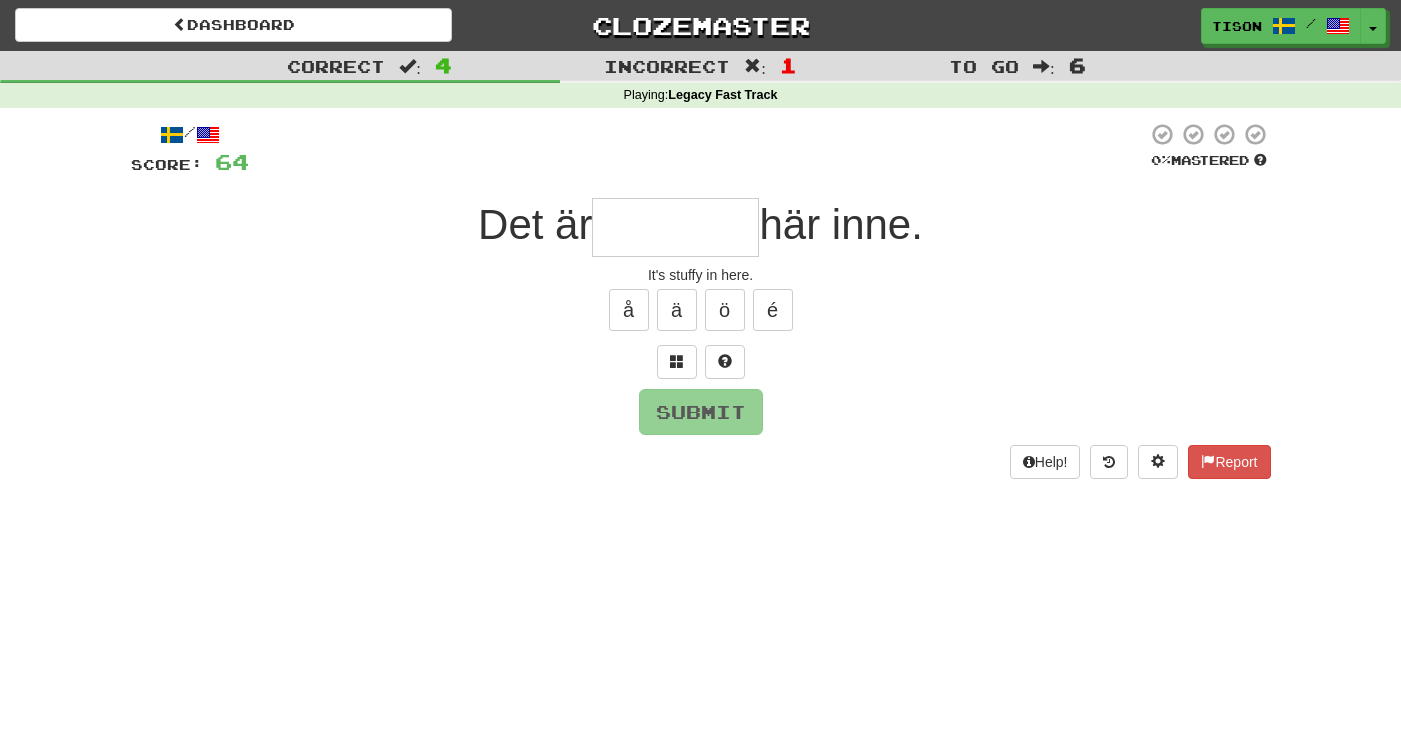 type on "*" 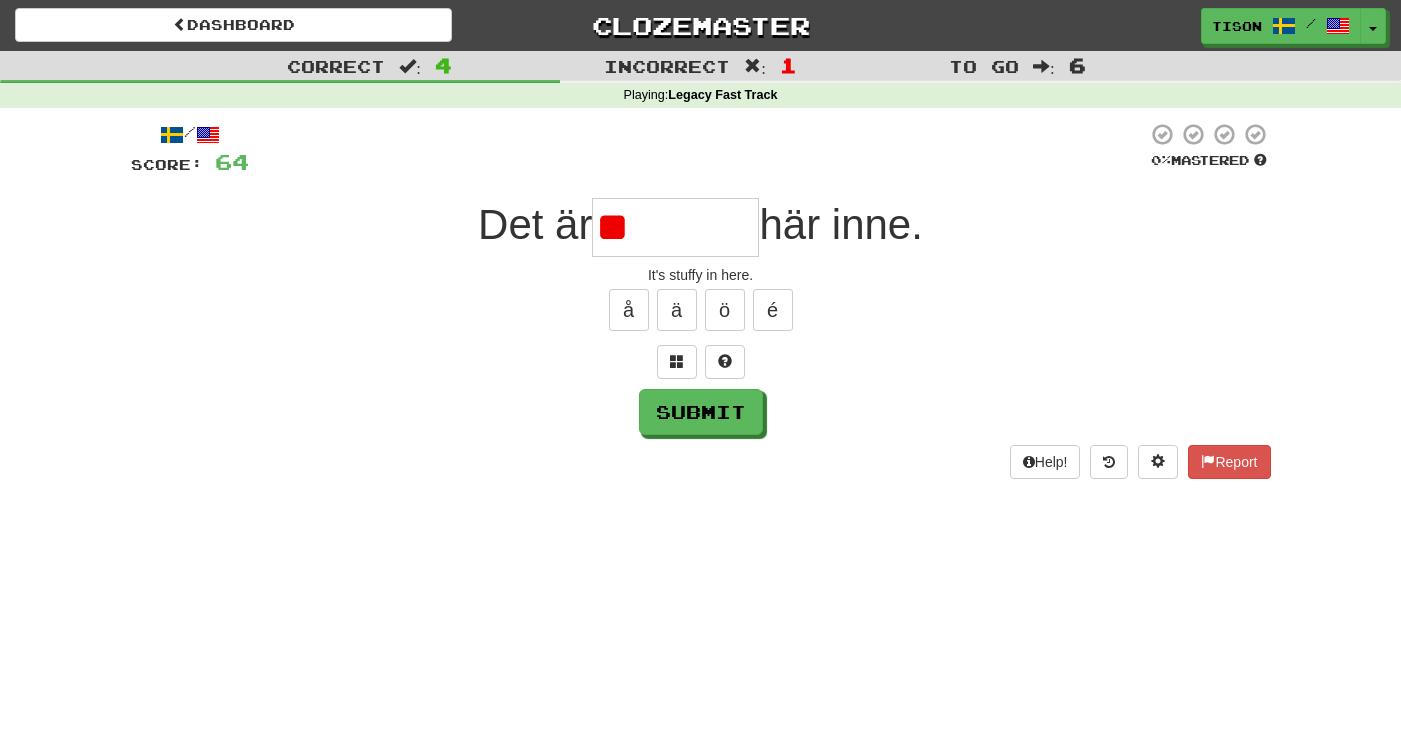 type on "*" 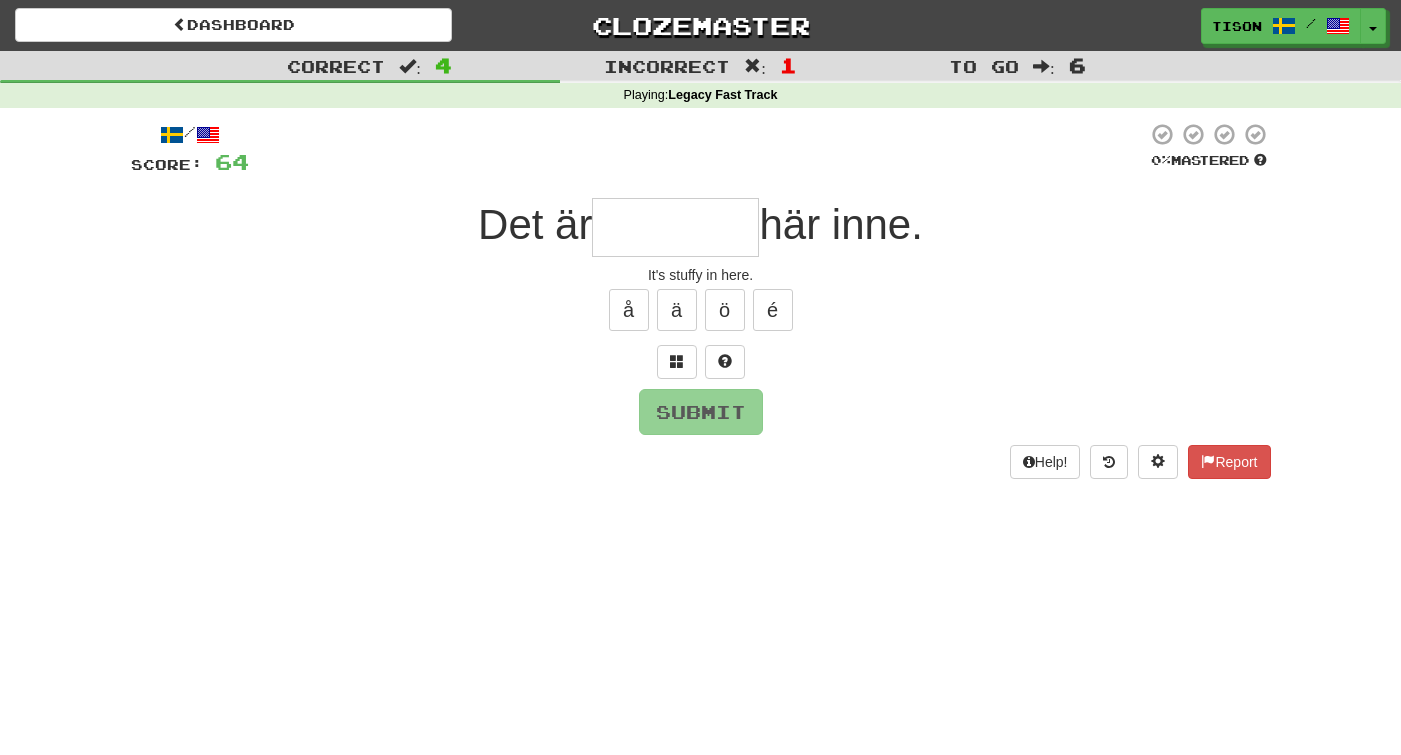 type on "*" 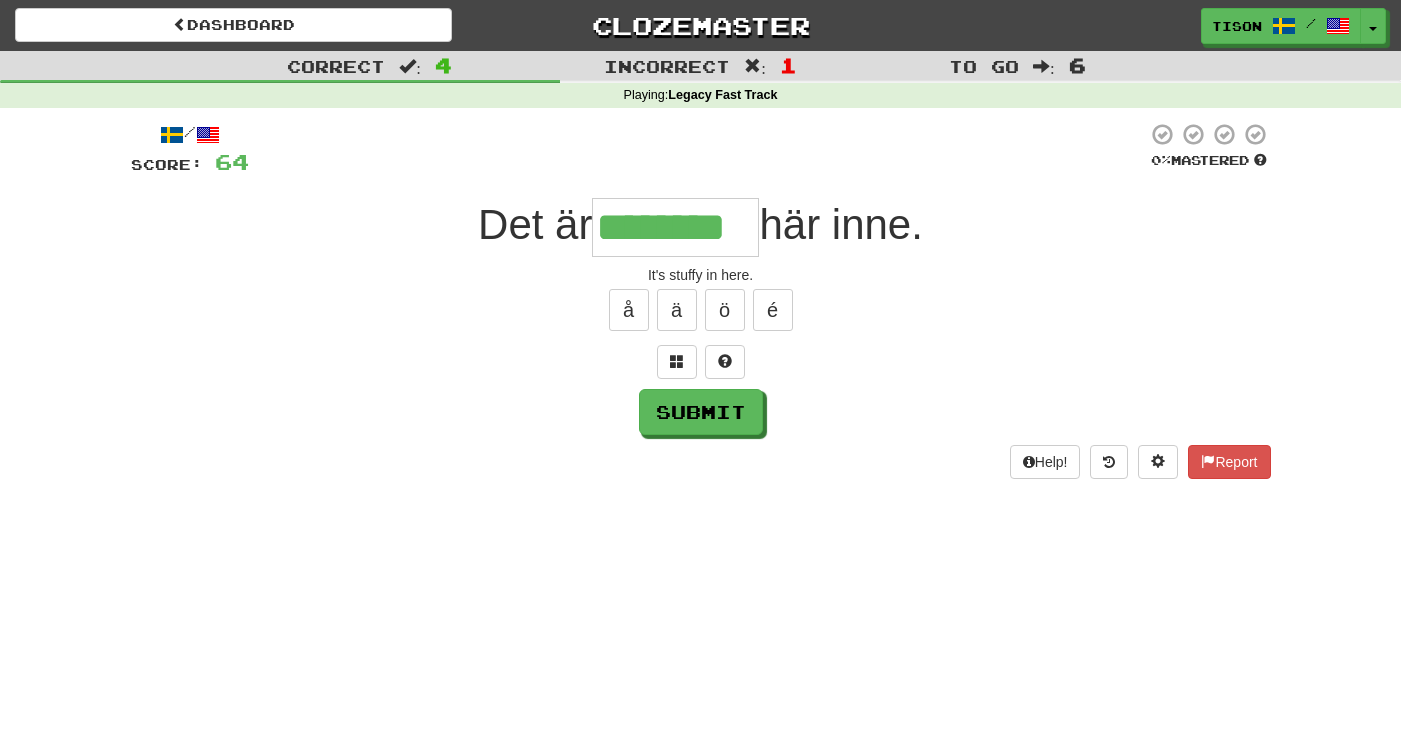 type on "********" 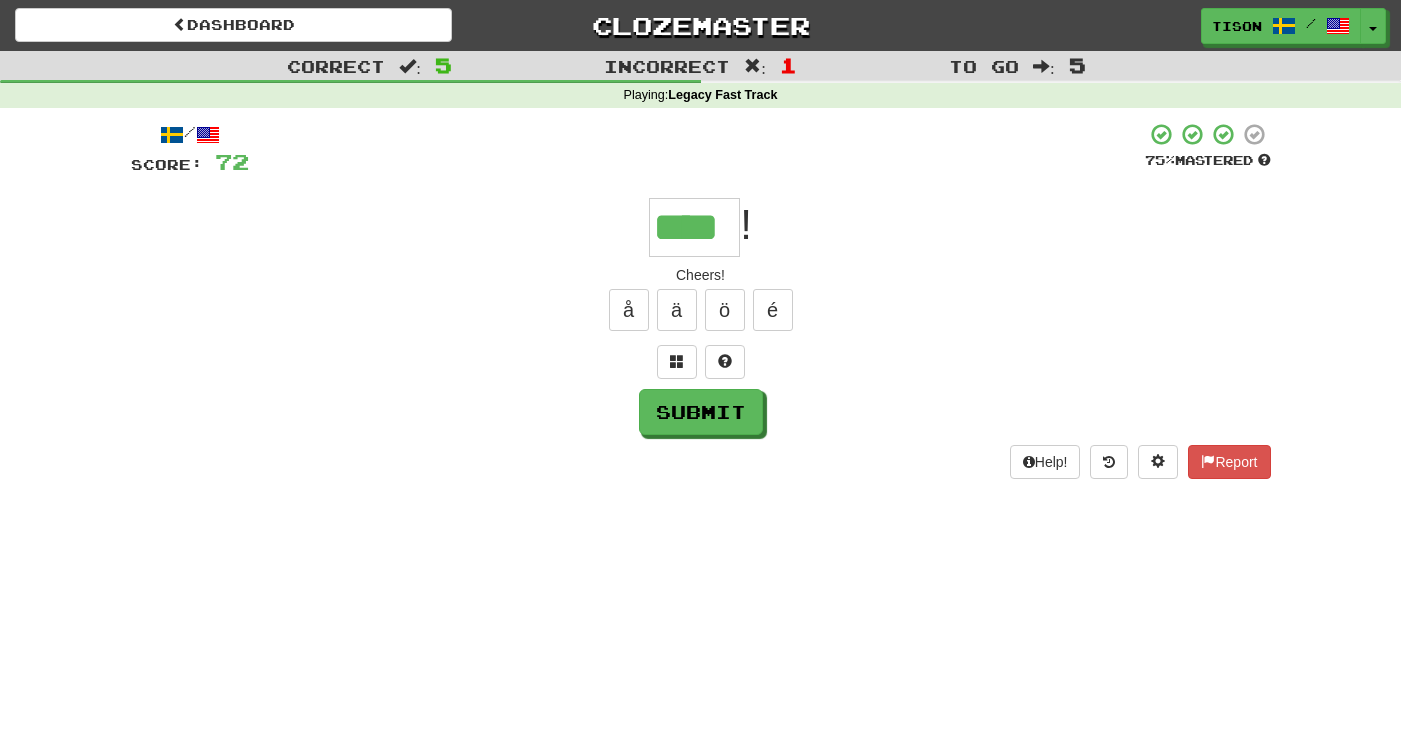 type on "****" 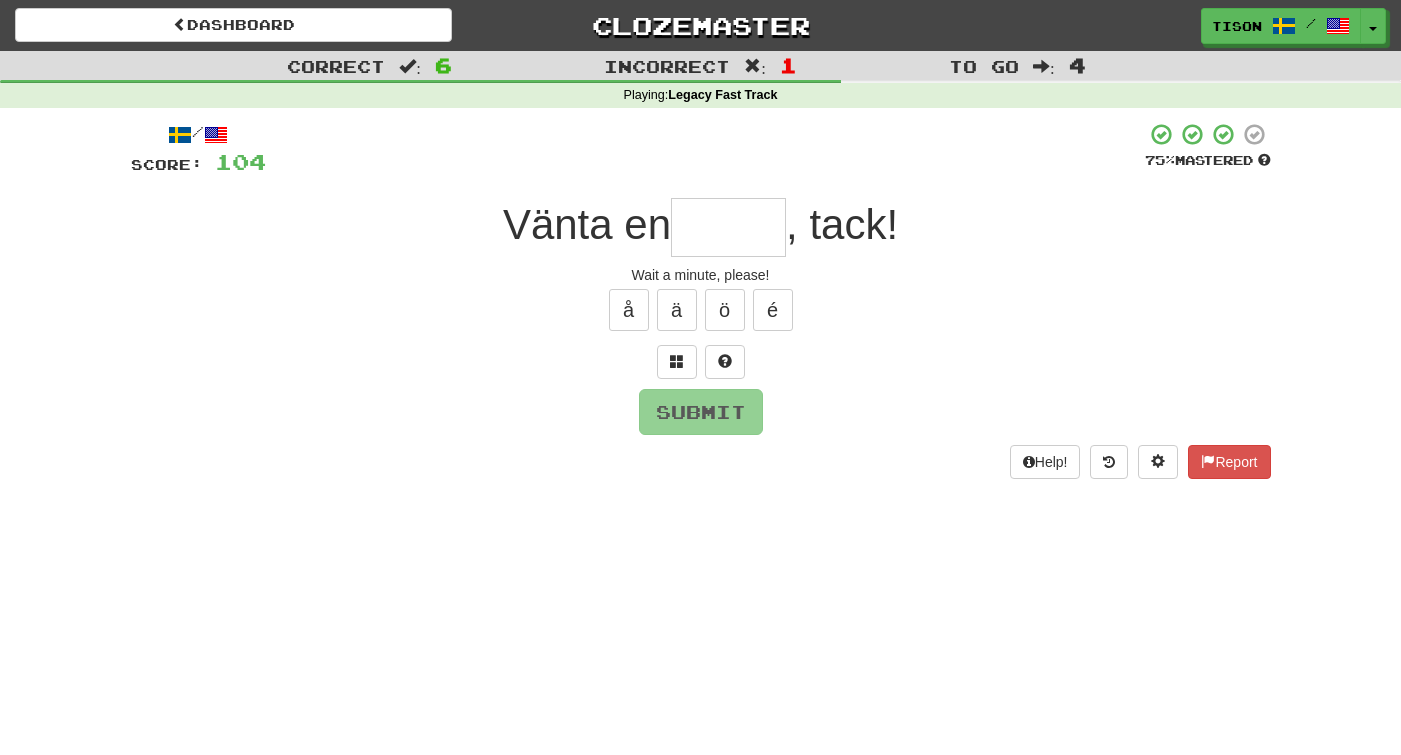 type on "*" 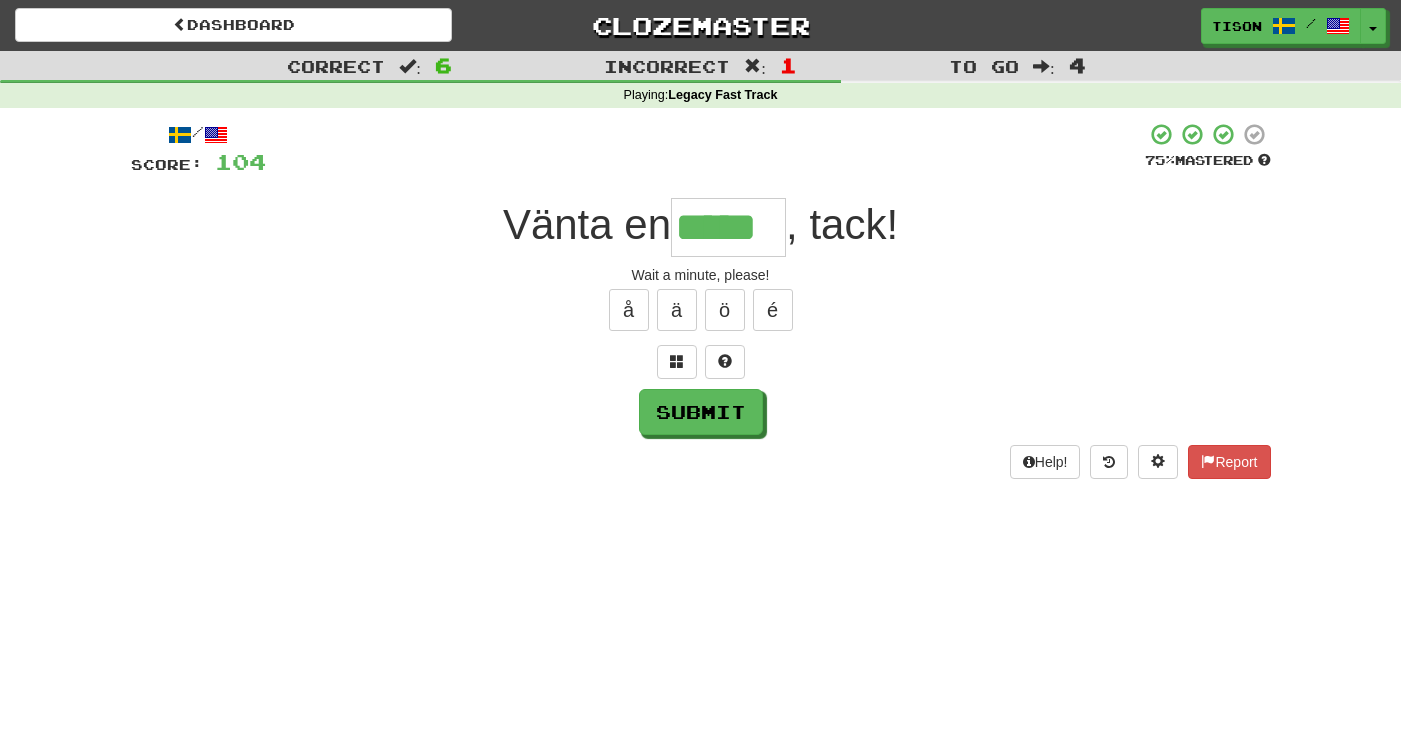 type on "*****" 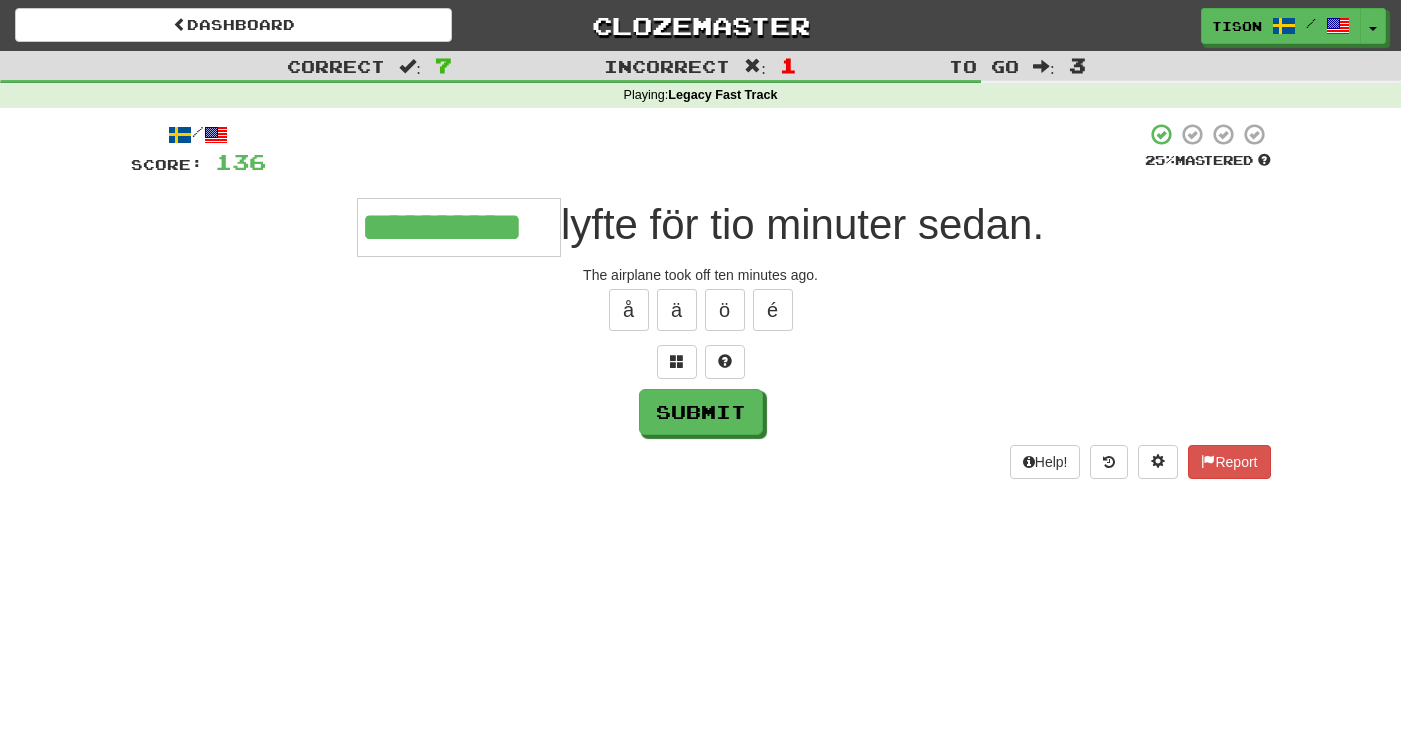 type on "**********" 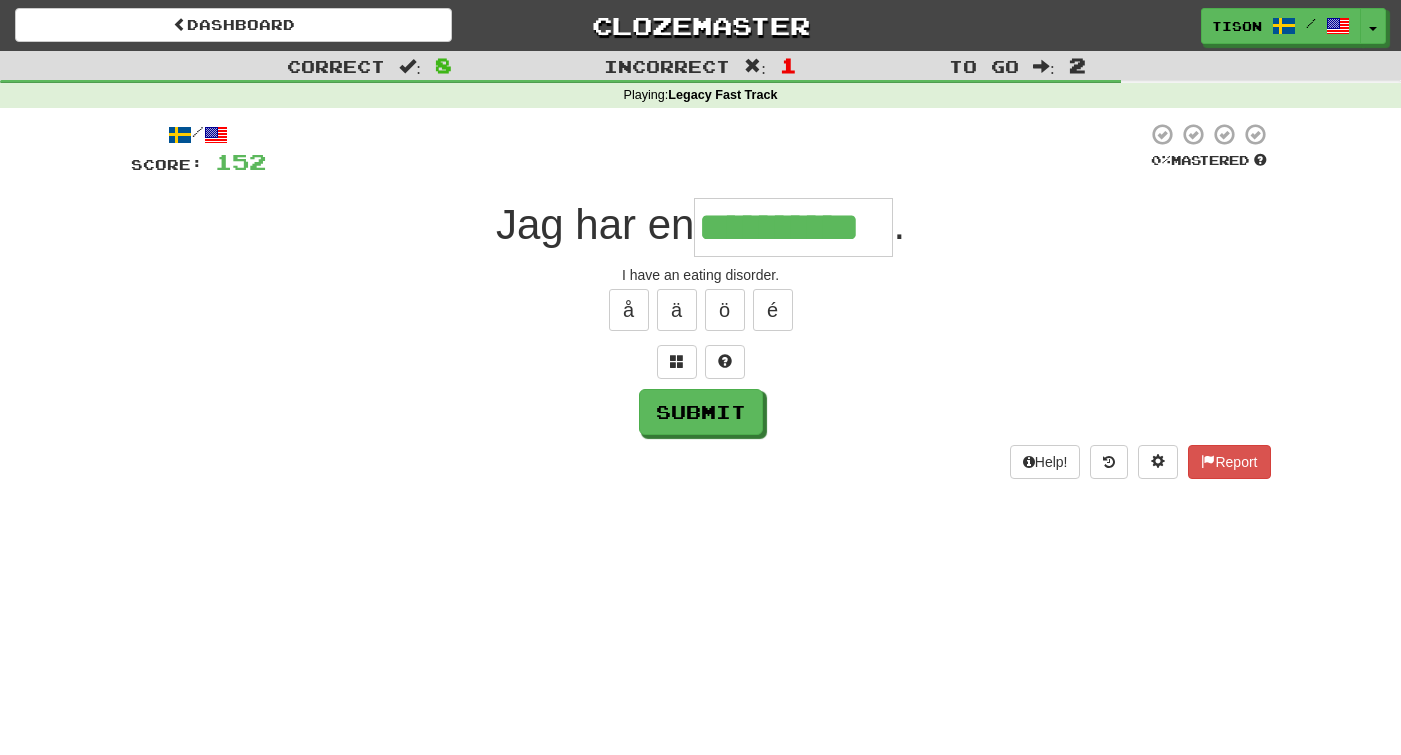 type on "**********" 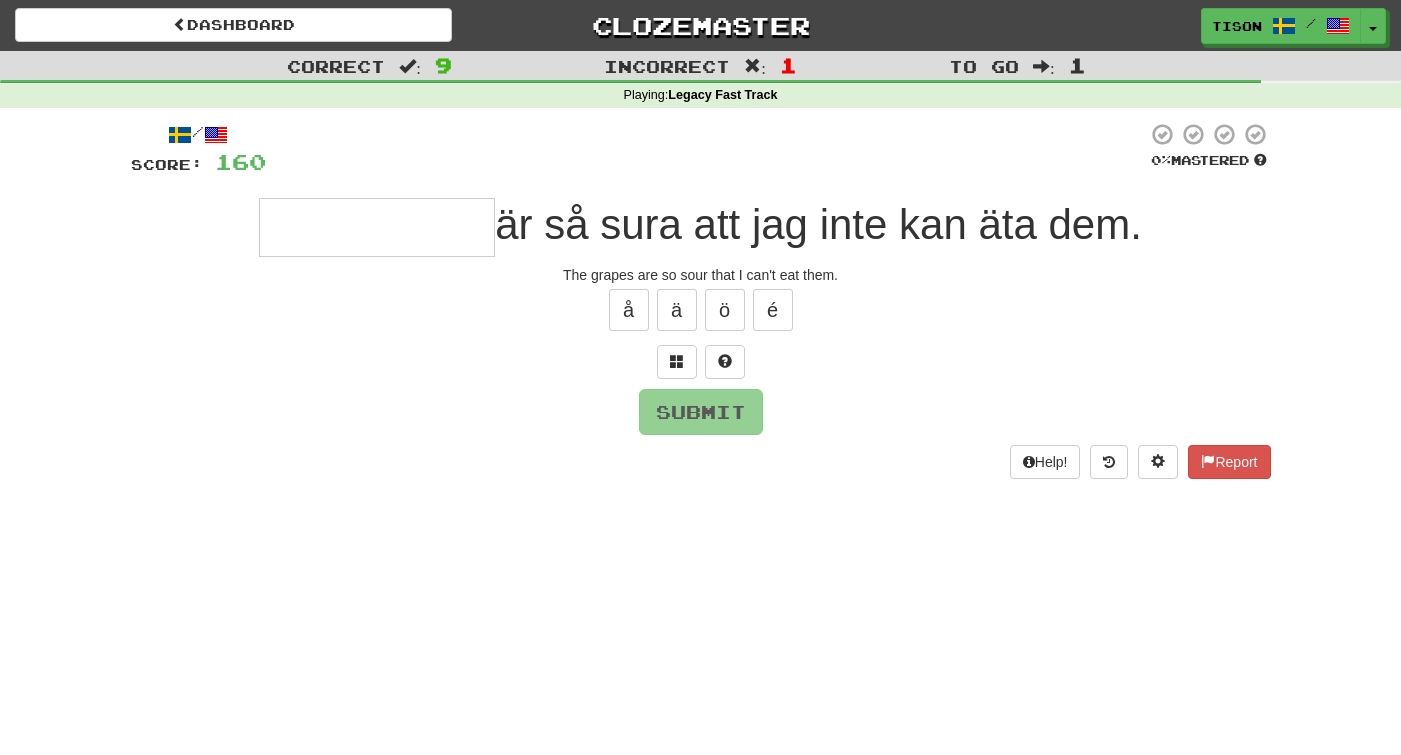 type on "**********" 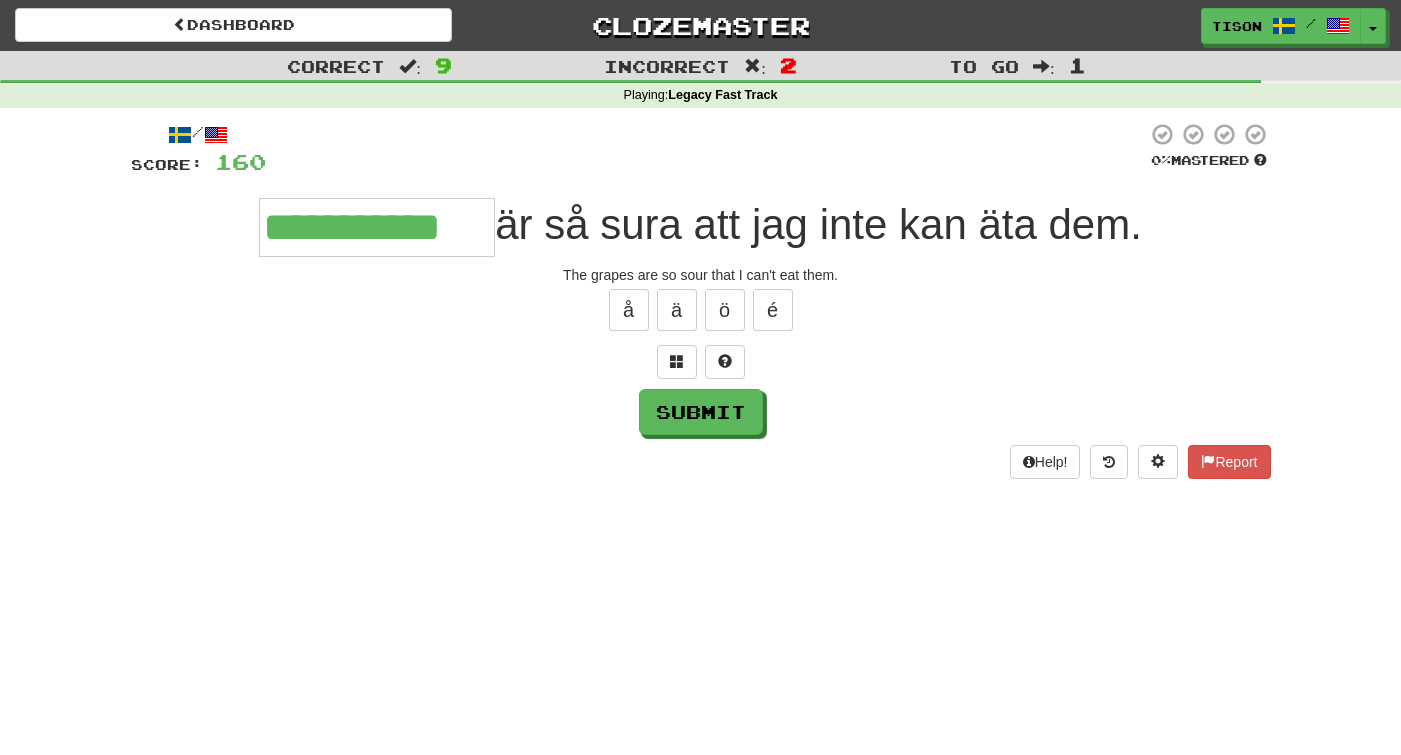 type on "**********" 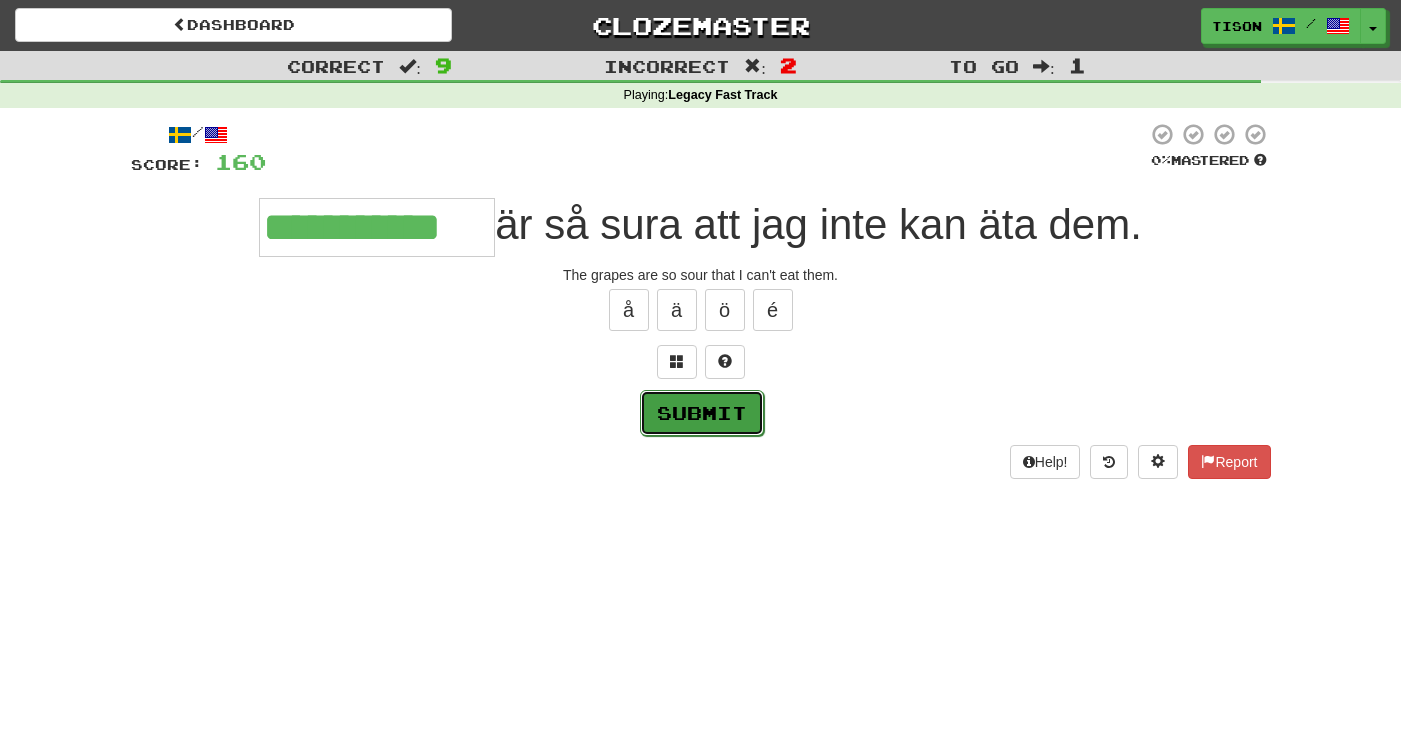 click on "Submit" at bounding box center (702, 413) 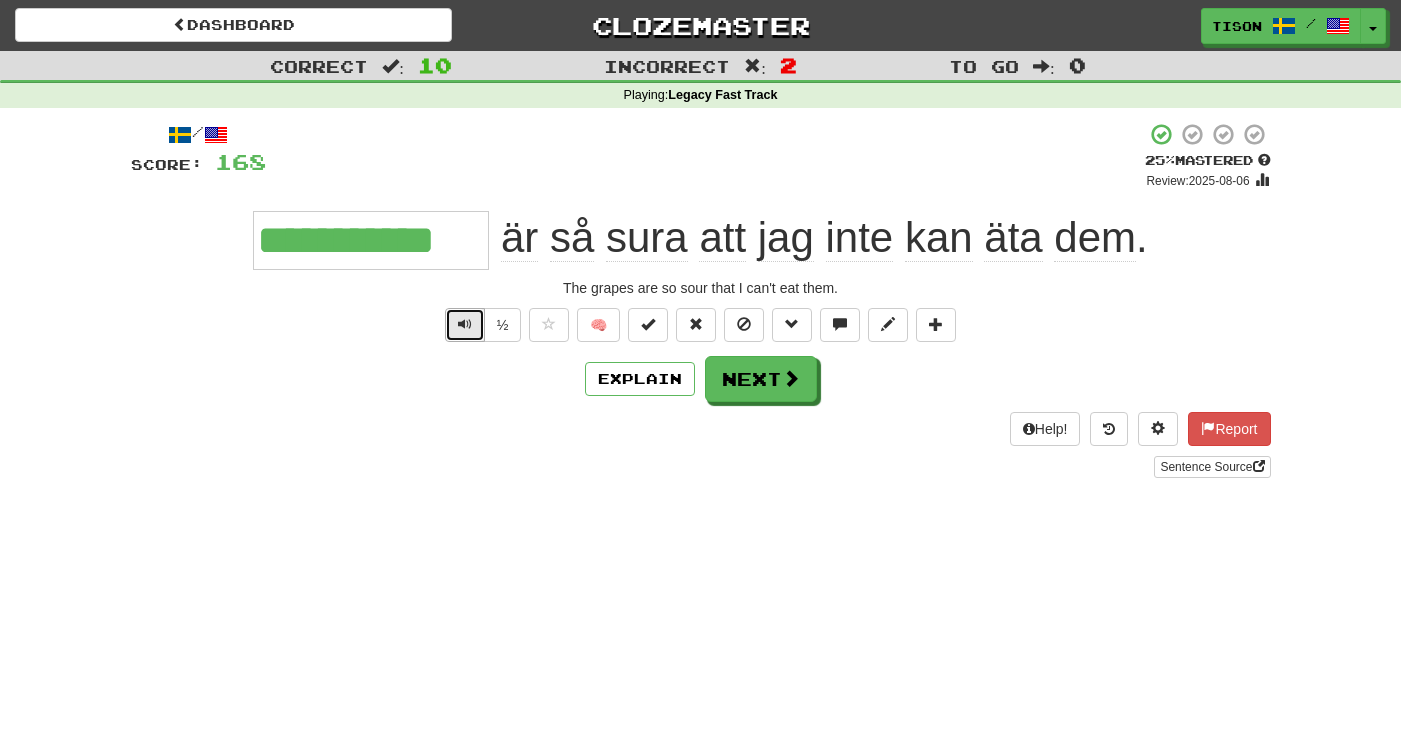 click at bounding box center (465, 324) 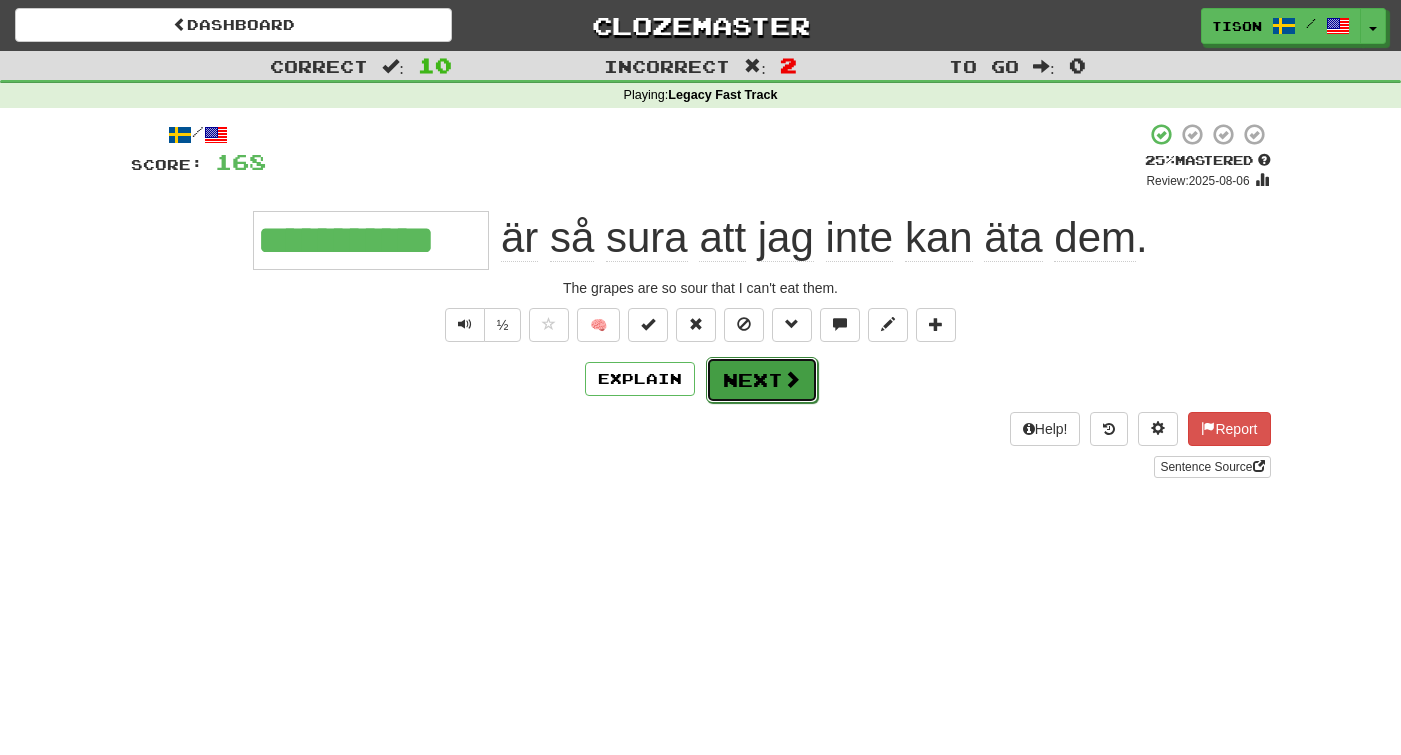 click on "Next" at bounding box center [762, 380] 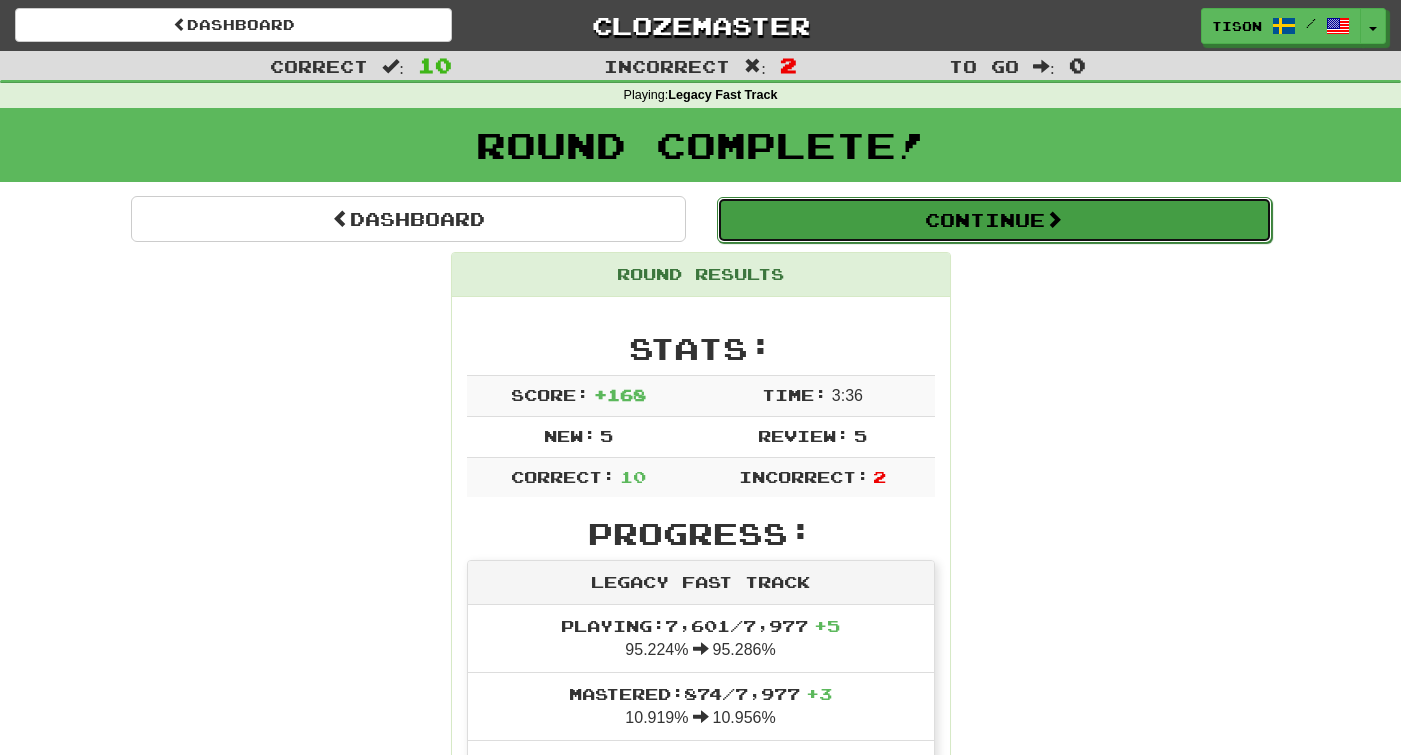 click on "Continue" at bounding box center (994, 220) 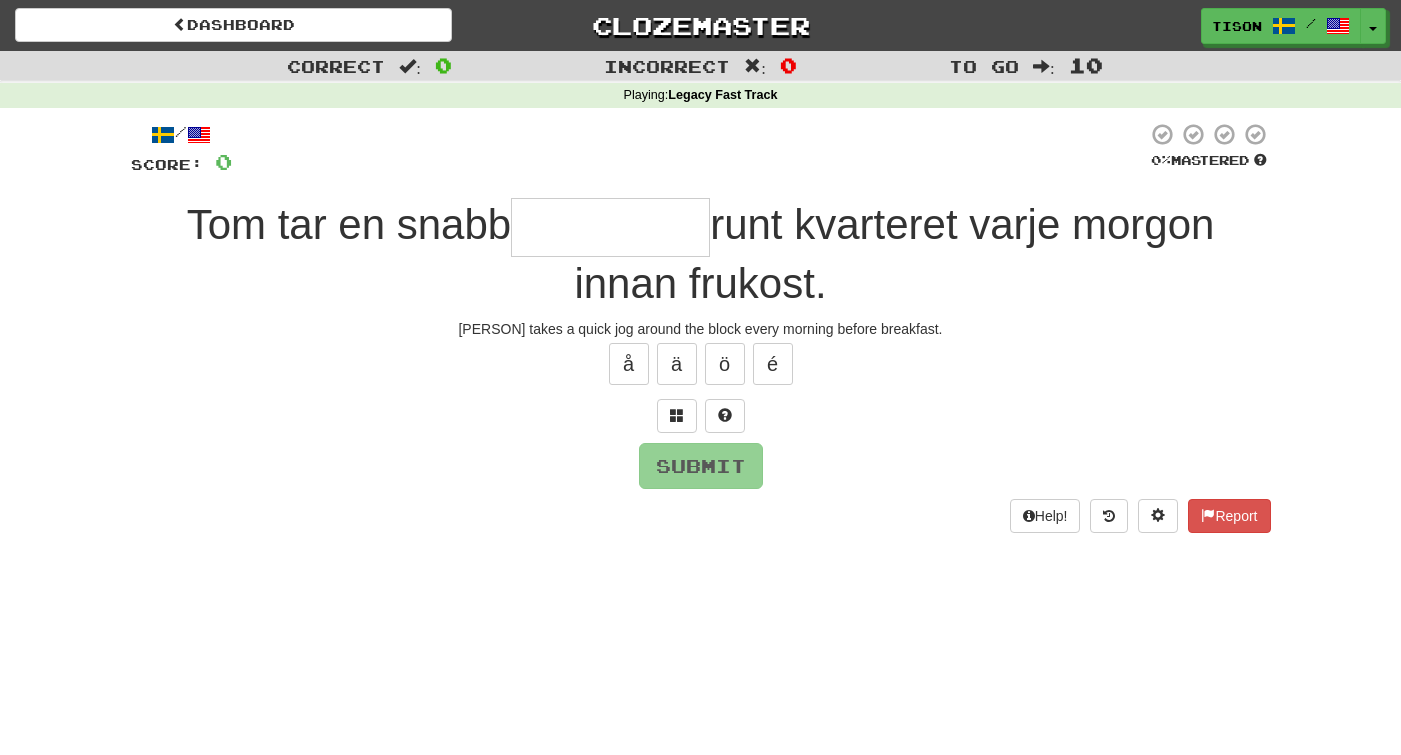 type on "*" 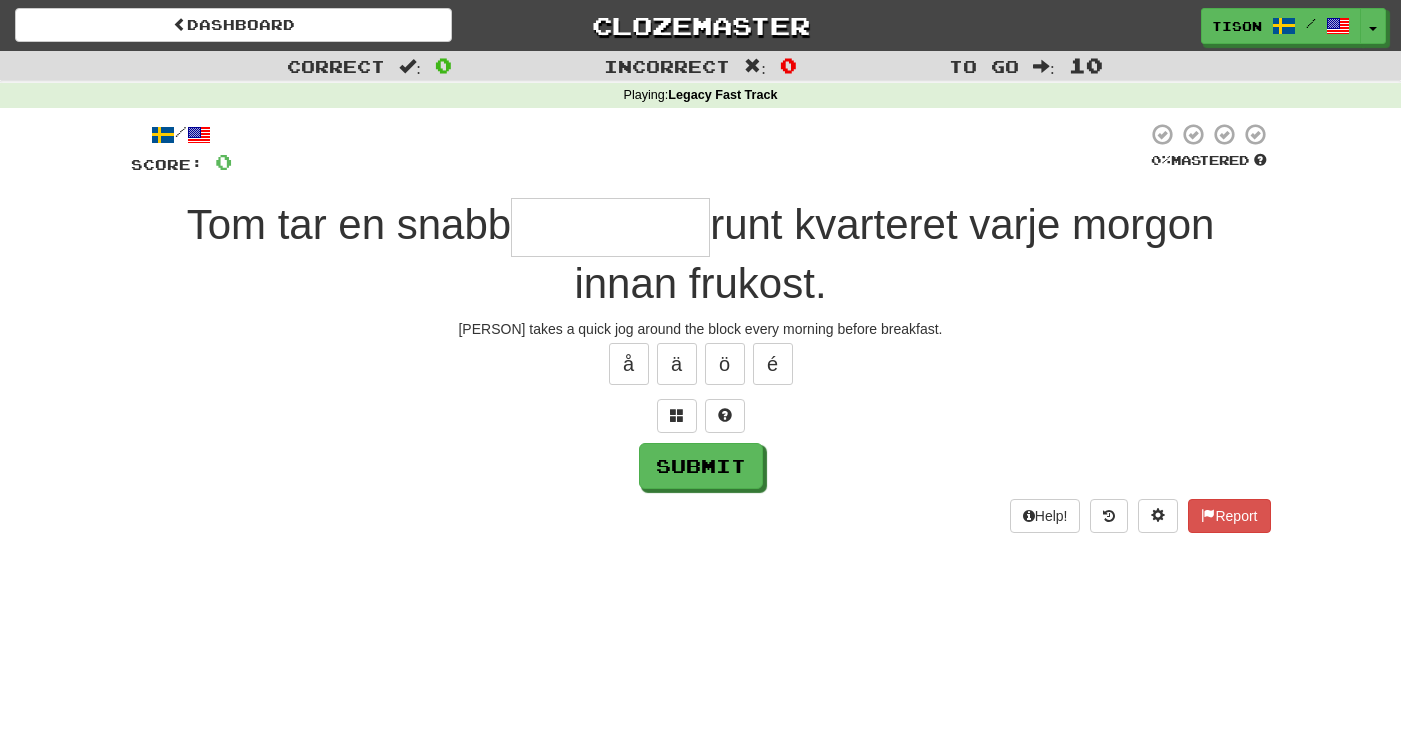 type on "*" 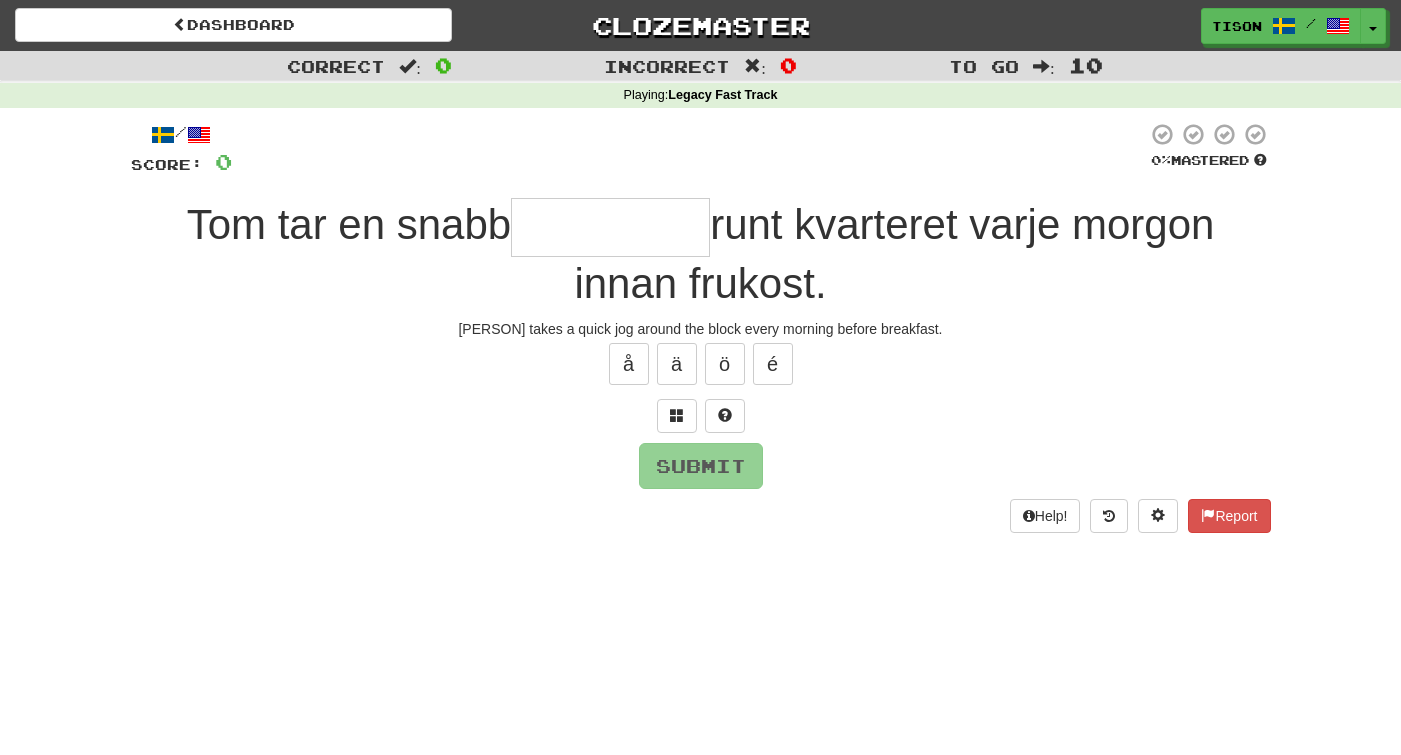 type on "*" 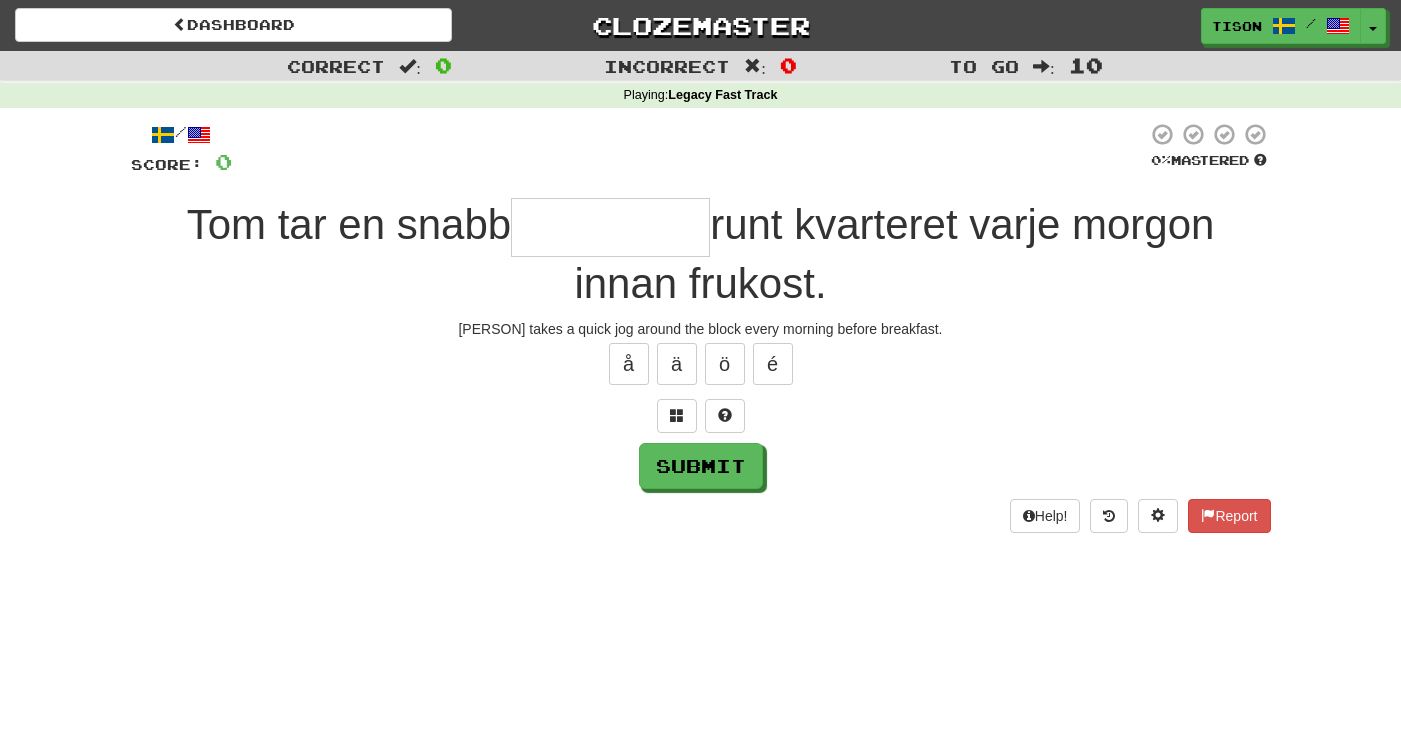 type on "*" 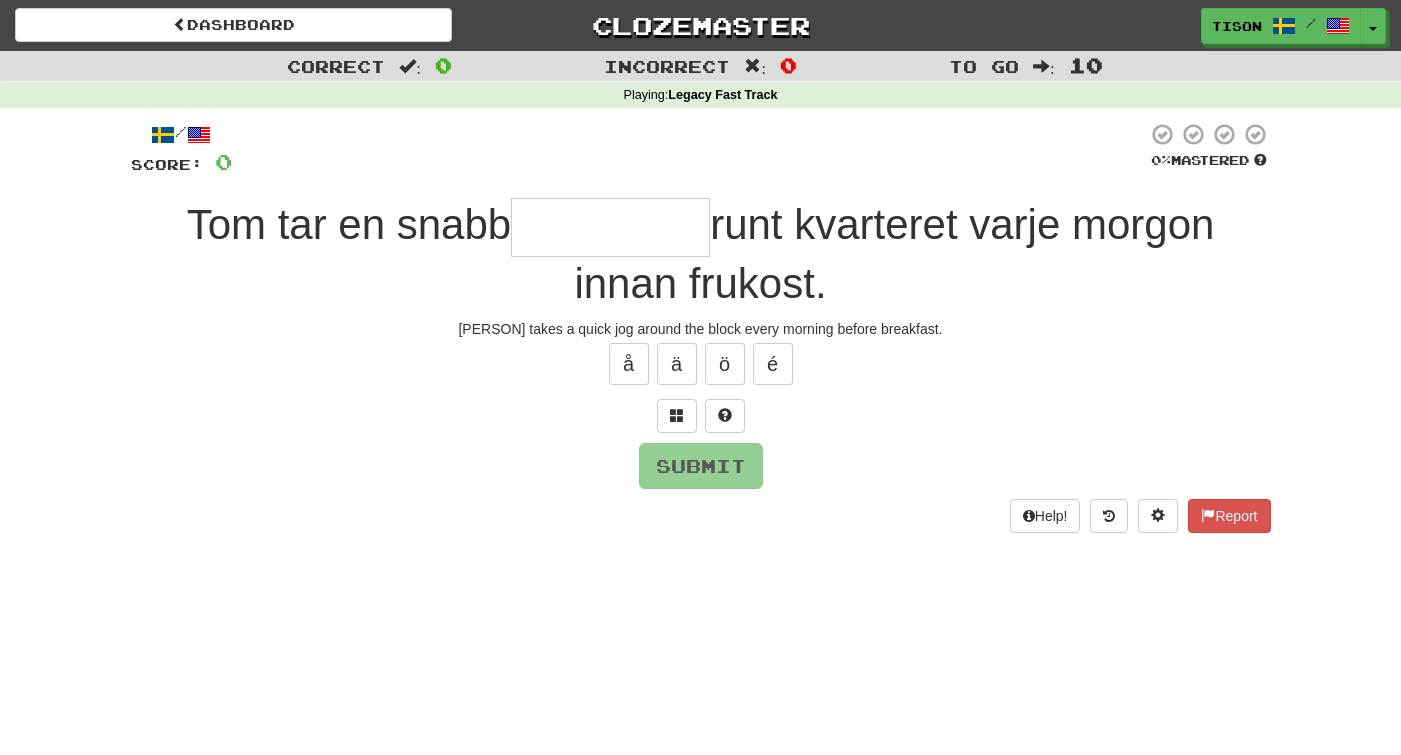 type on "*" 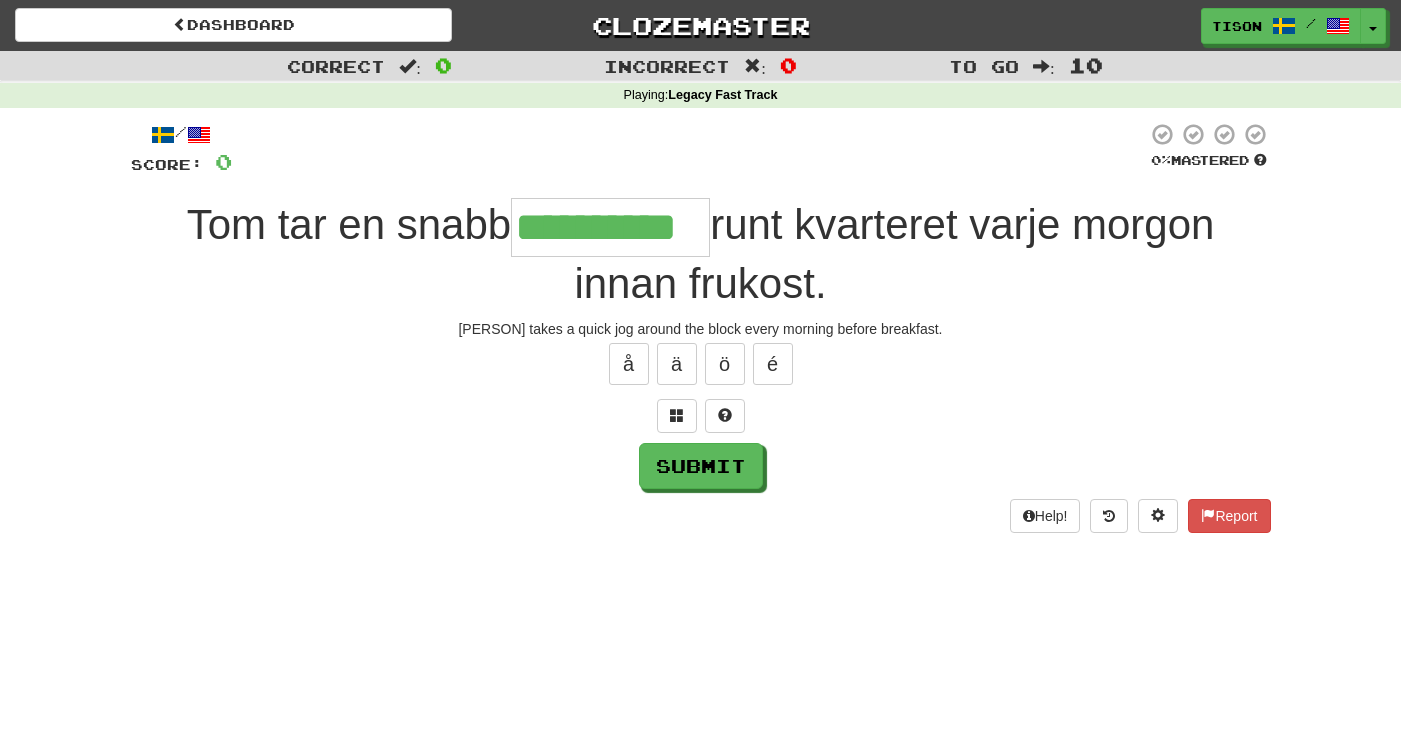 type on "**********" 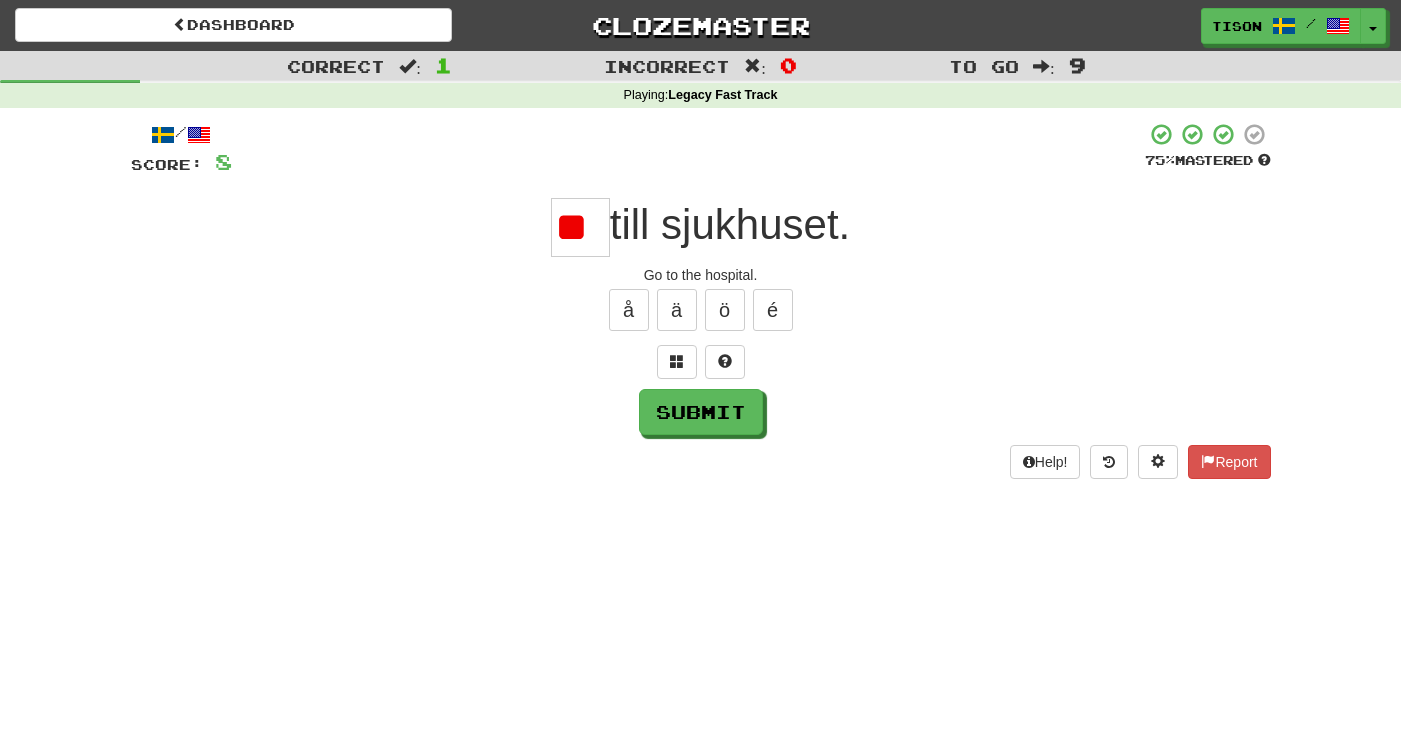 type on "*" 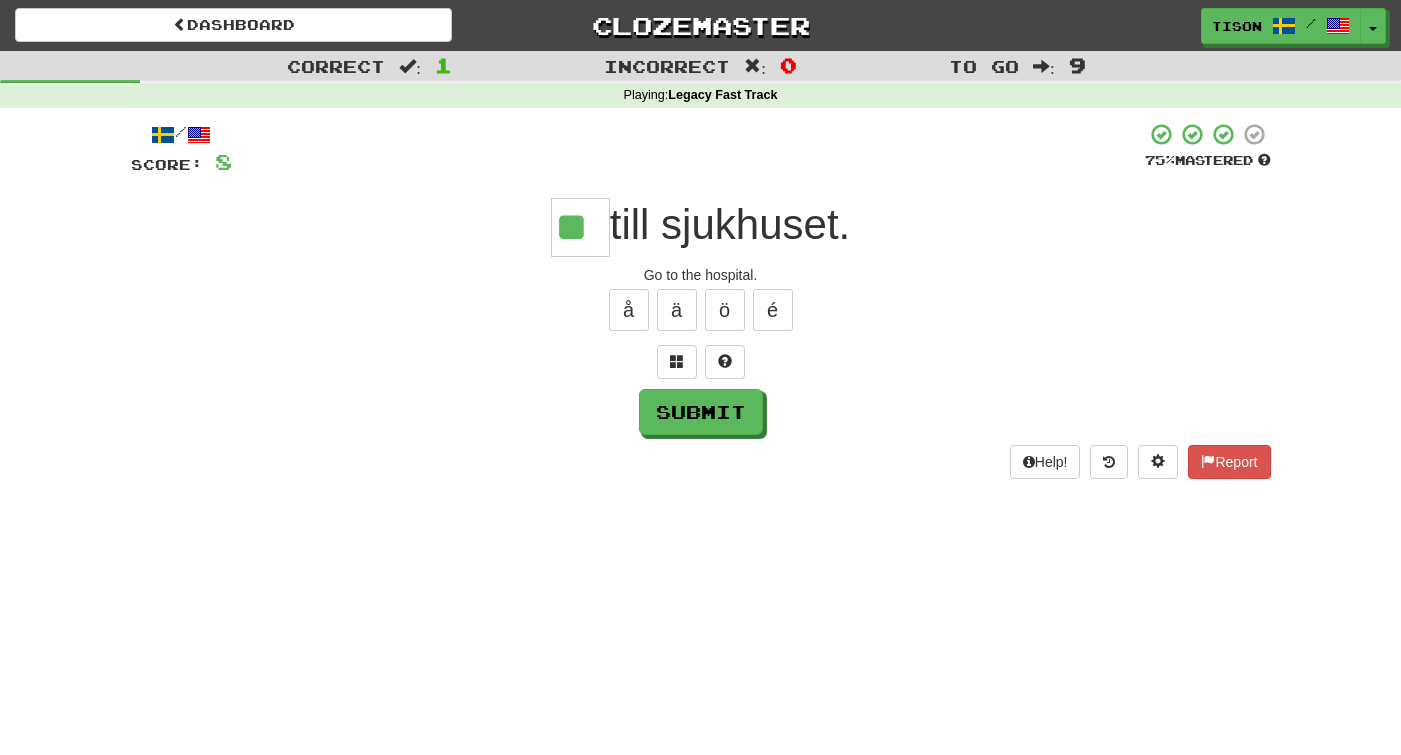type on "**" 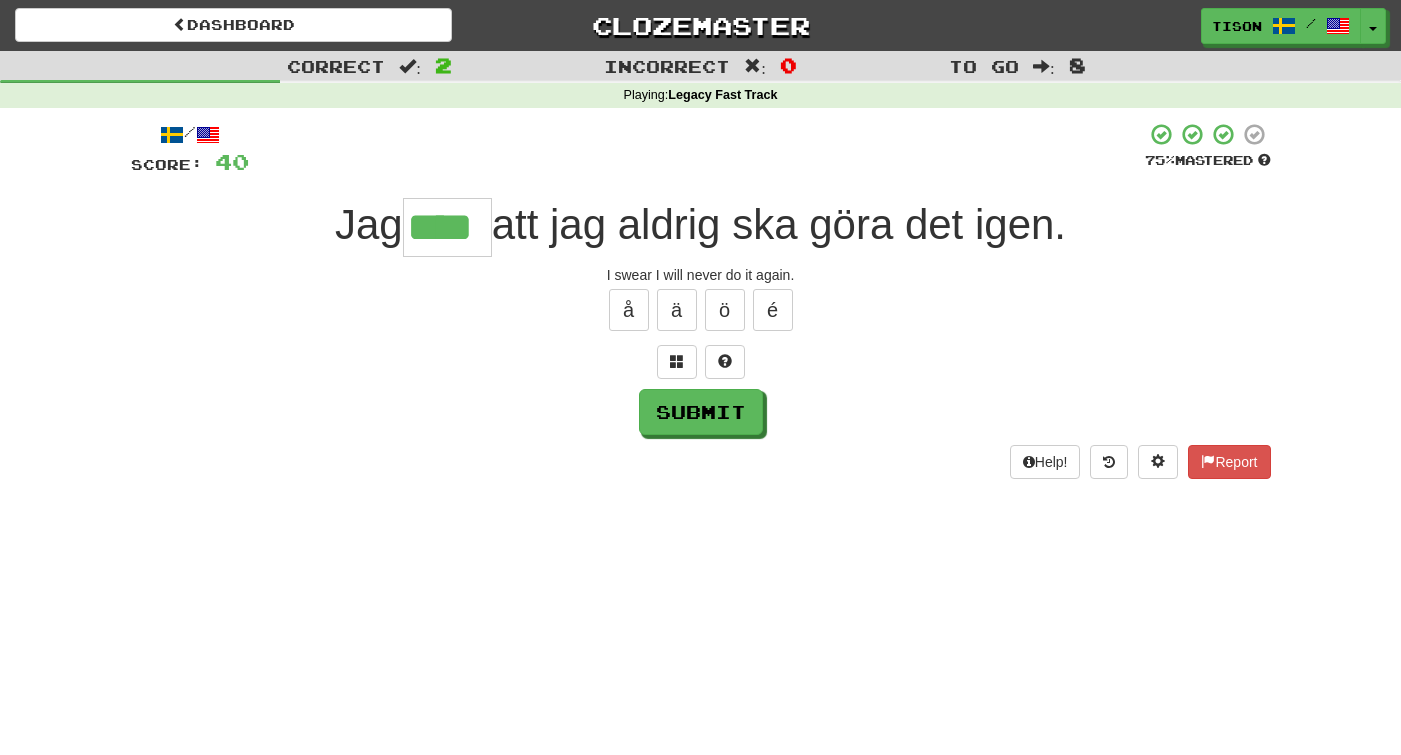 type on "****" 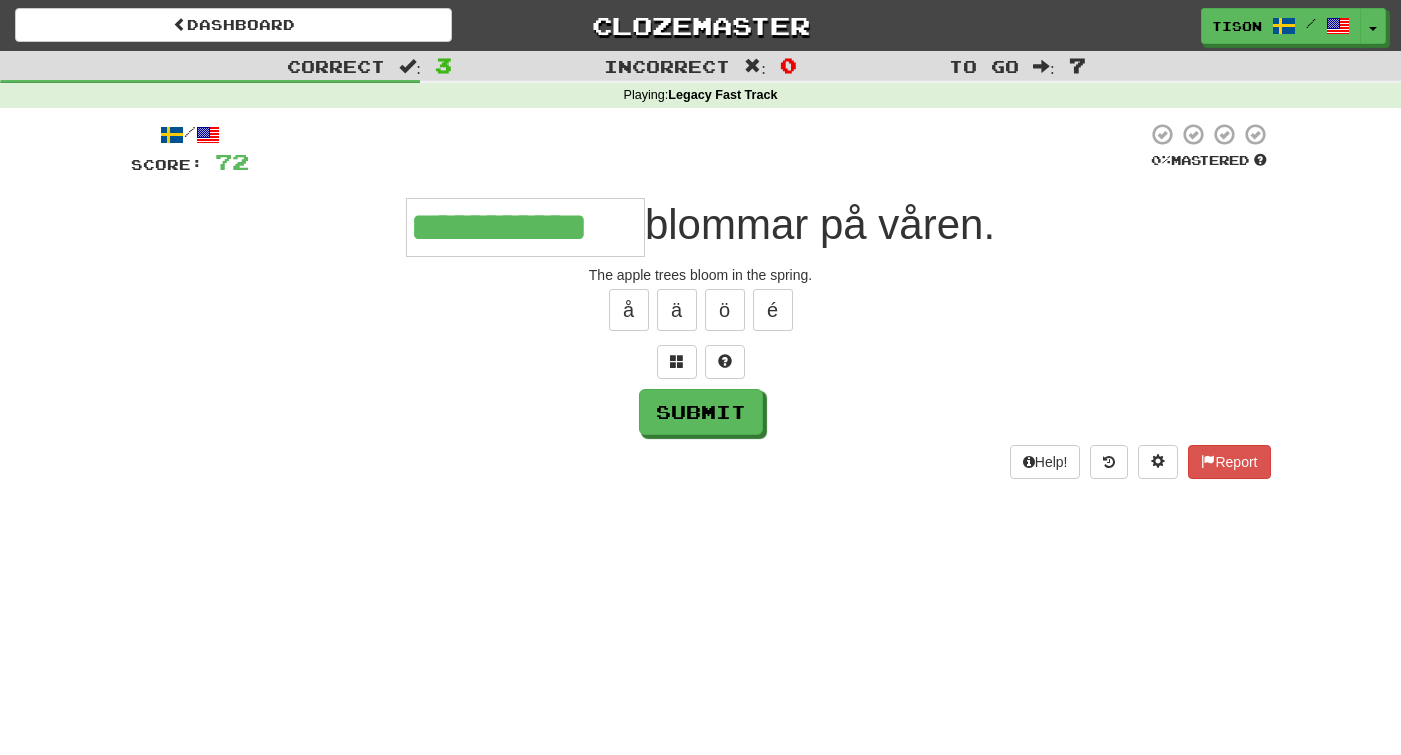 type on "**********" 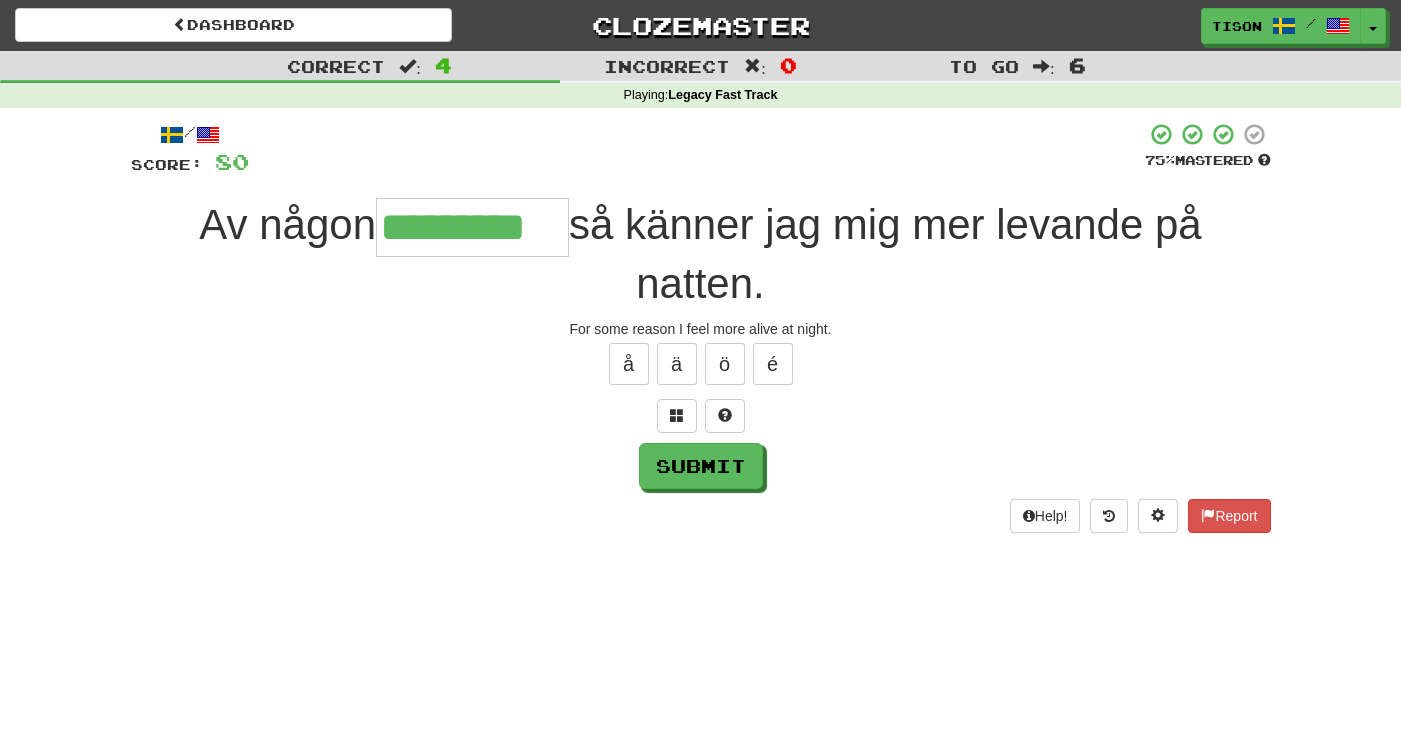 type on "*********" 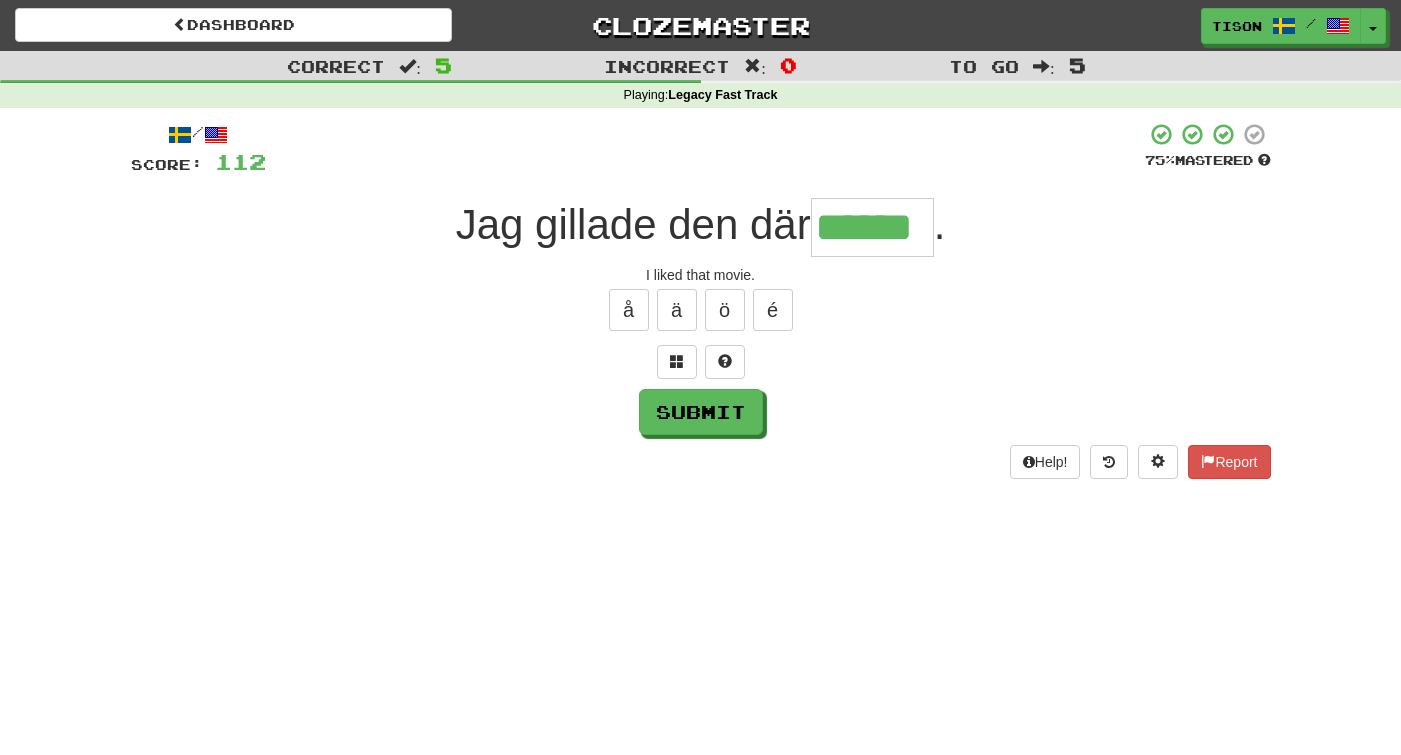 type on "******" 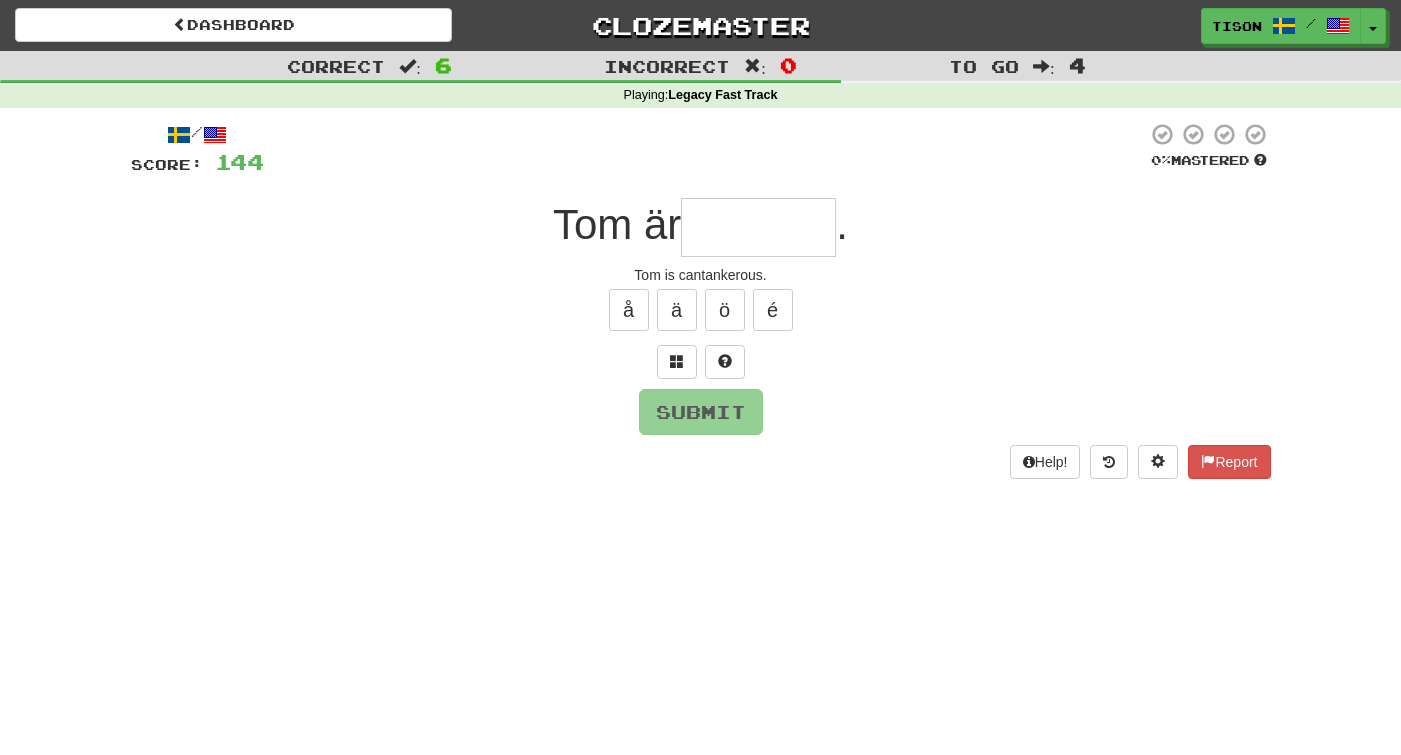 type on "*" 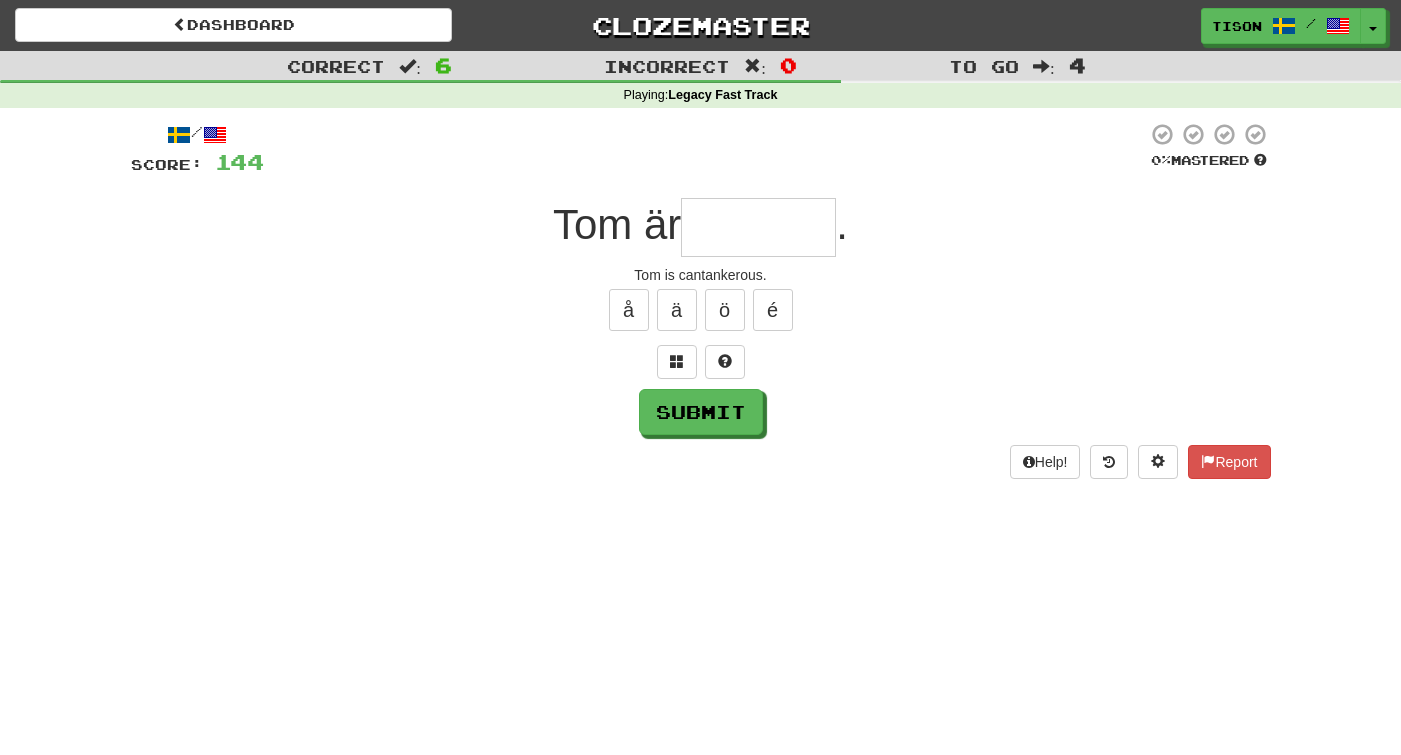 type on "*" 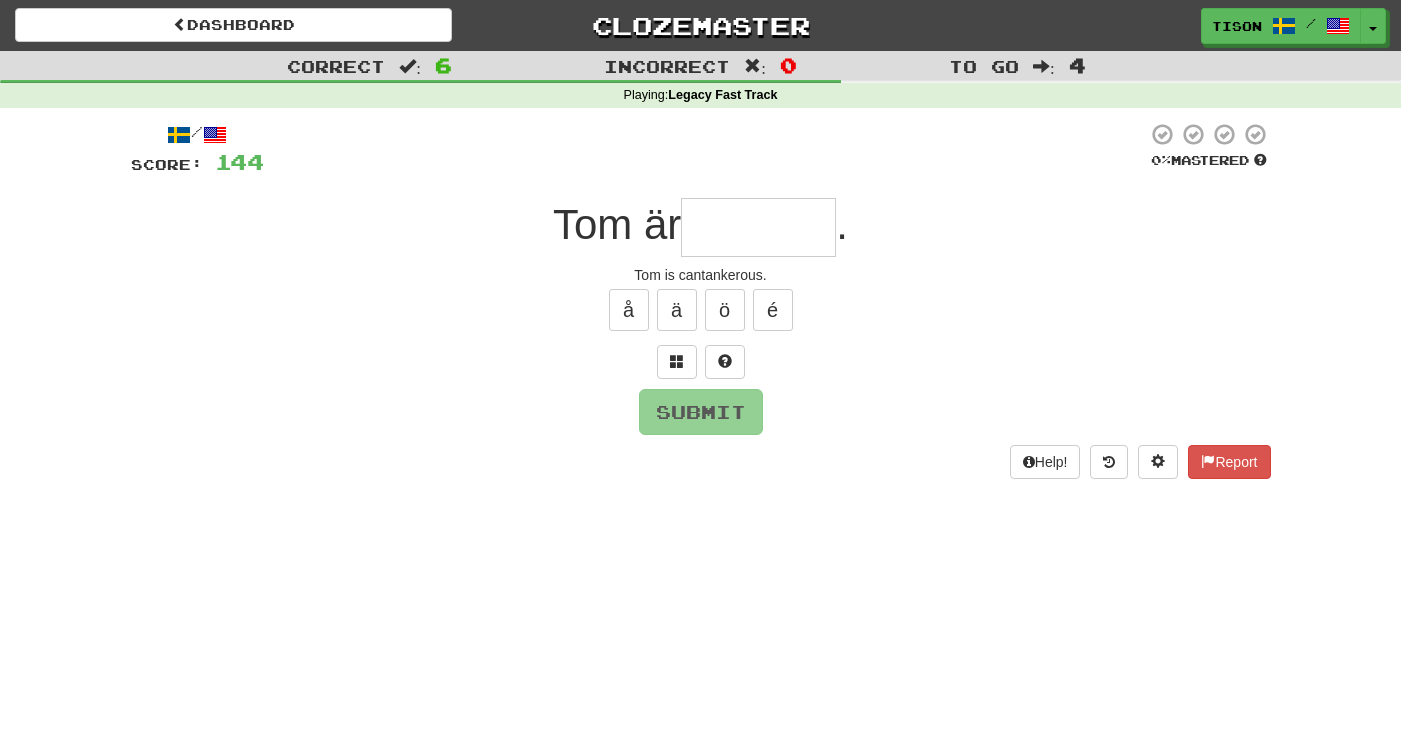type on "*" 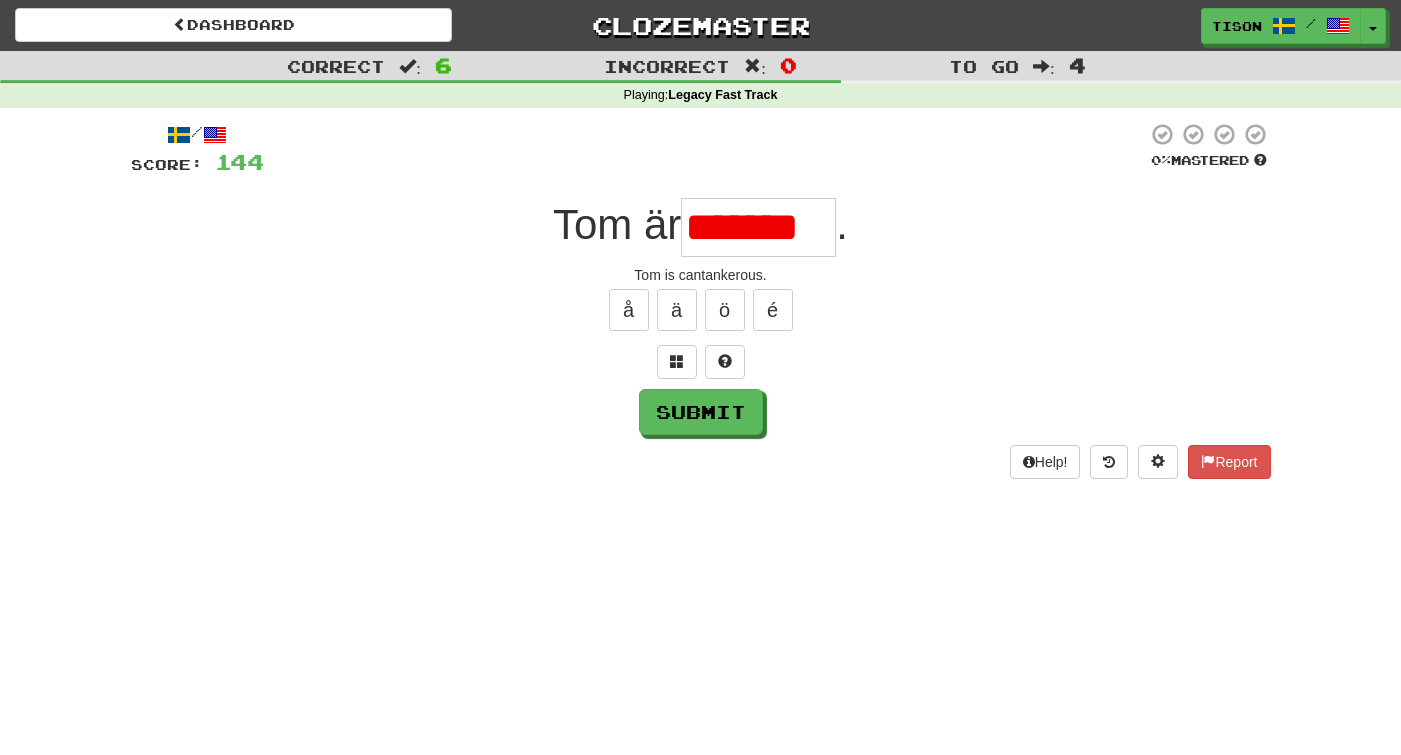 scroll, scrollTop: 0, scrollLeft: 0, axis: both 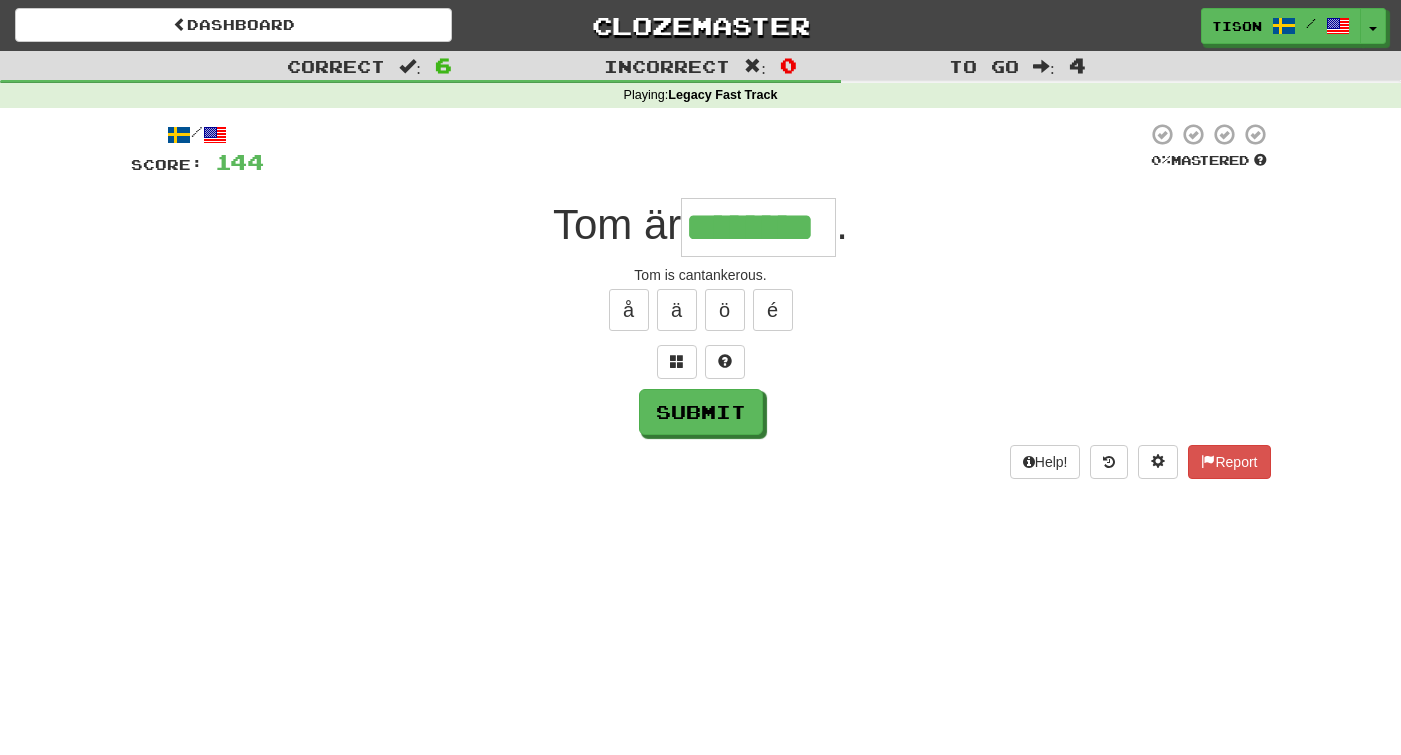 type on "********" 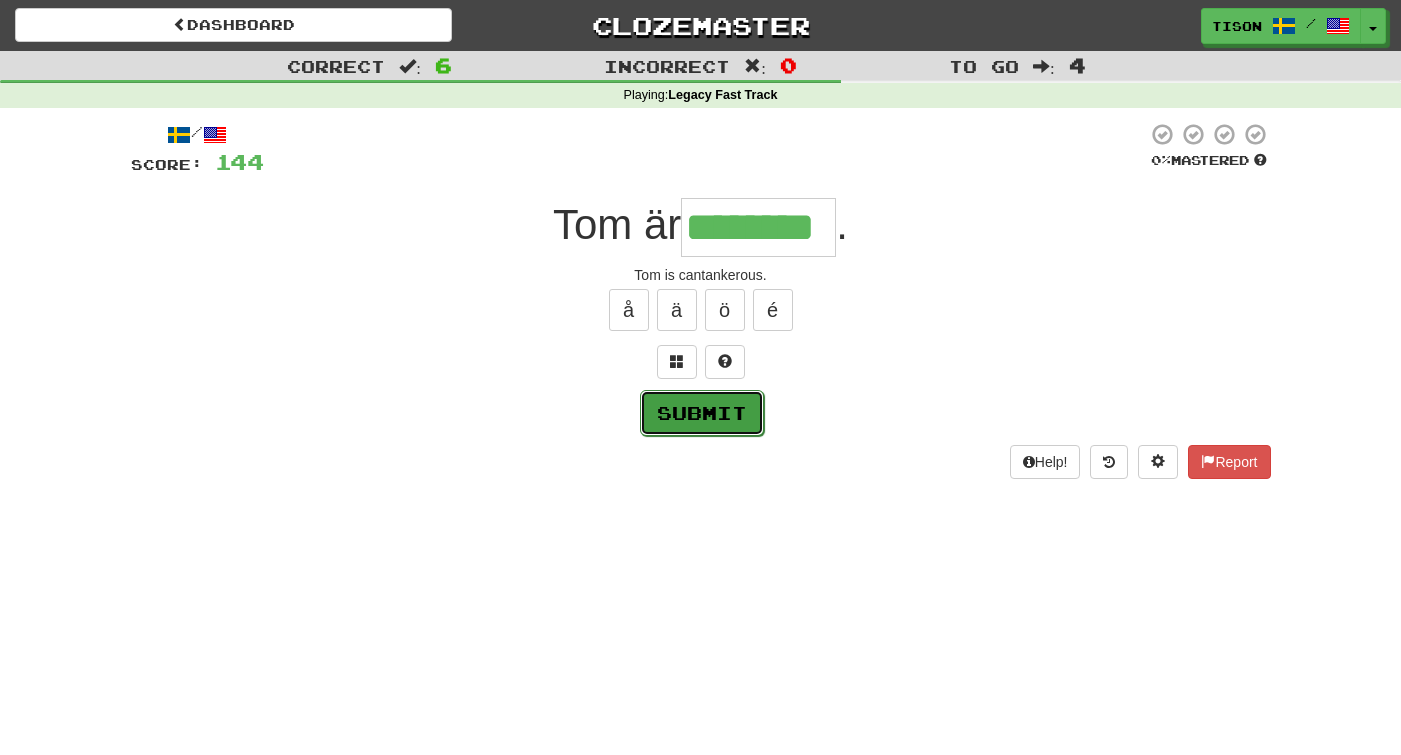 click on "Submit" at bounding box center (702, 413) 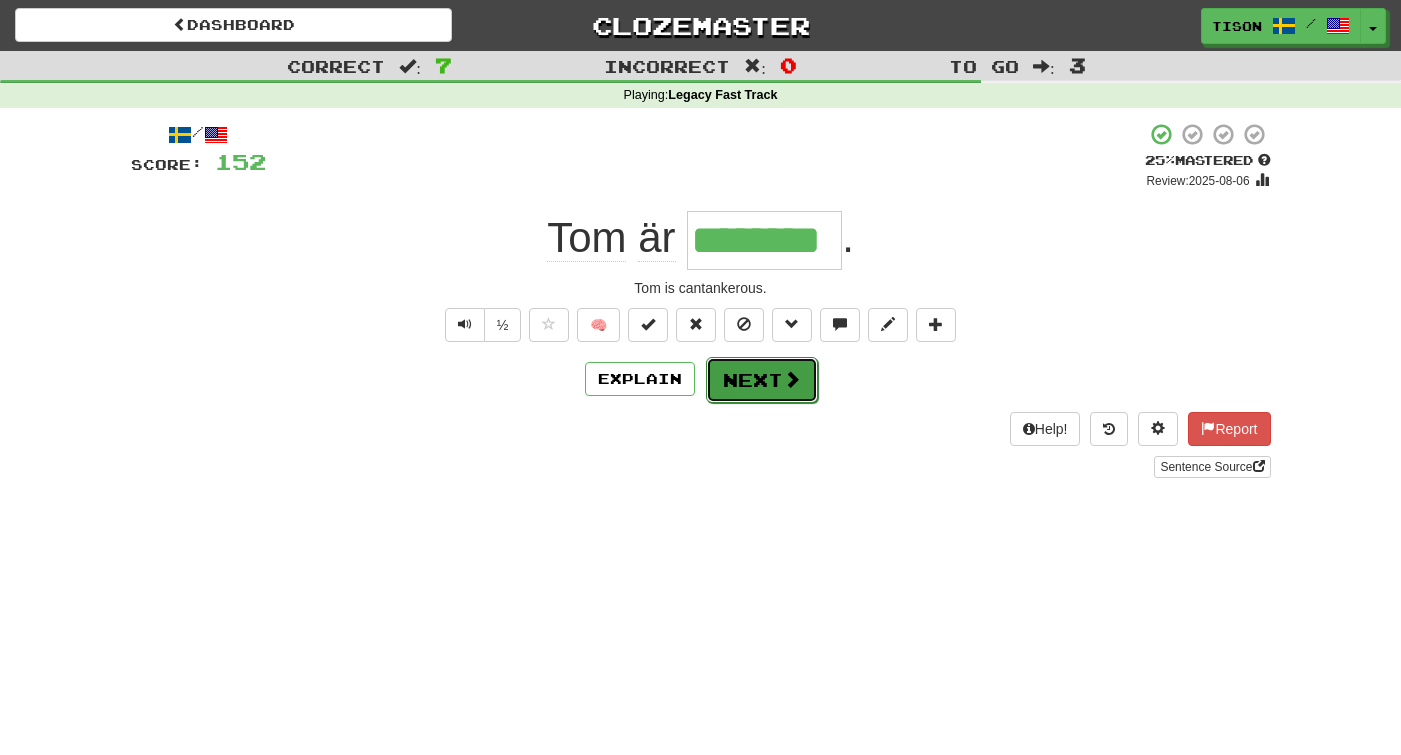click on "Next" at bounding box center (762, 380) 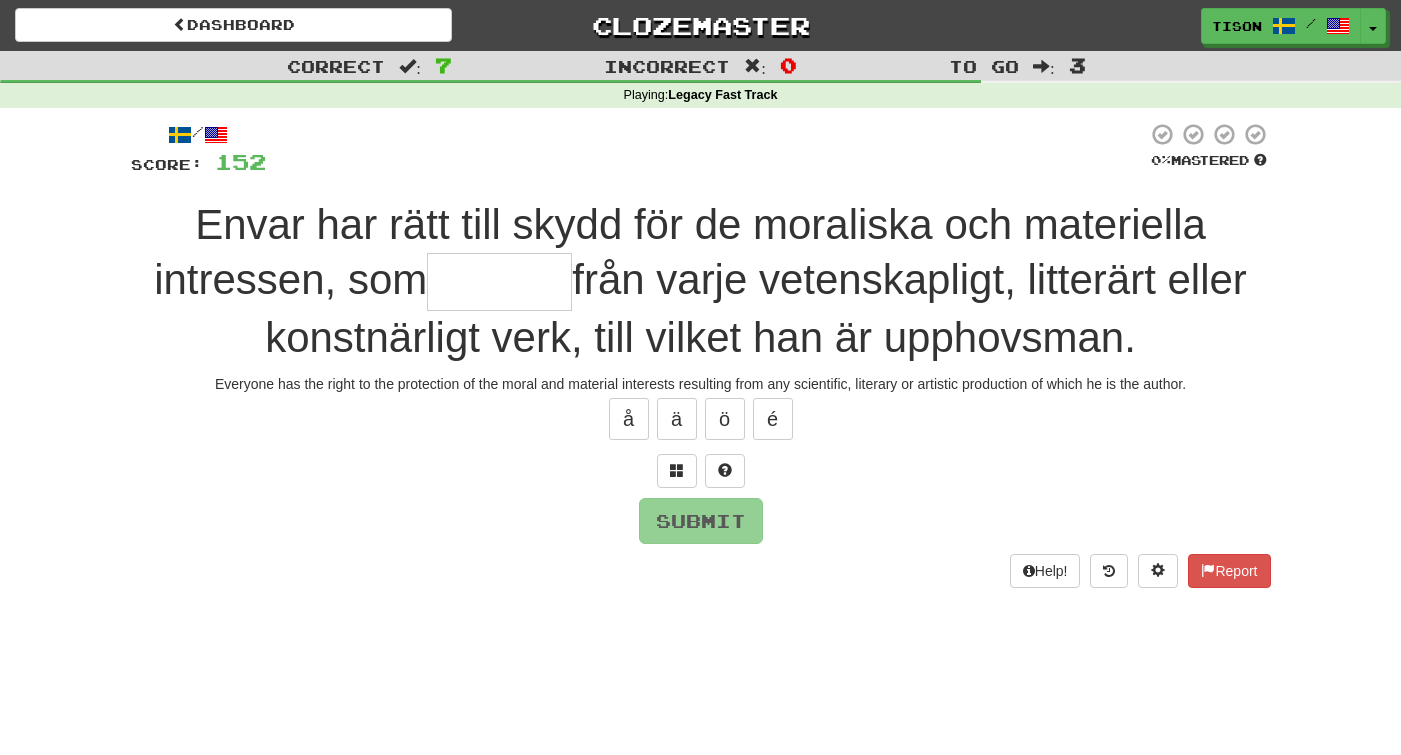 type on "*" 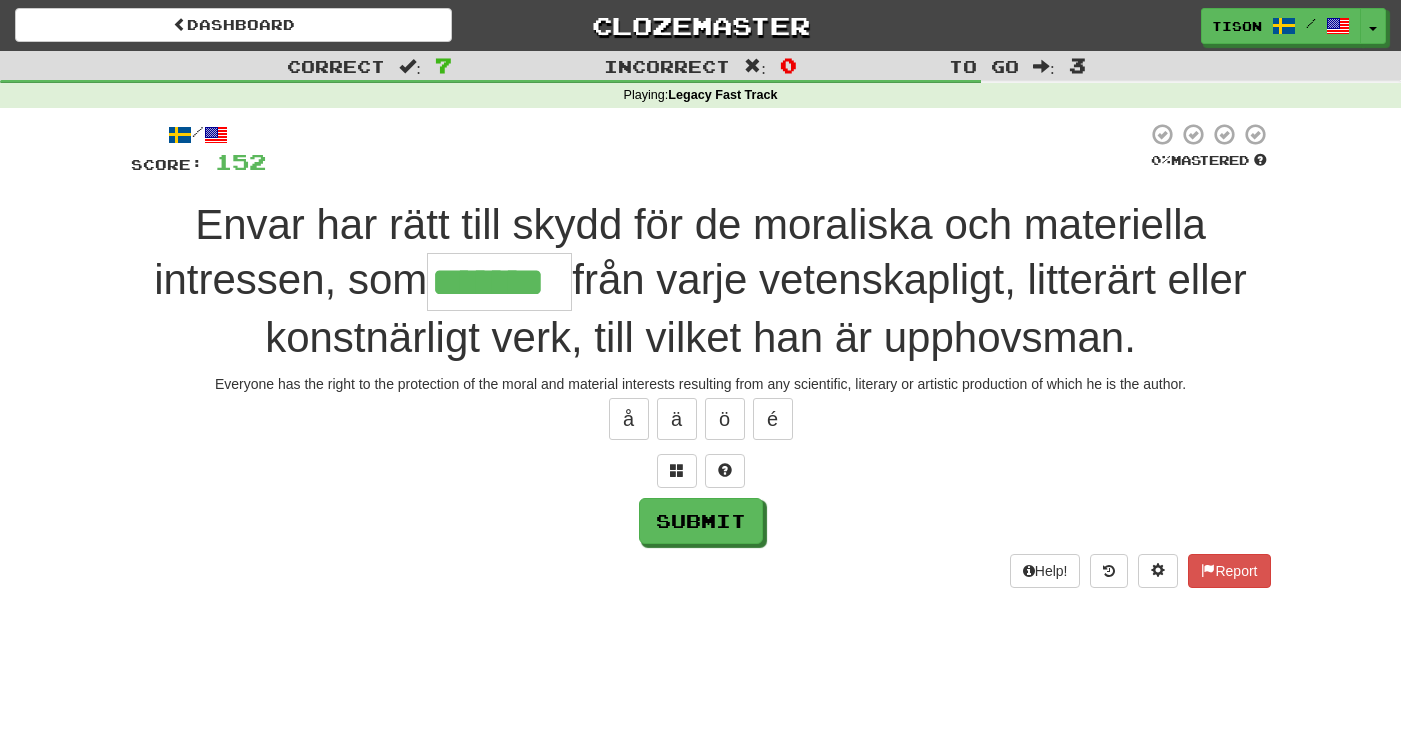 click on "*******" at bounding box center (499, 282) 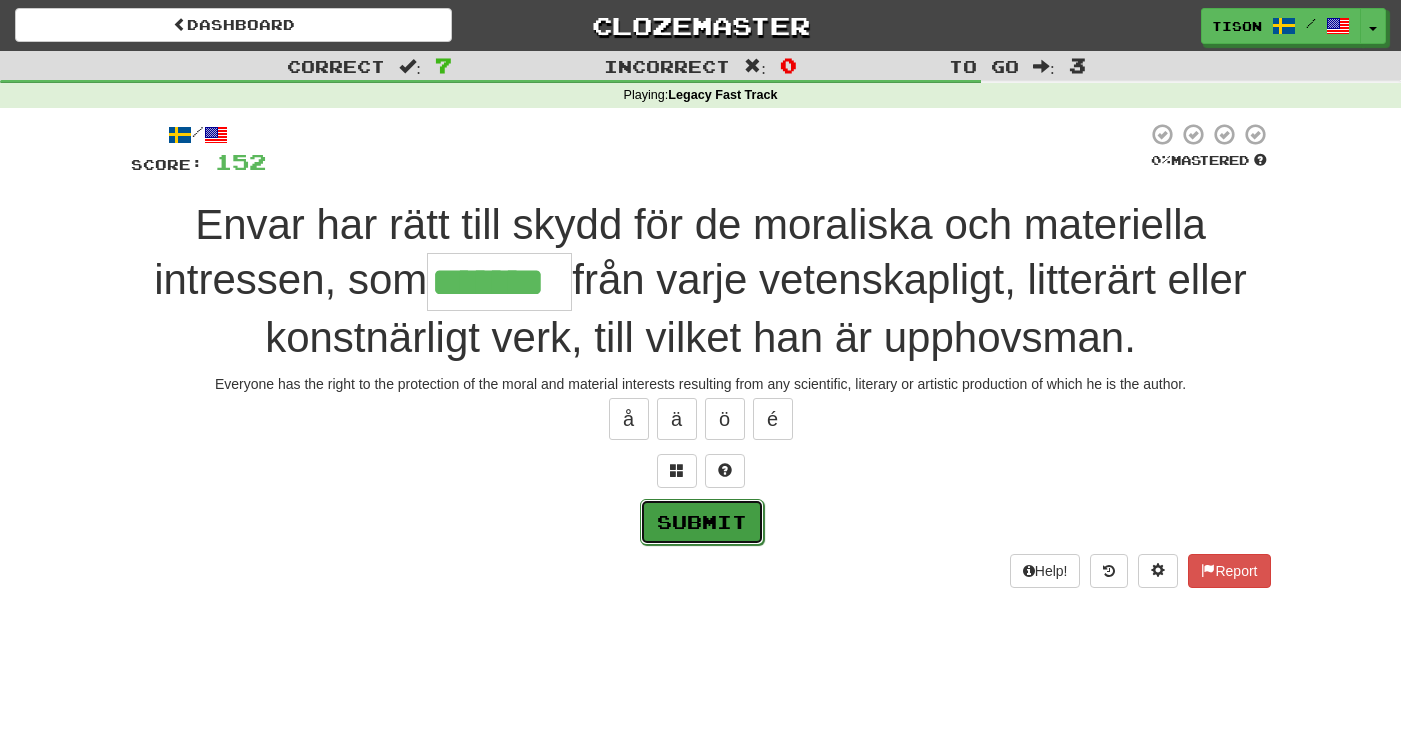 click on "Submit" at bounding box center [702, 522] 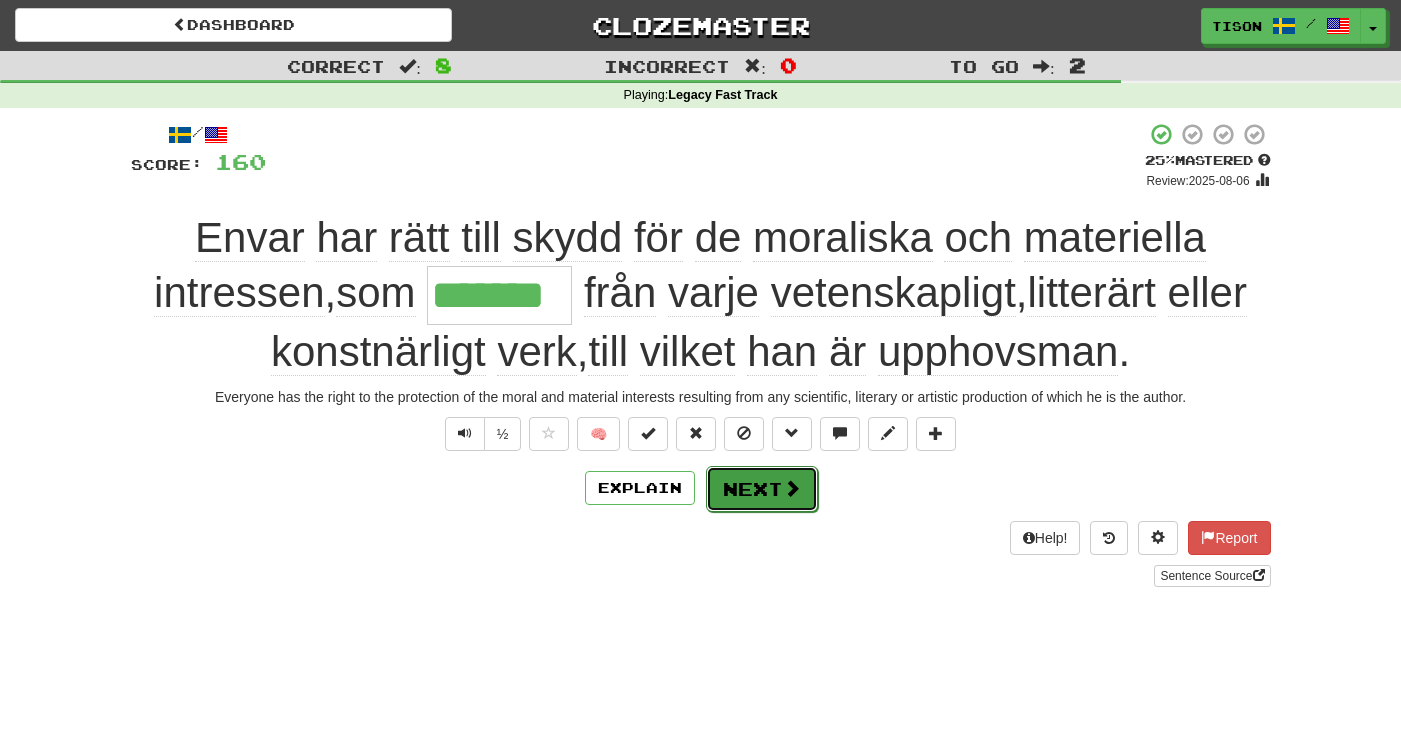 click at bounding box center (792, 488) 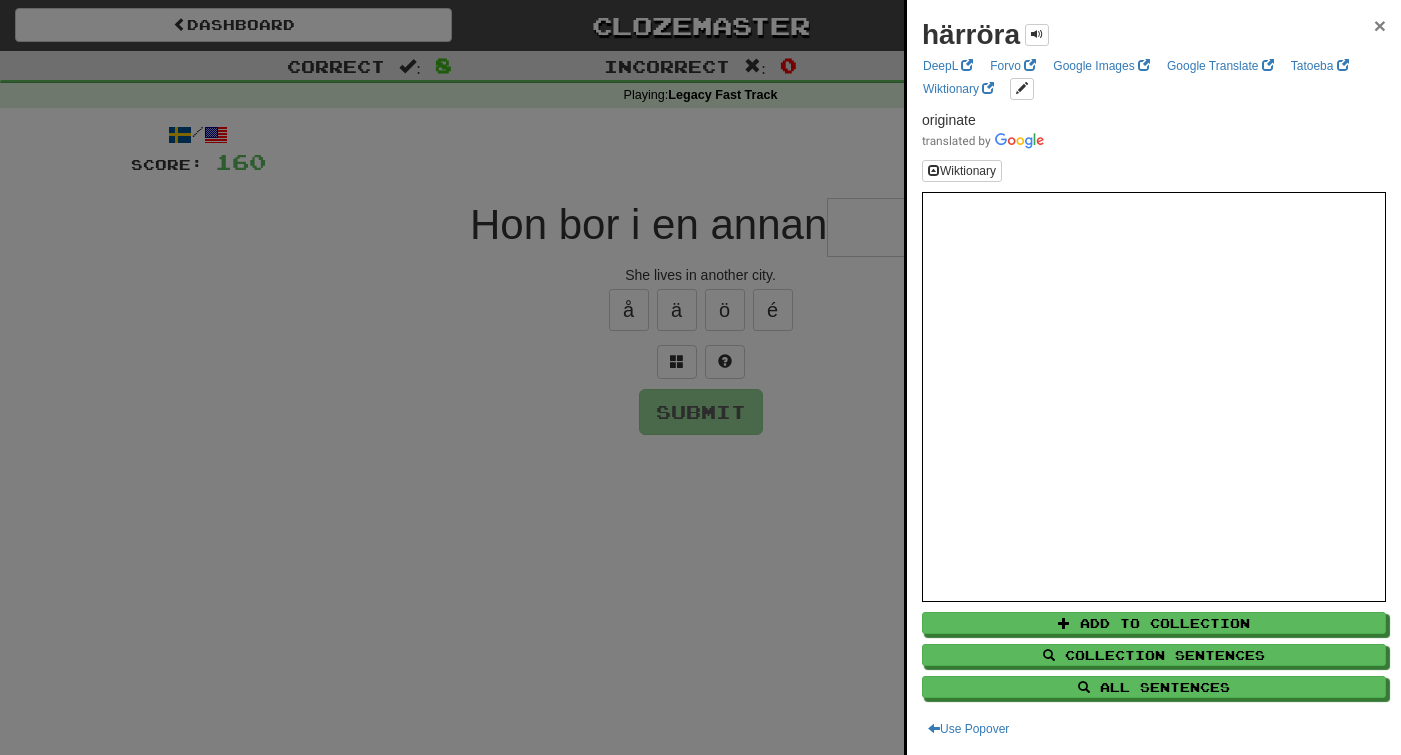 click on "×" at bounding box center [1380, 25] 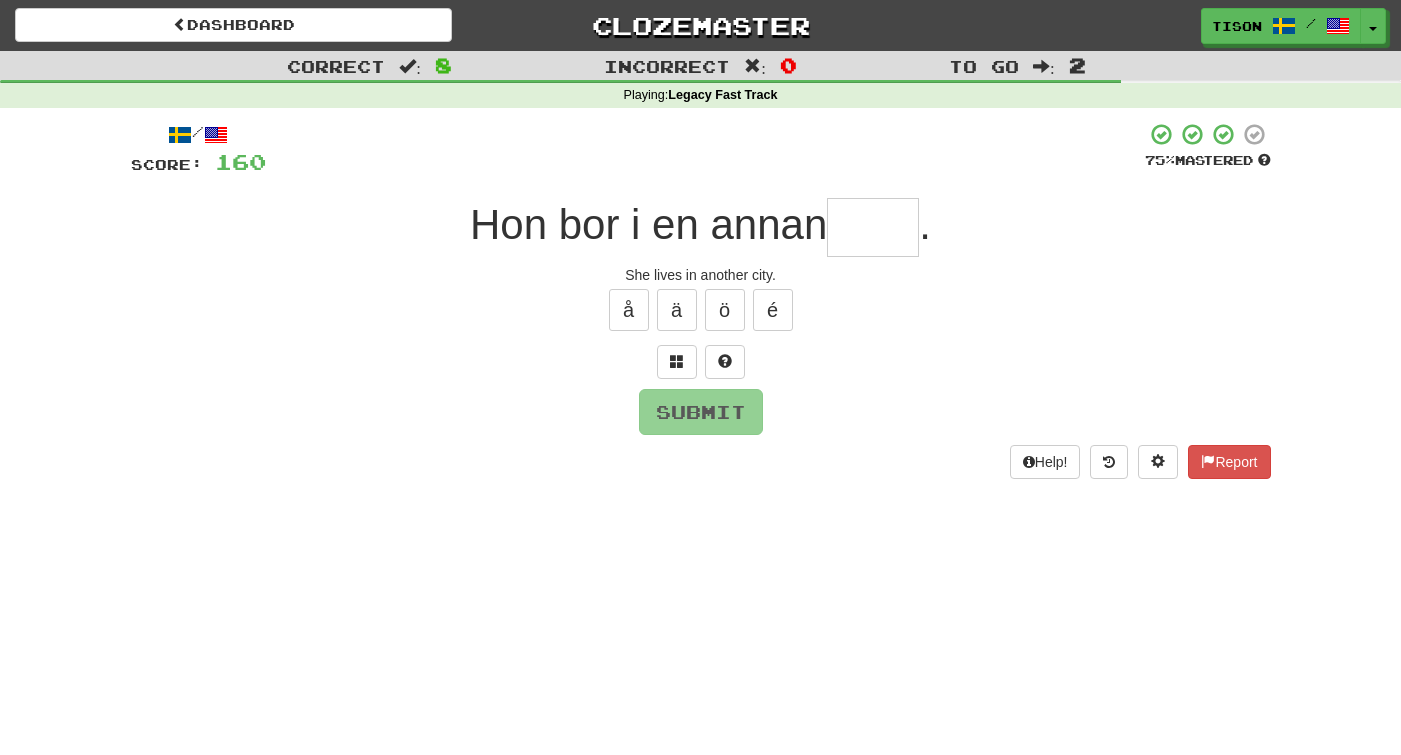 click at bounding box center (873, 227) 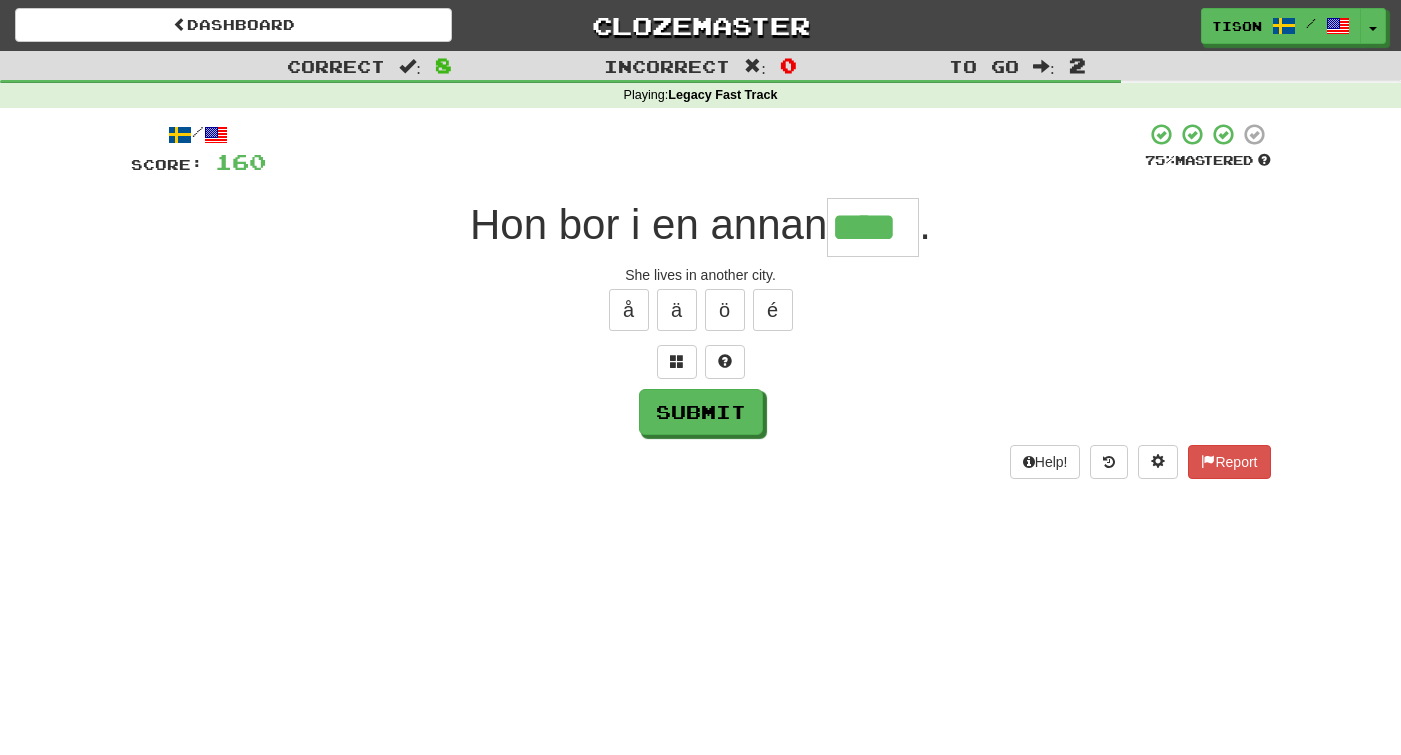 type on "****" 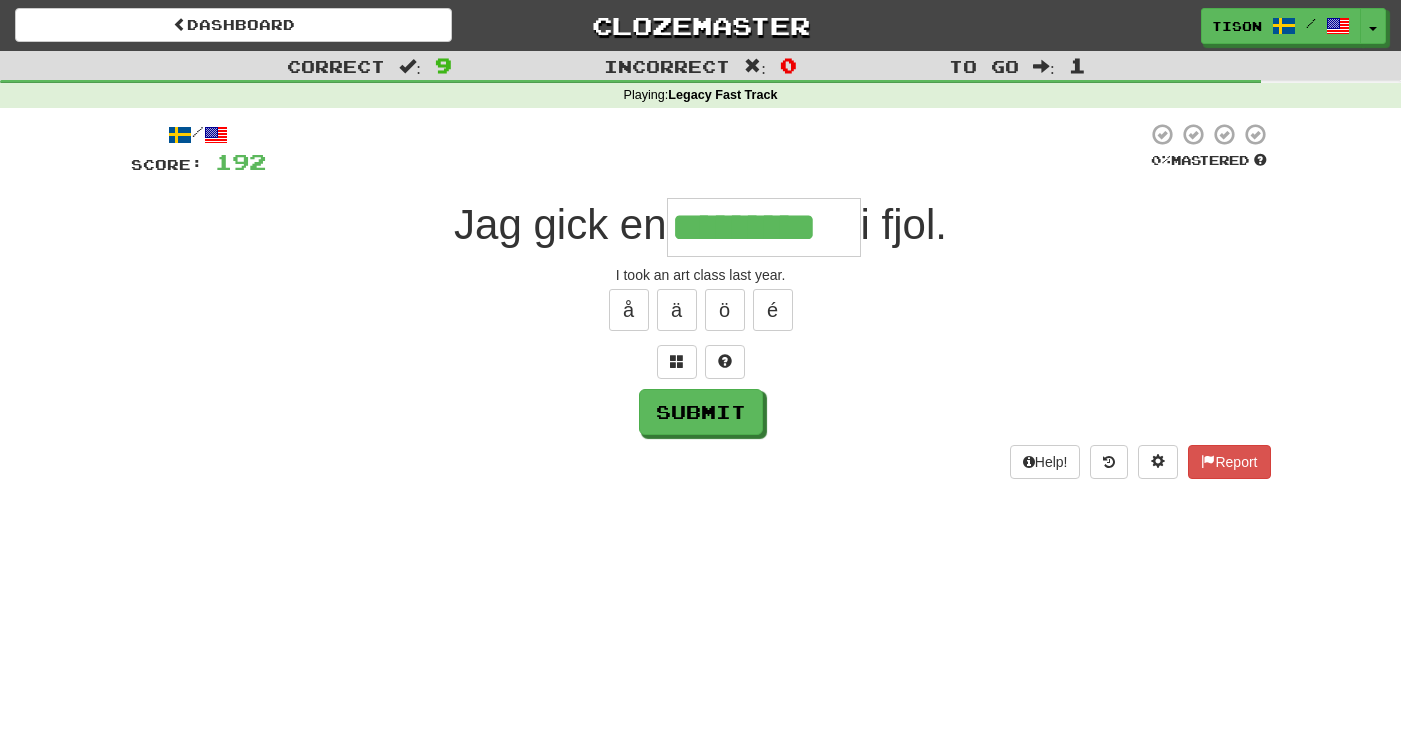 type on "*********" 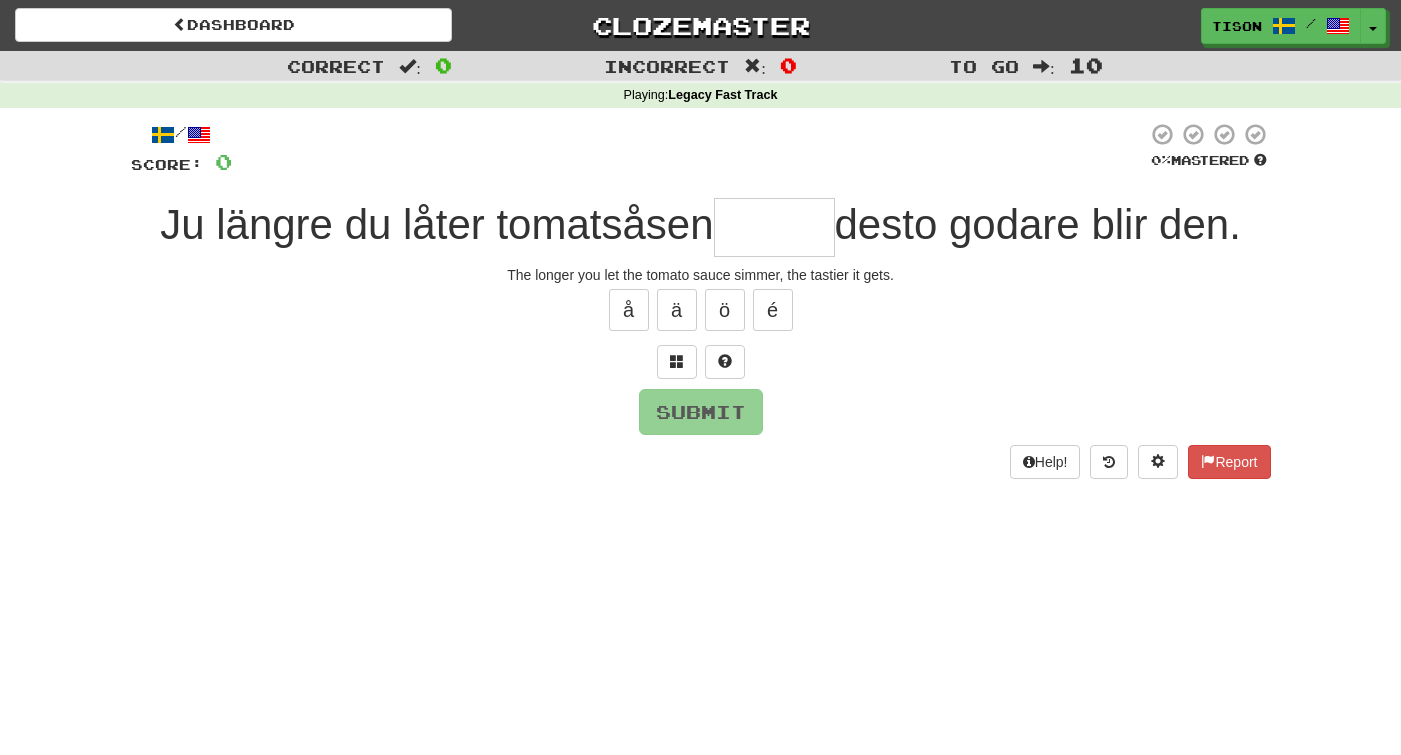 type on "*" 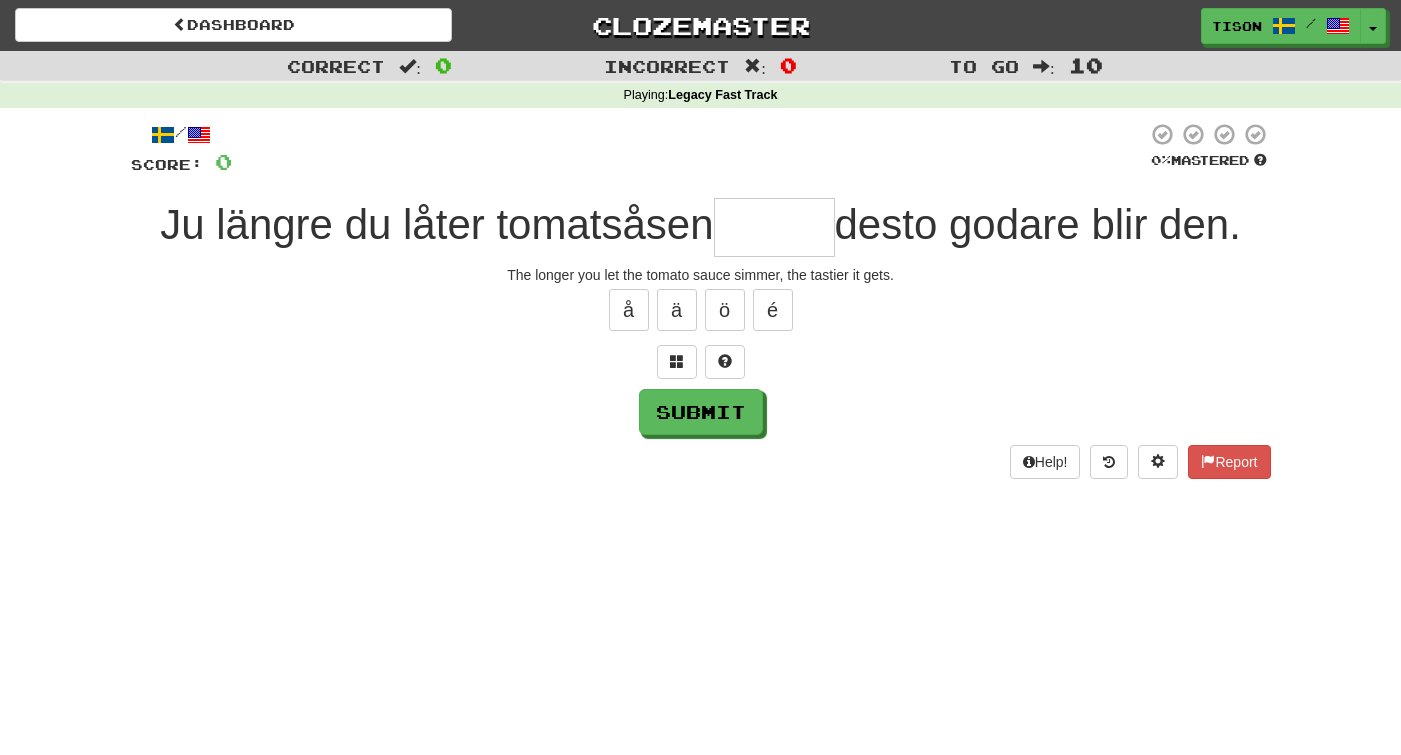 type on "*" 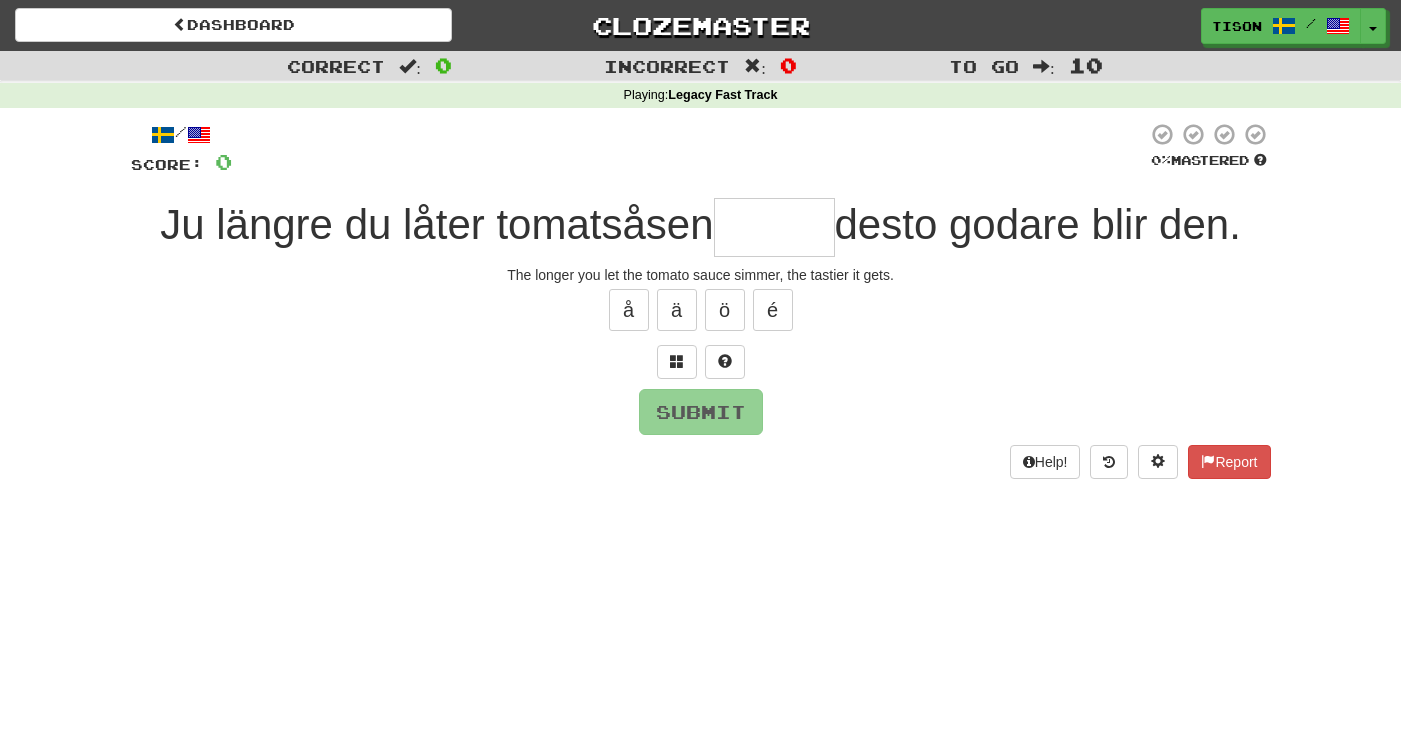 type on "*" 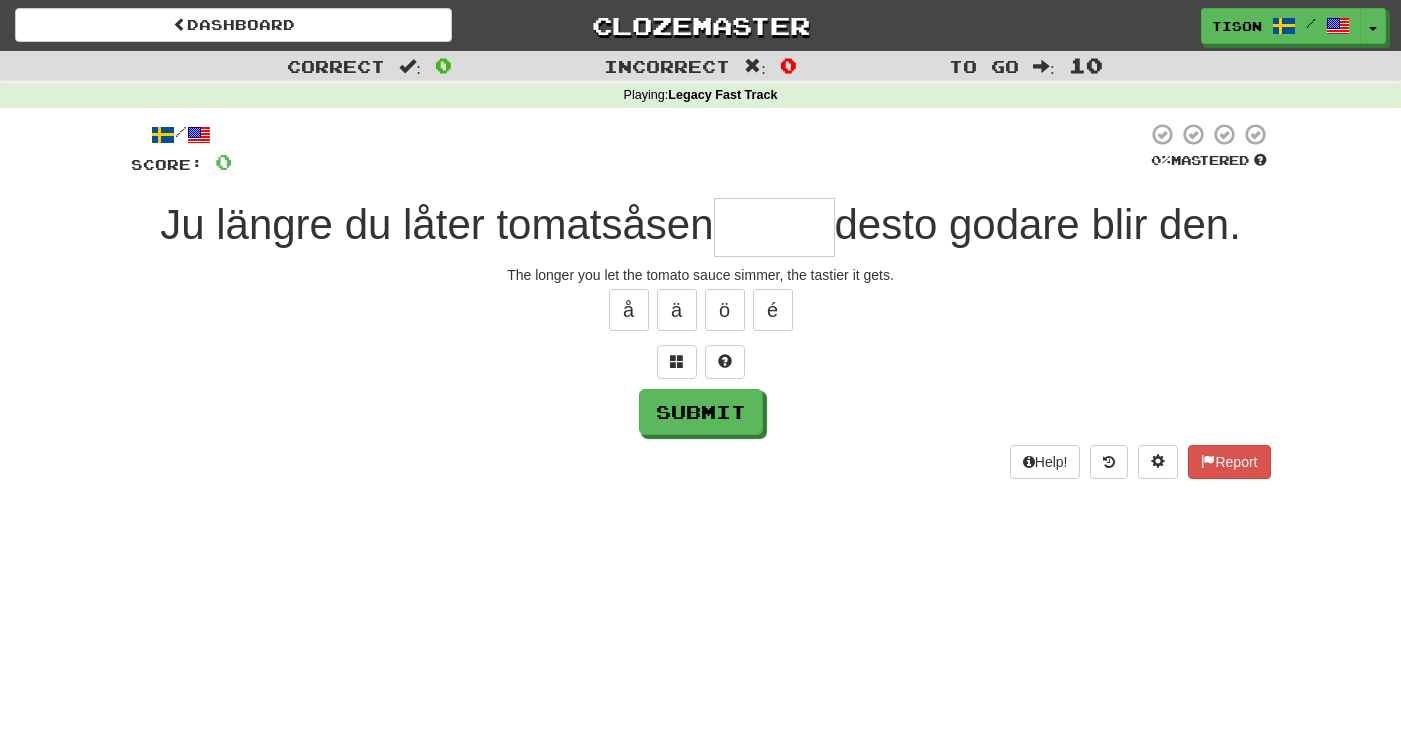 type on "*" 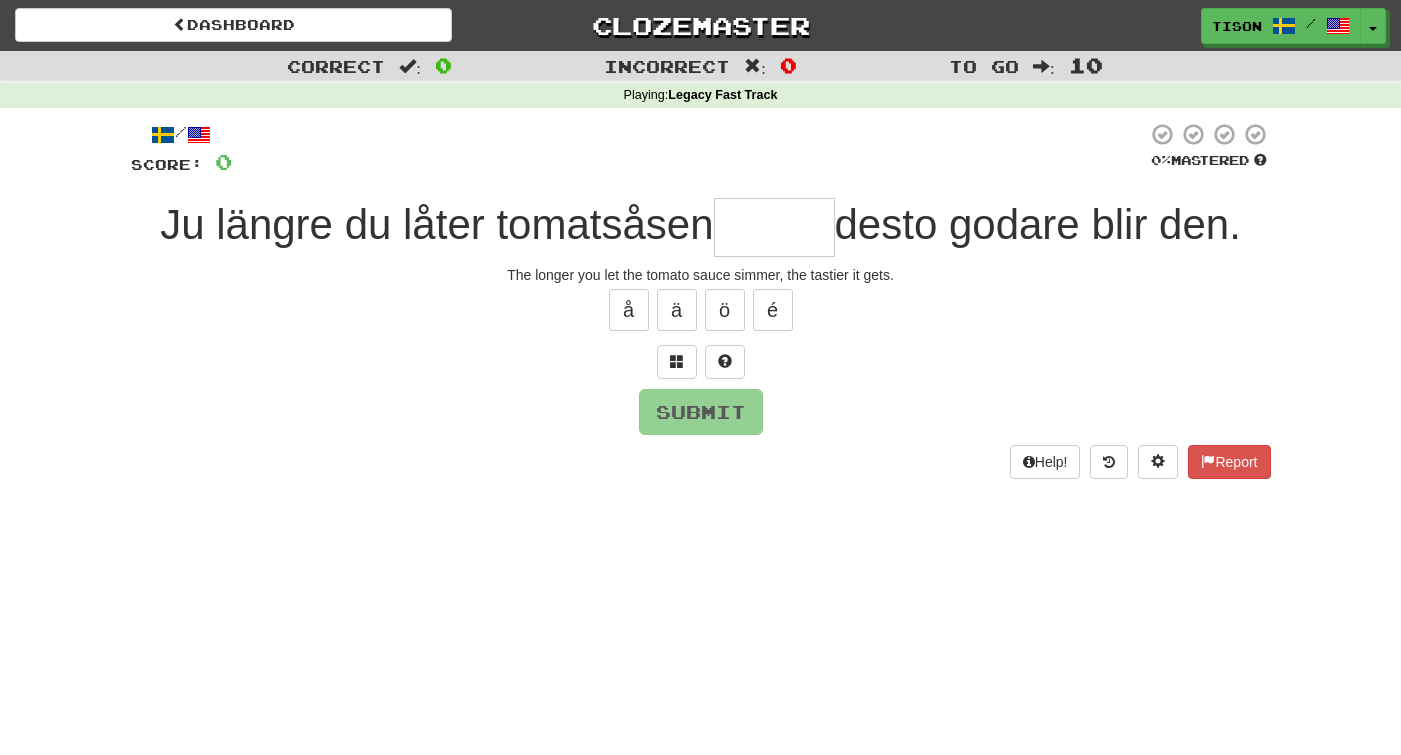 type on "*" 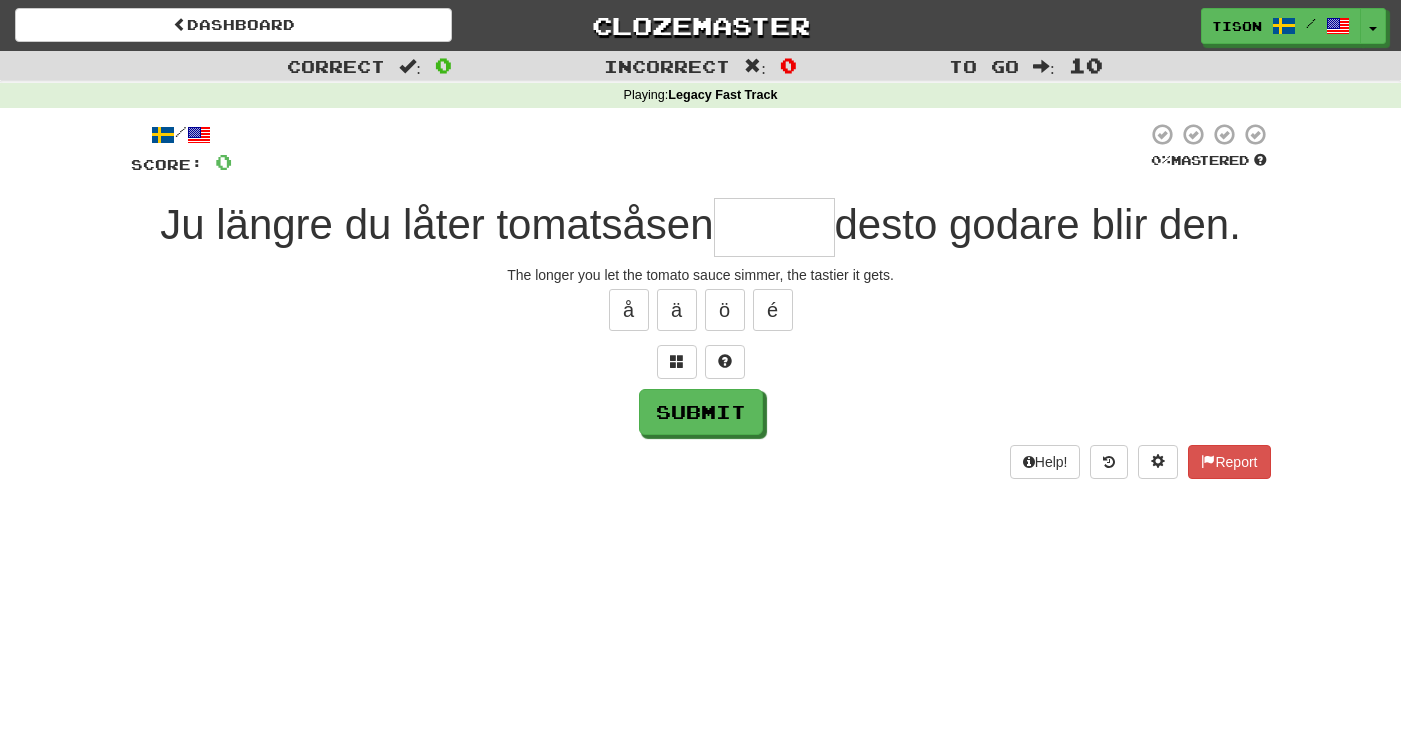type on "*" 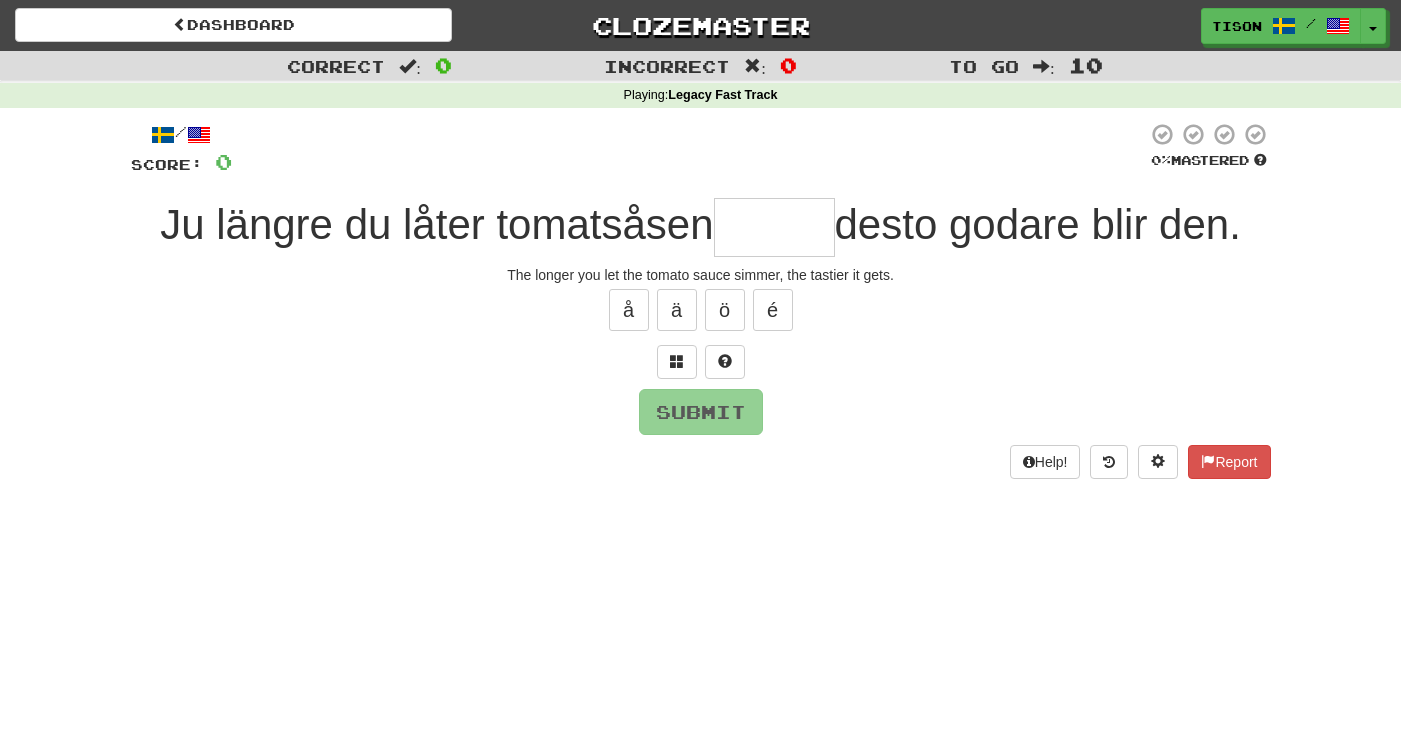 type on "*" 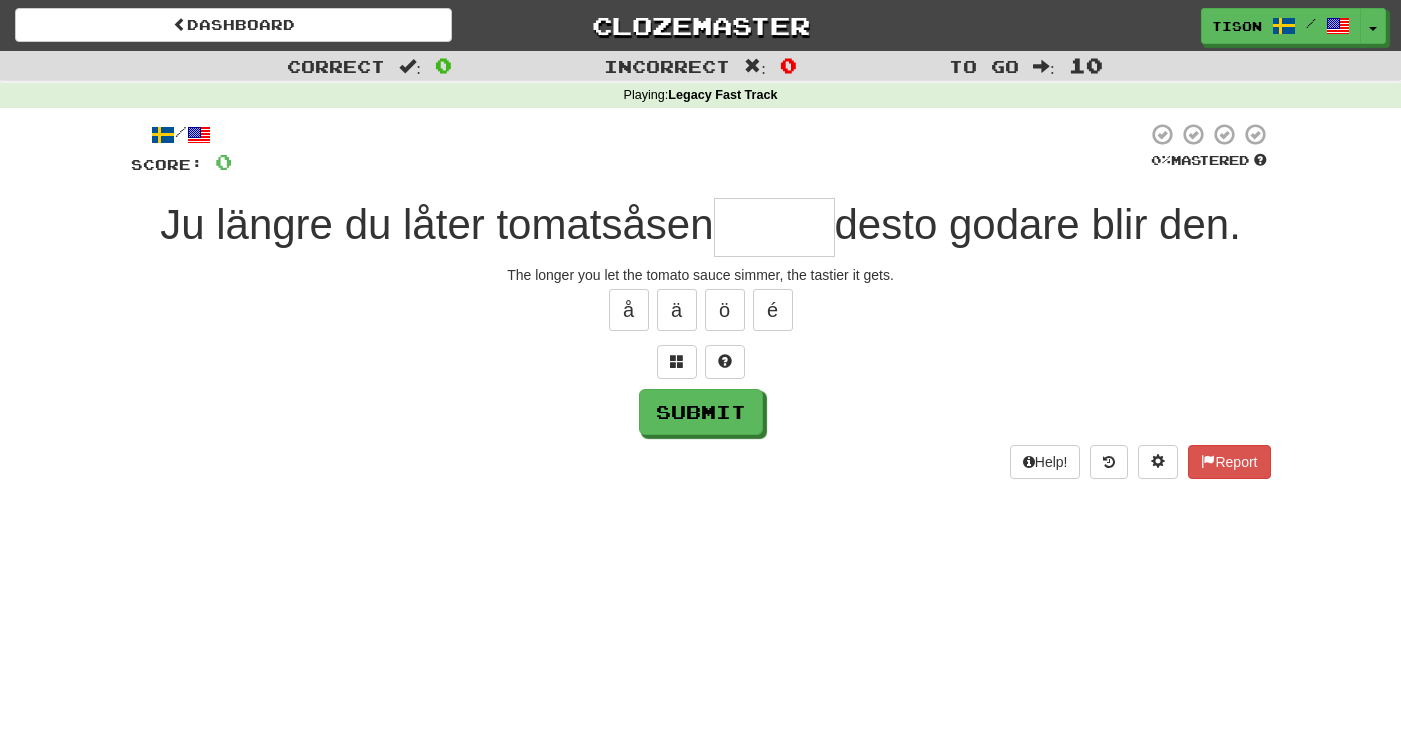 type on "*" 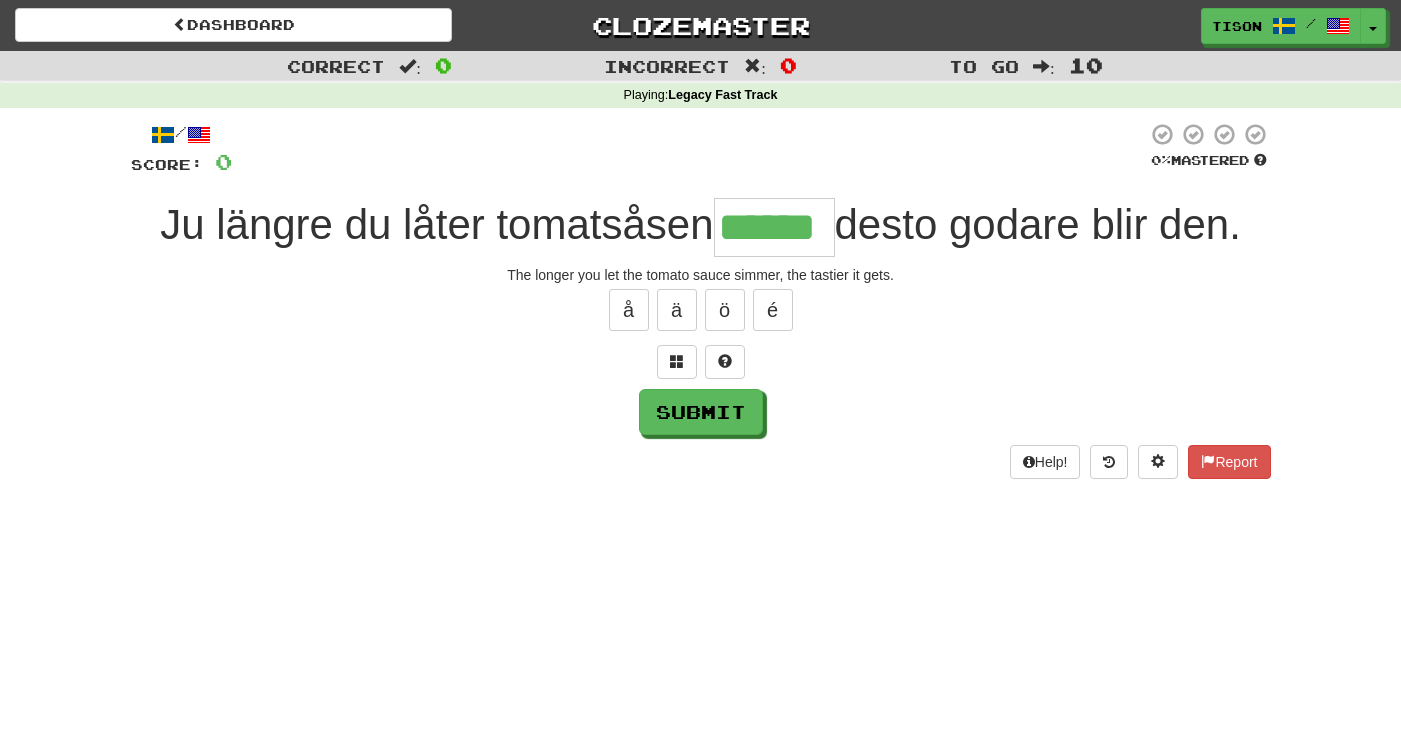 type on "******" 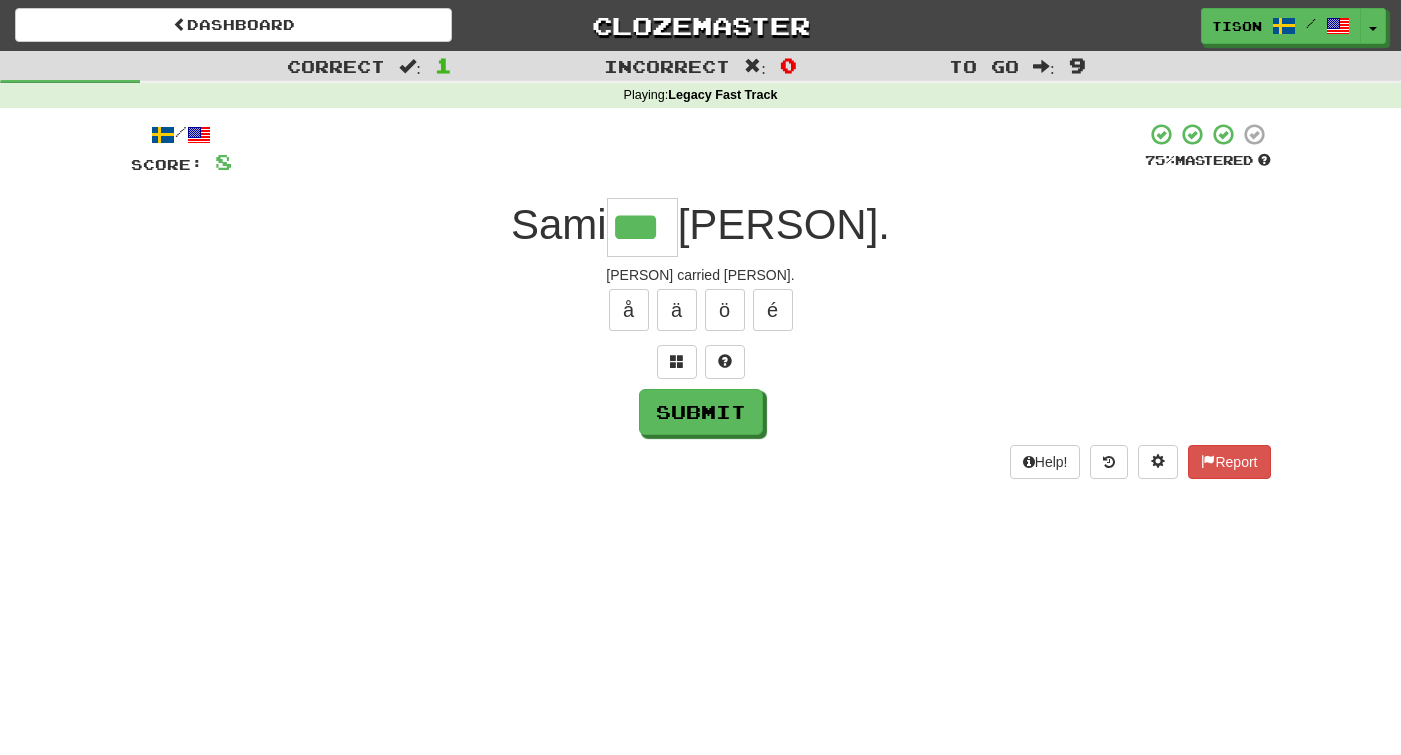 type on "***" 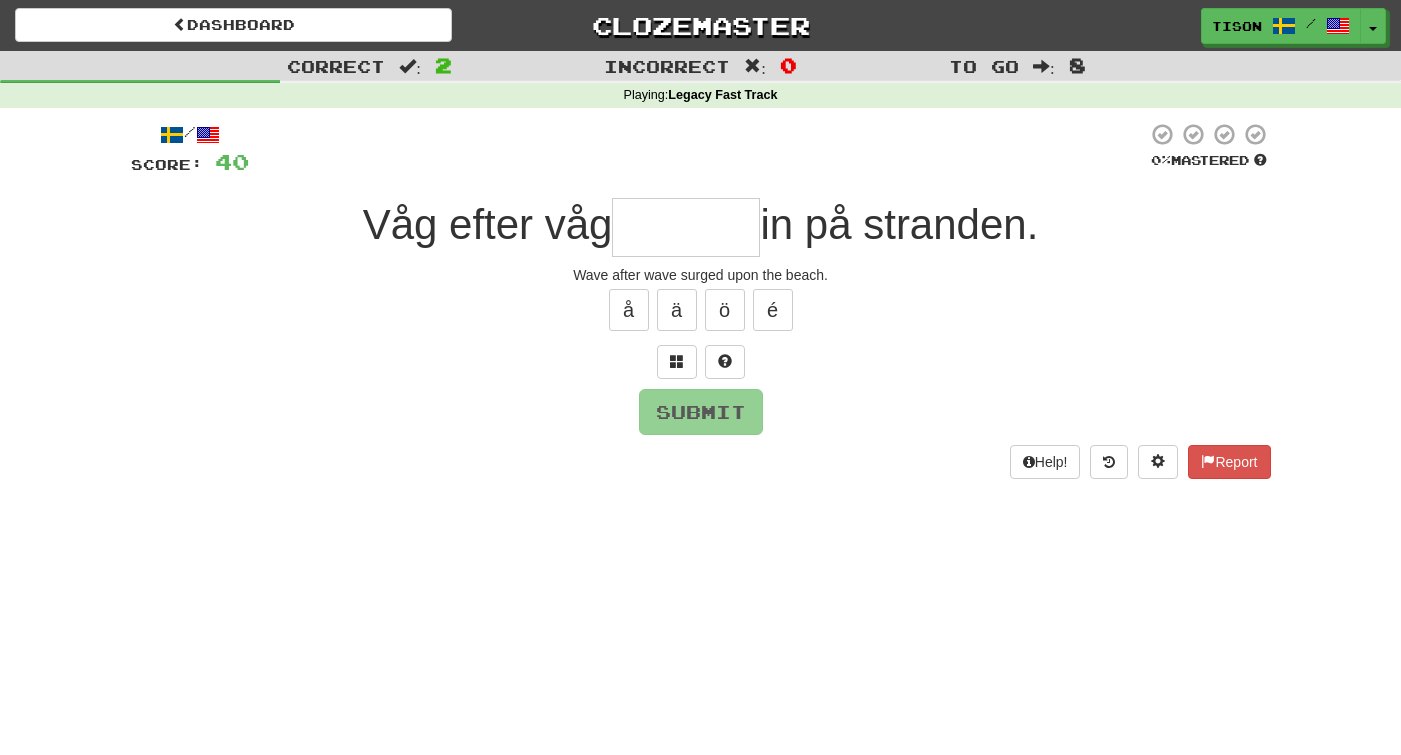 type on "*" 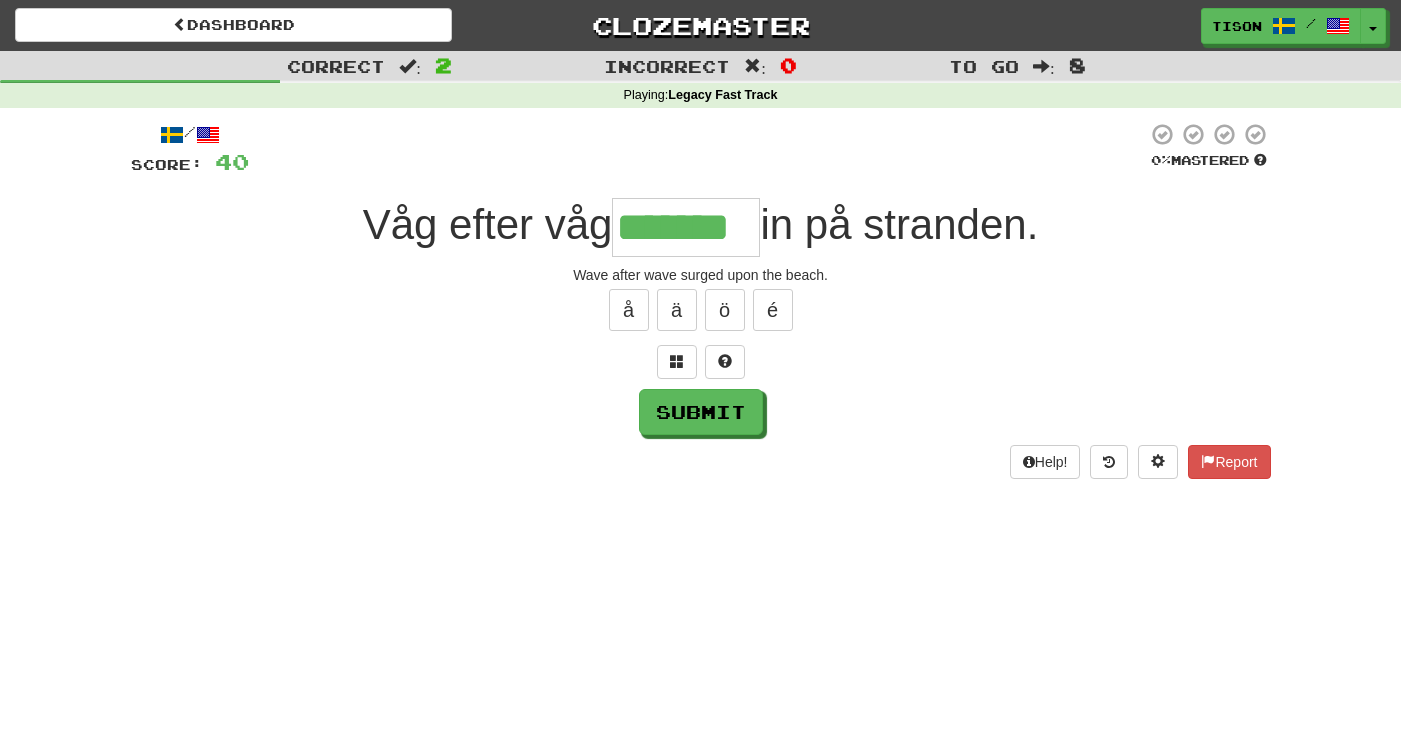 type on "*******" 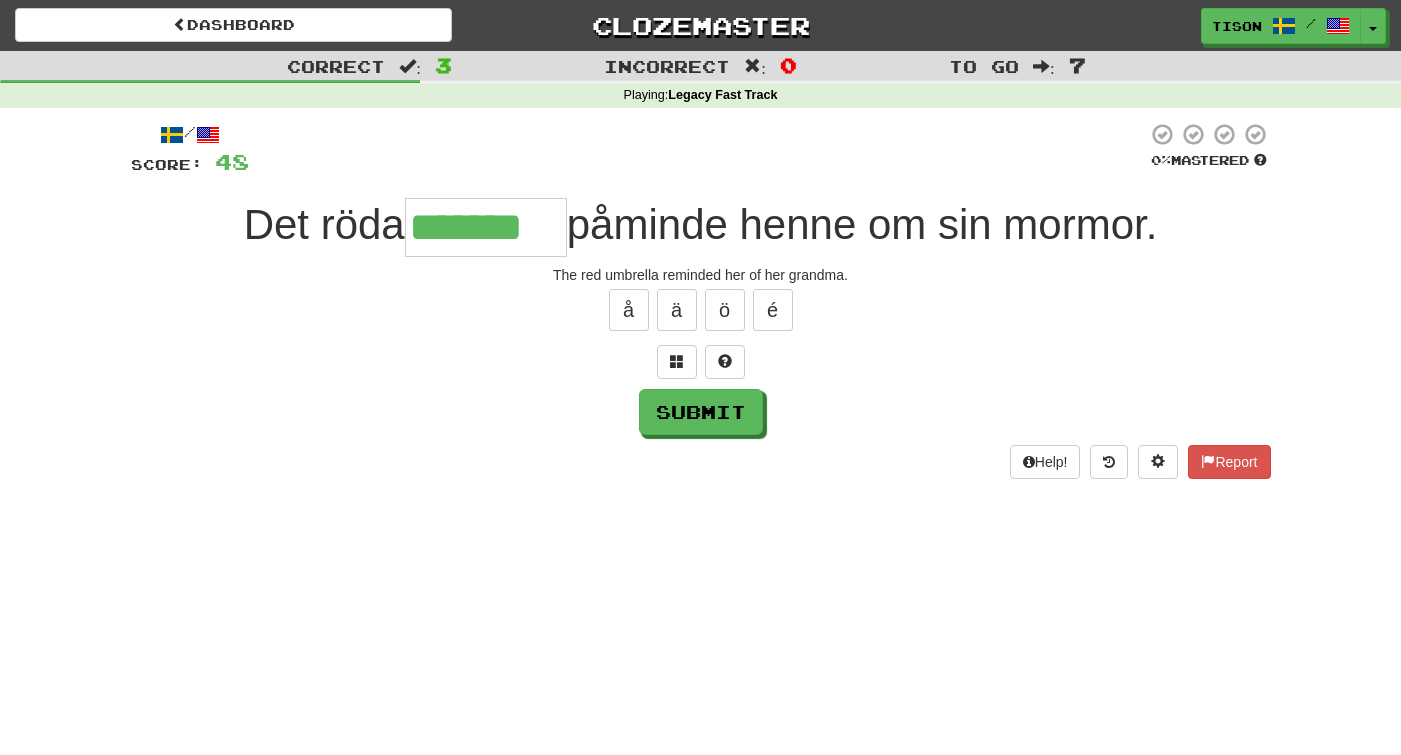 scroll, scrollTop: 0, scrollLeft: 0, axis: both 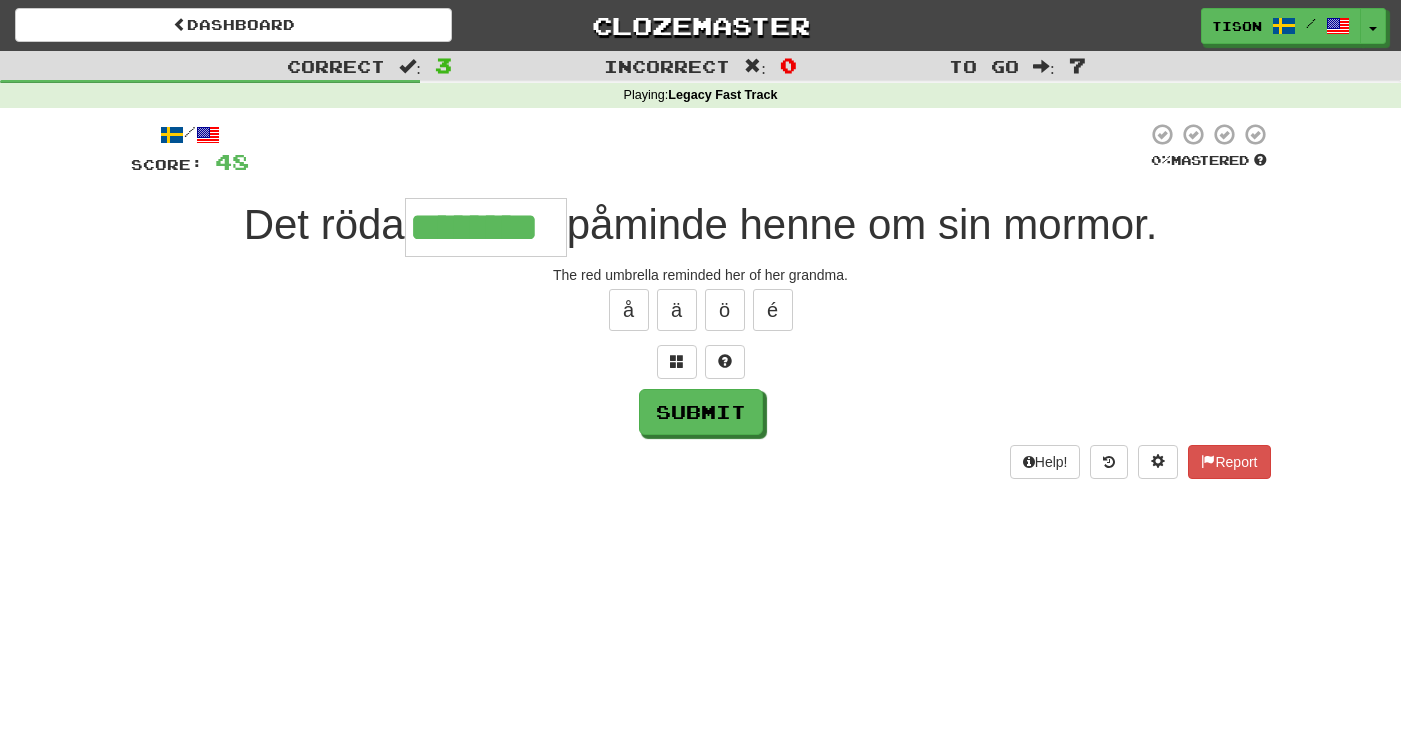 type on "********" 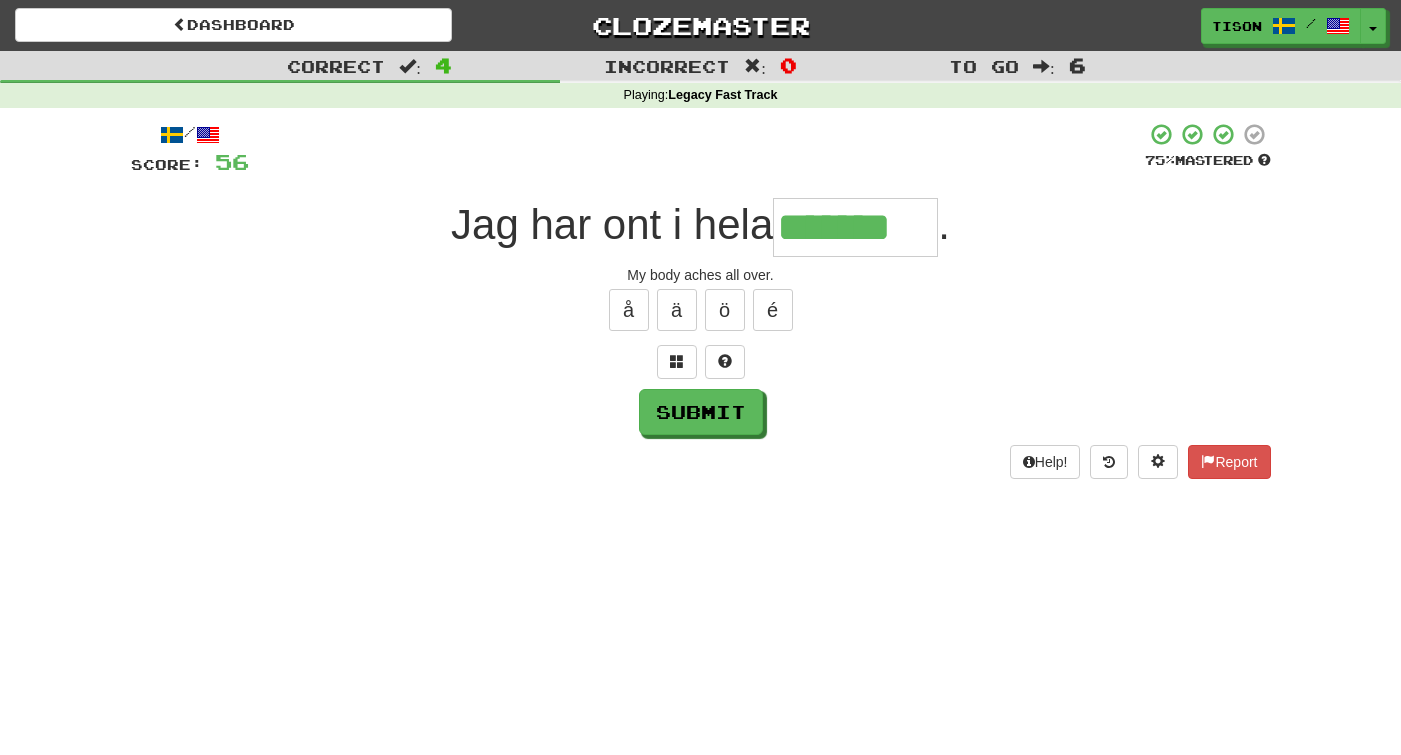 type on "*******" 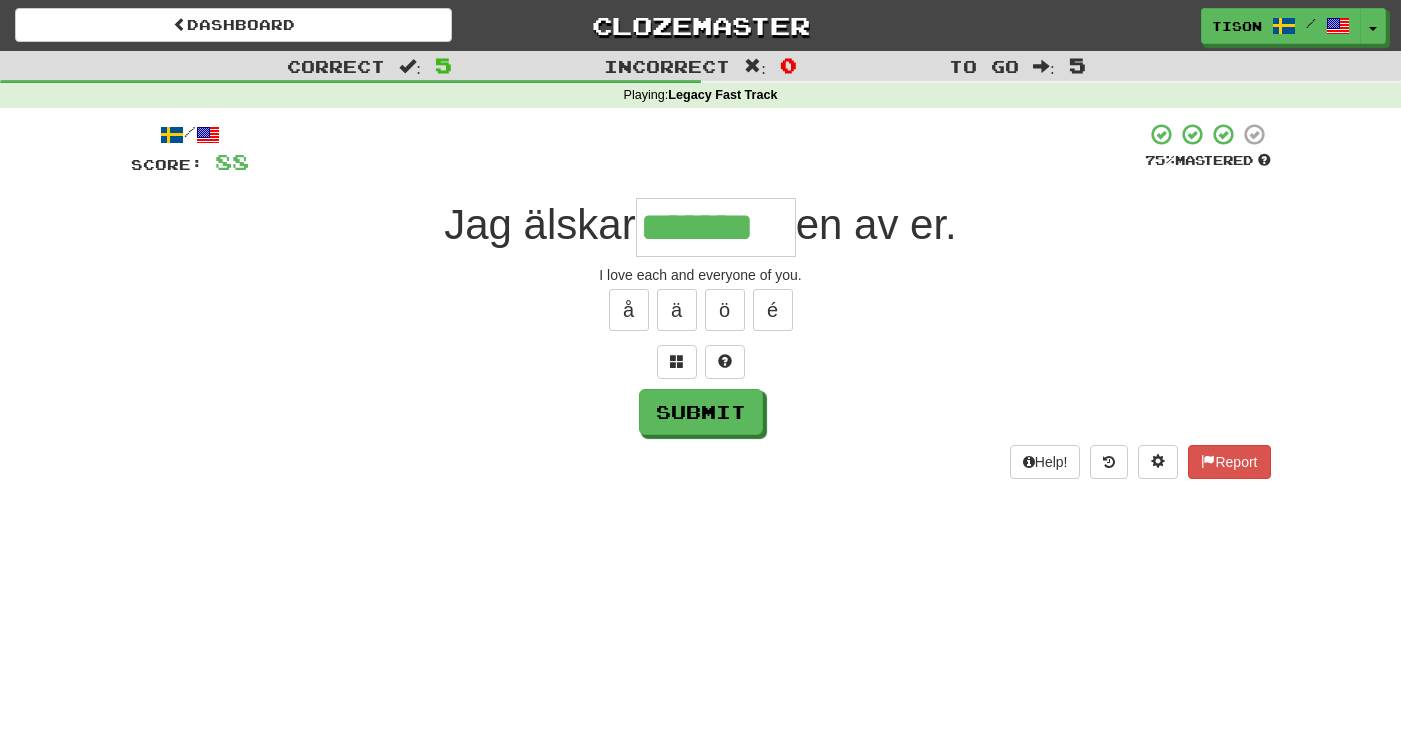 type on "*******" 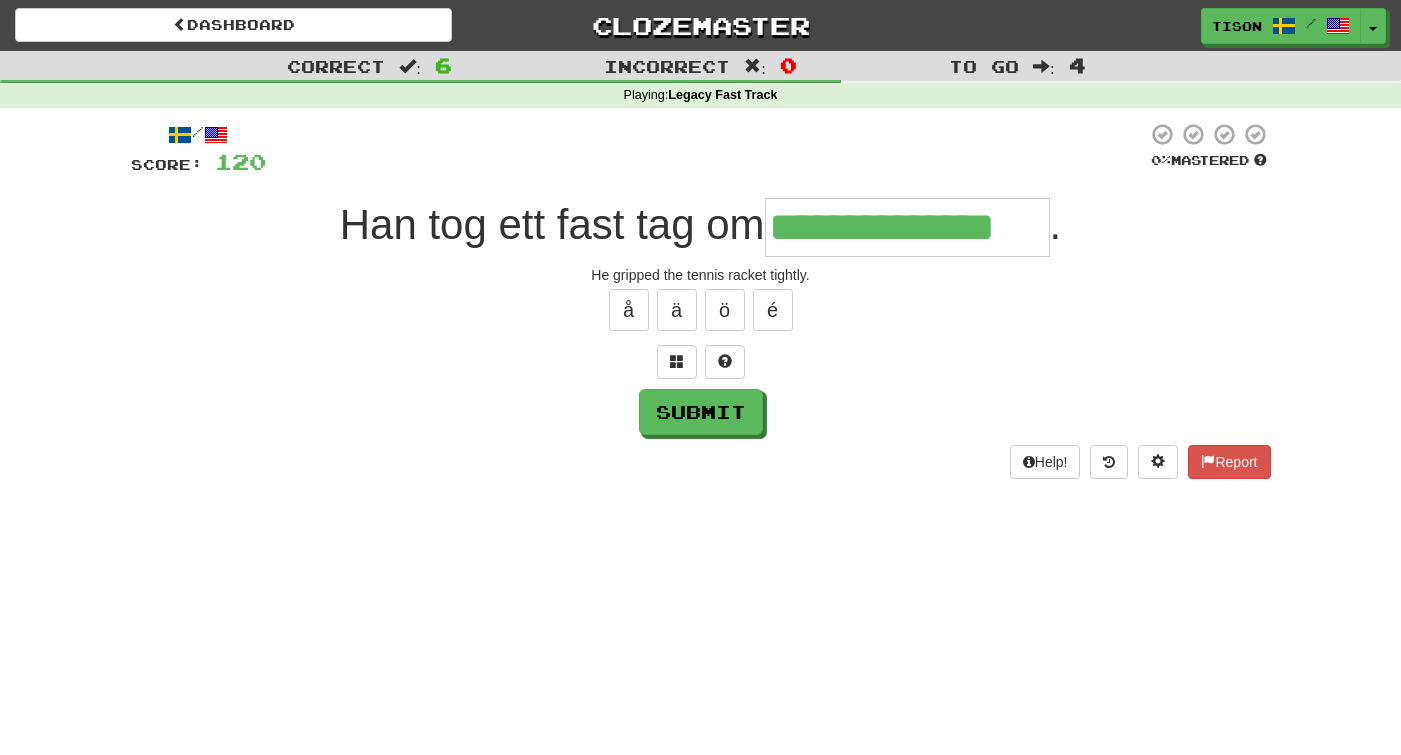 type on "**********" 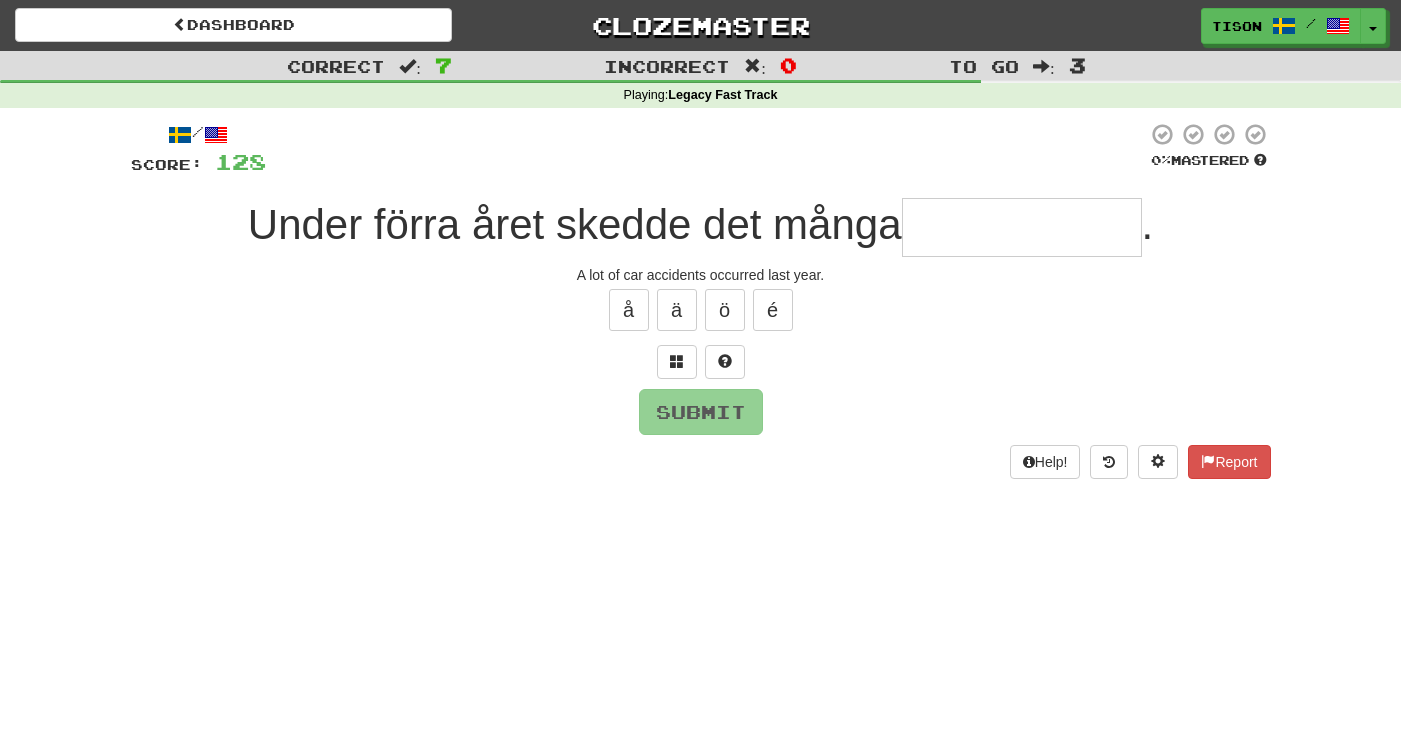 type on "*" 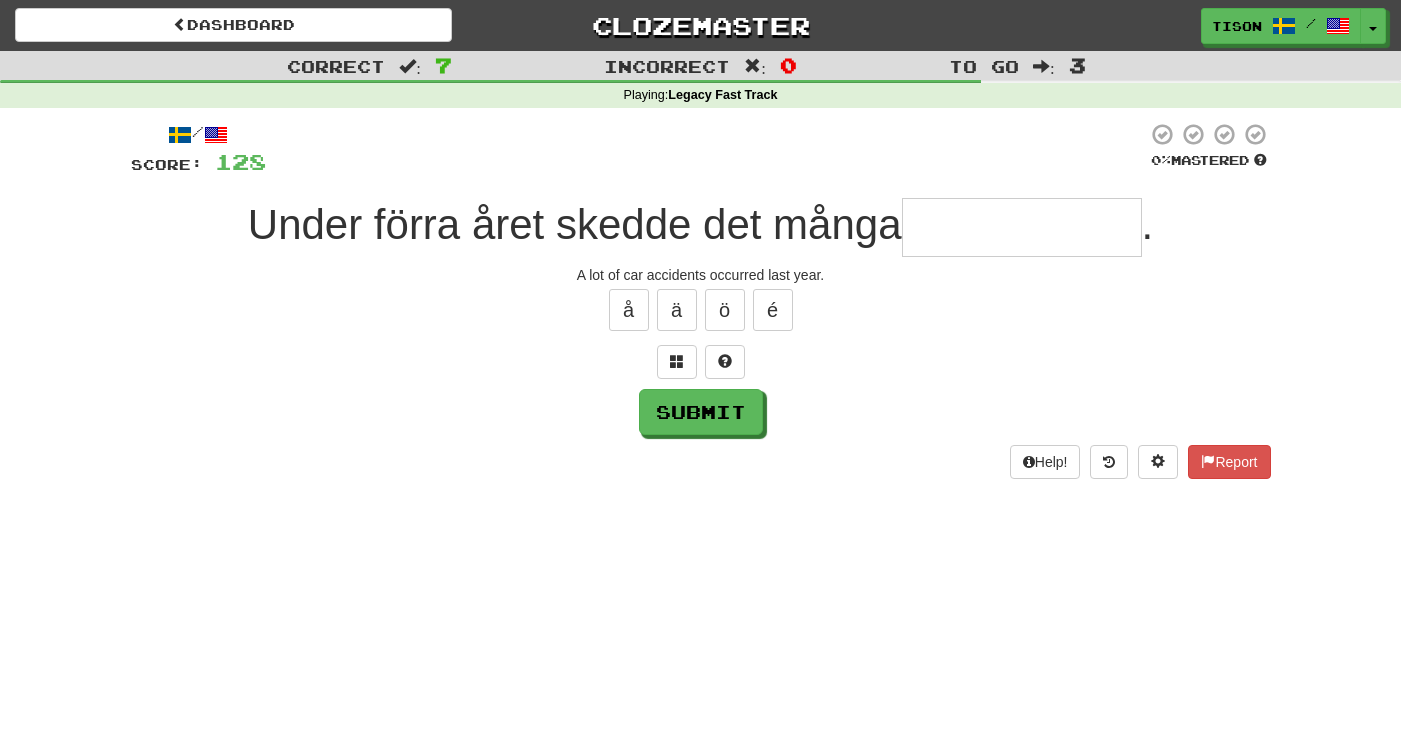 type on "*" 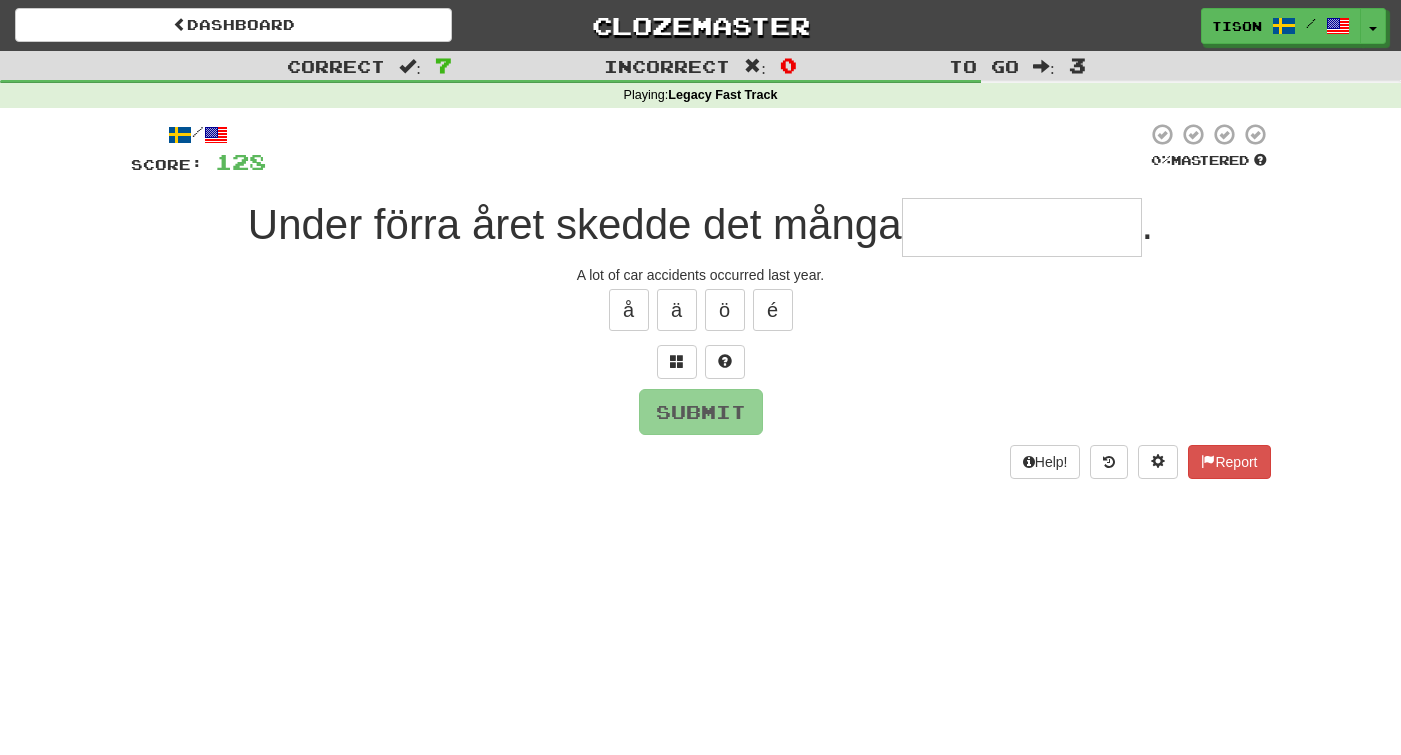 type on "*" 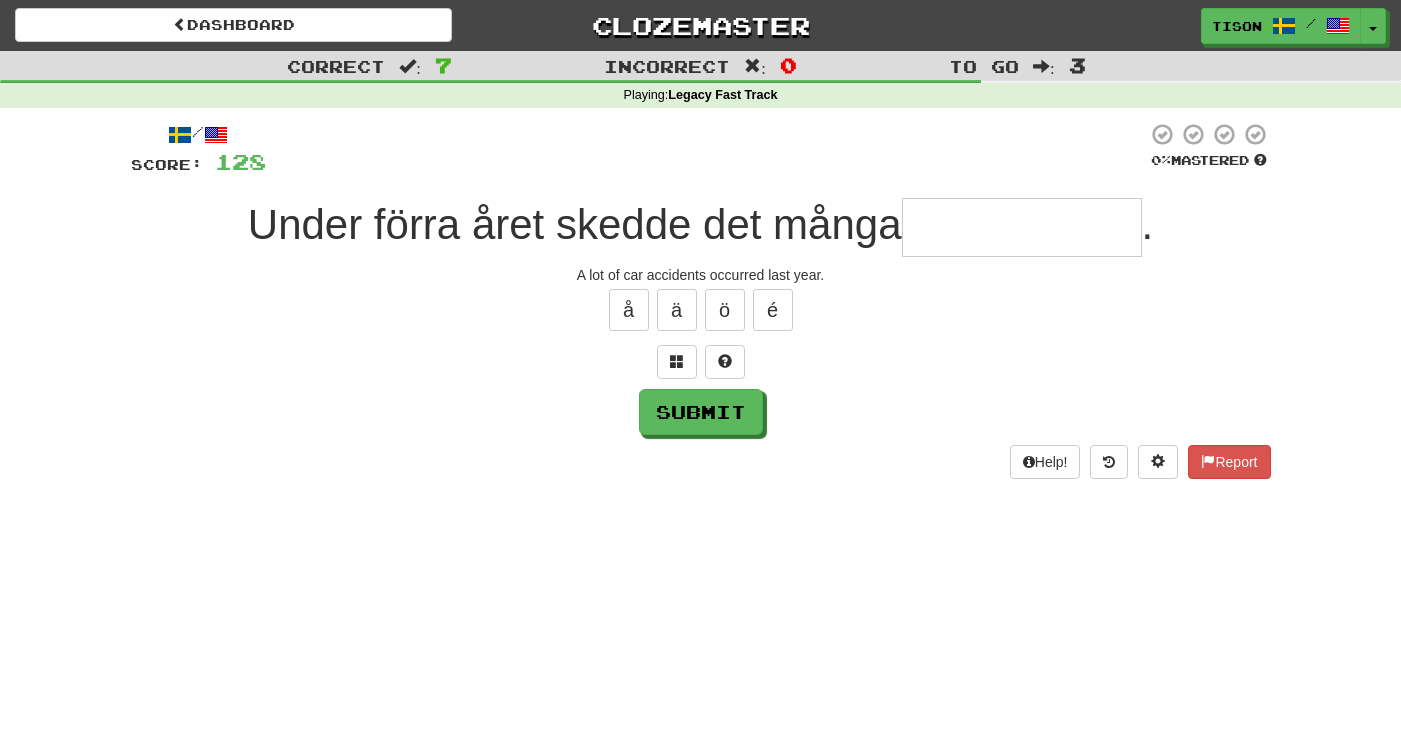 type on "*" 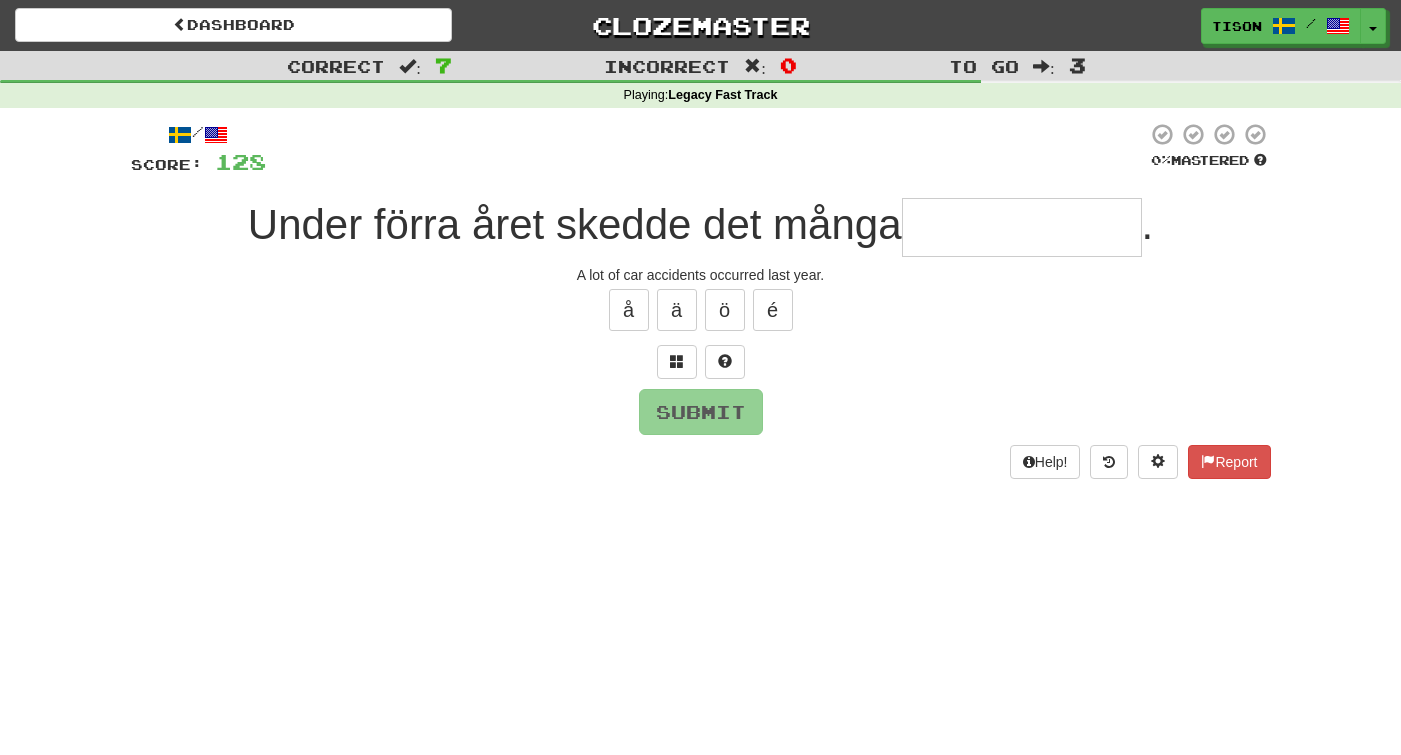 type on "*" 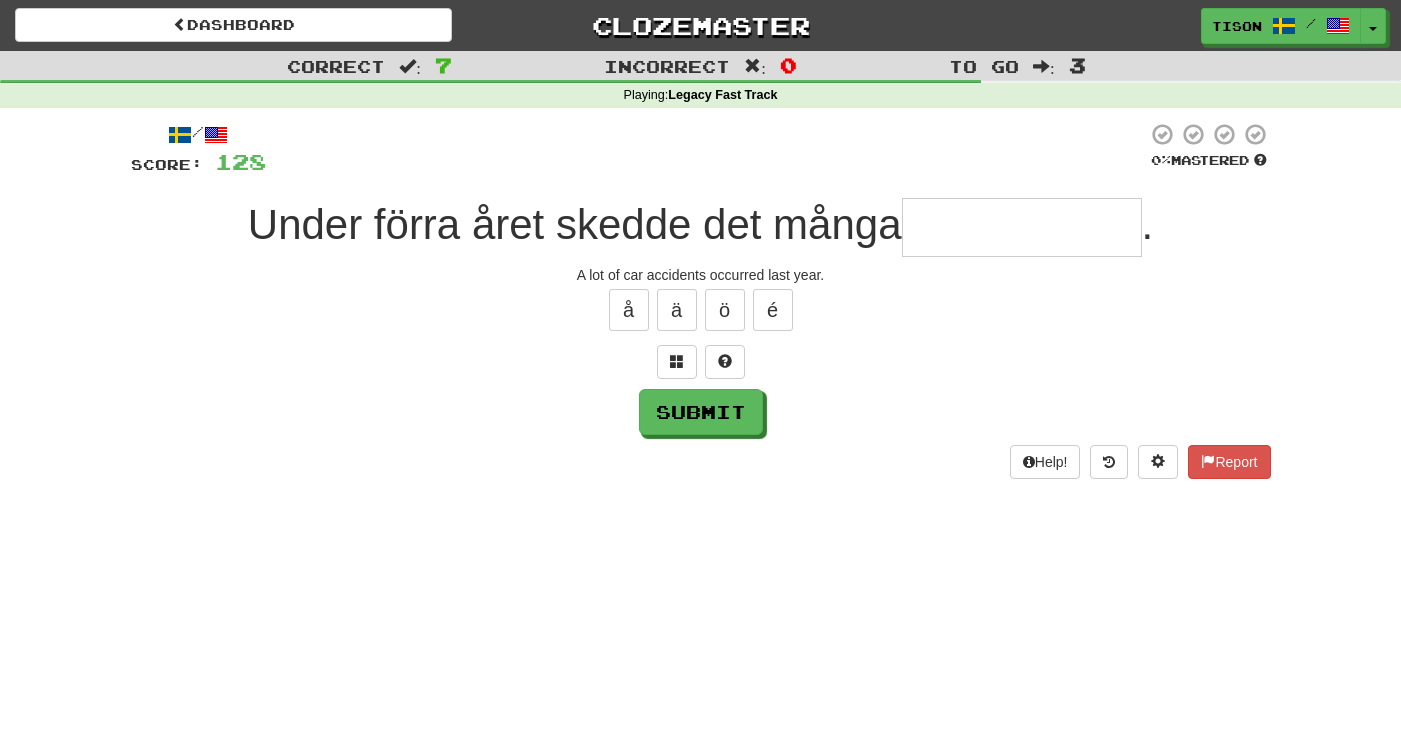 type on "*" 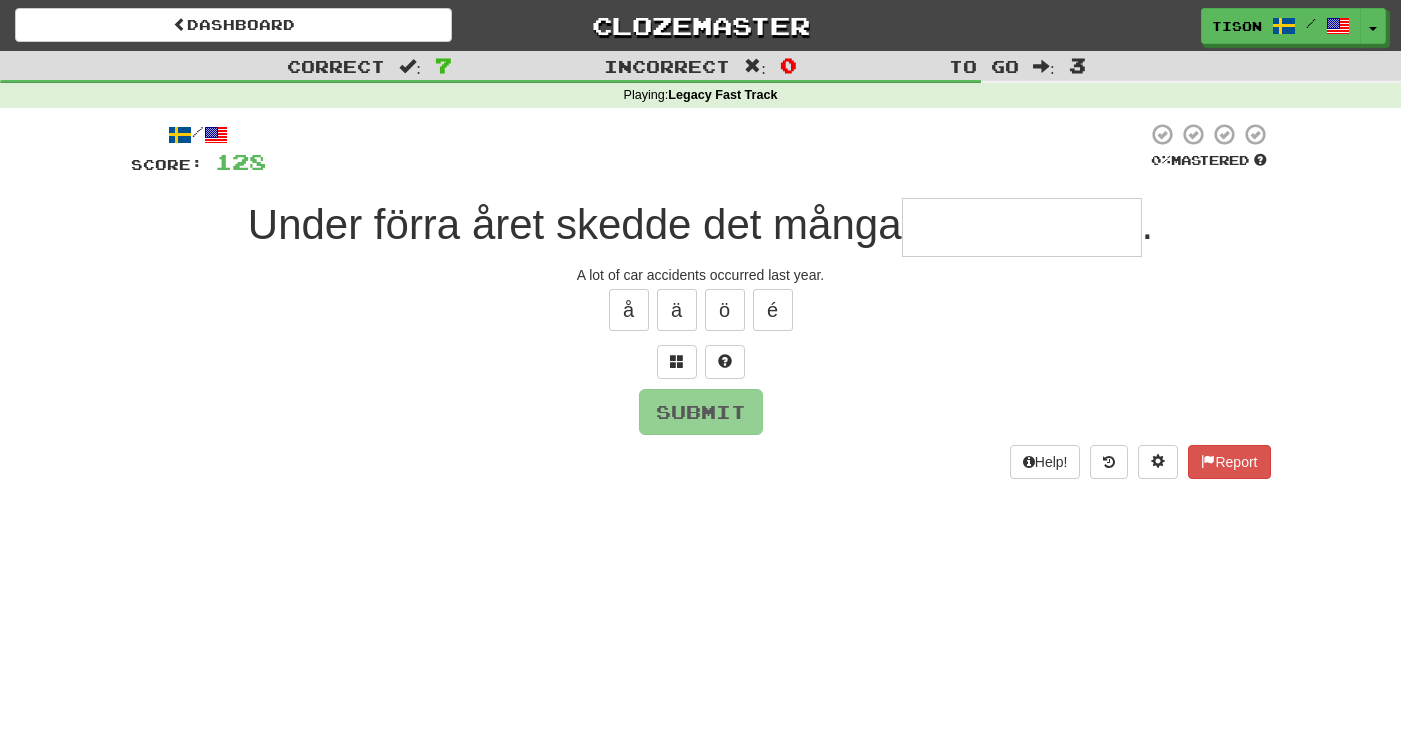 type on "*" 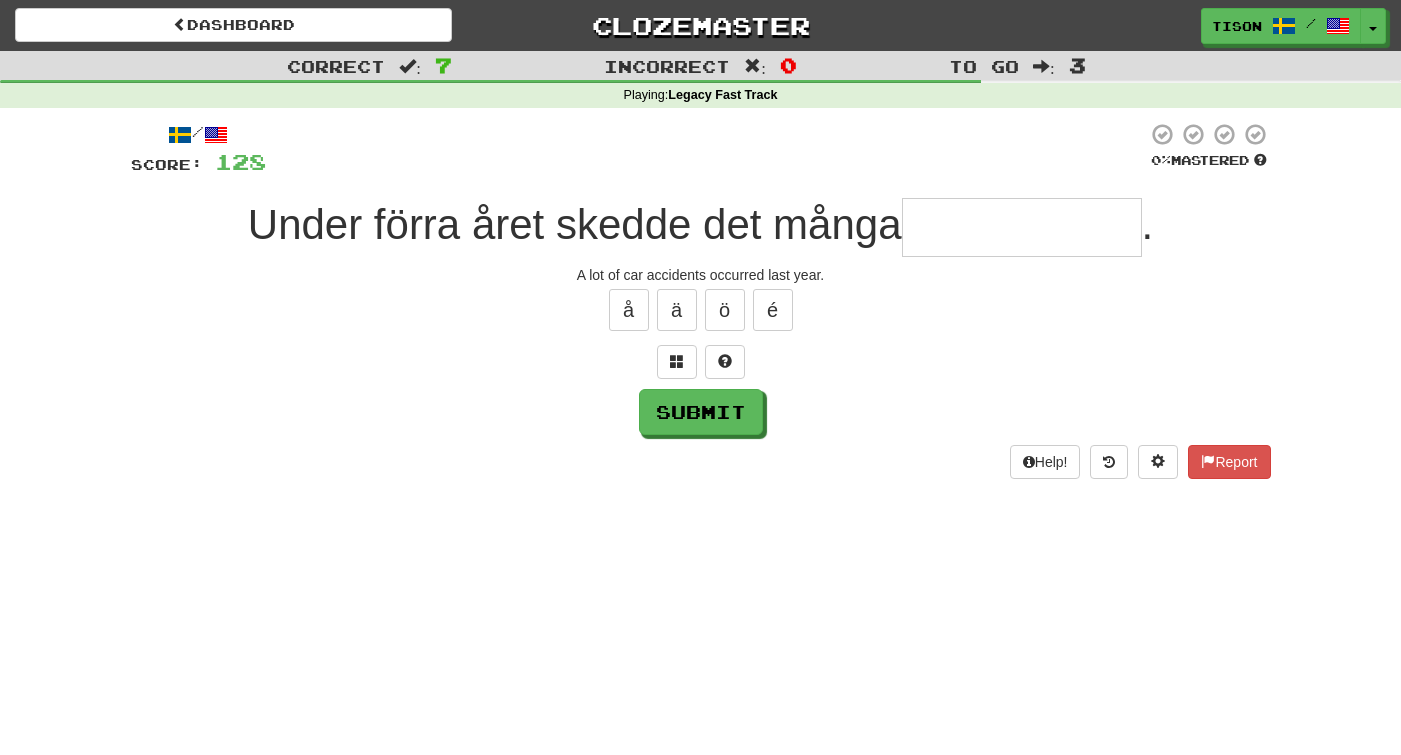type on "*" 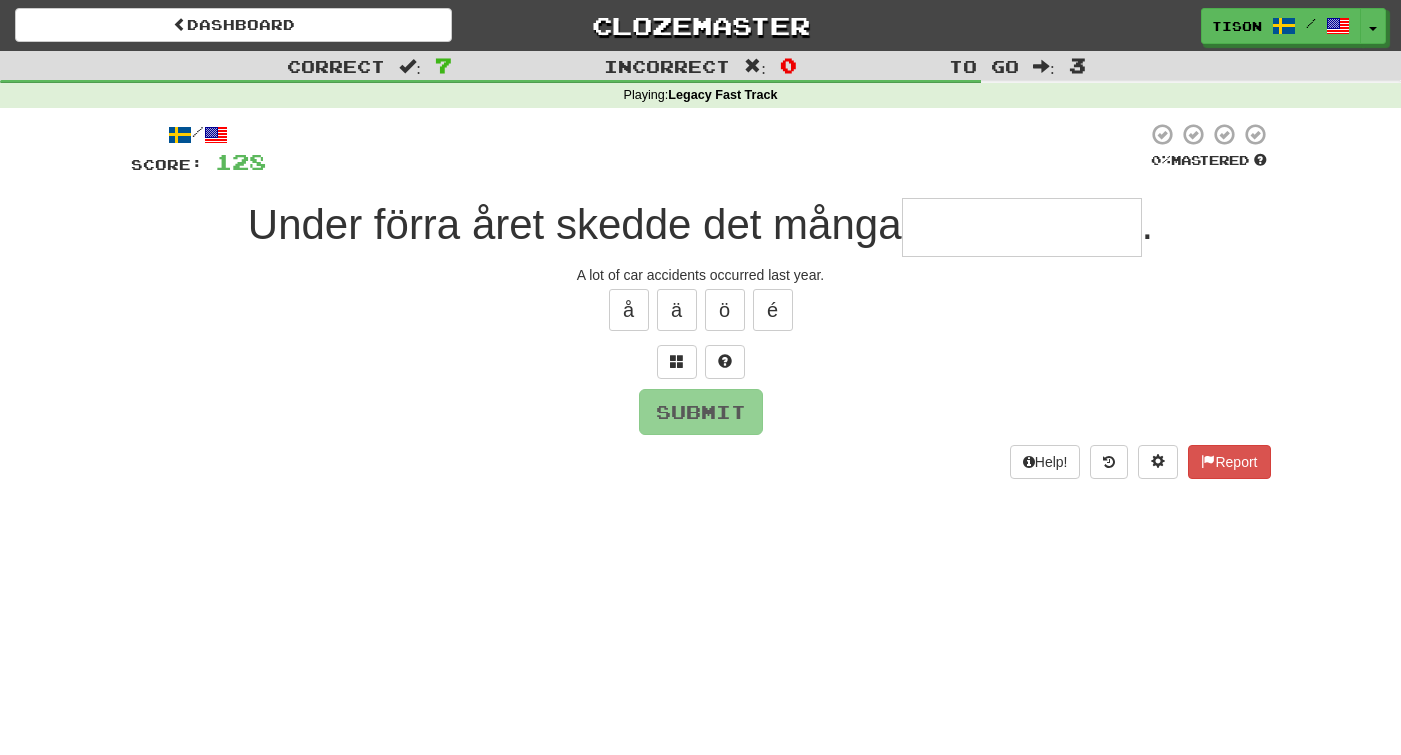 type on "*" 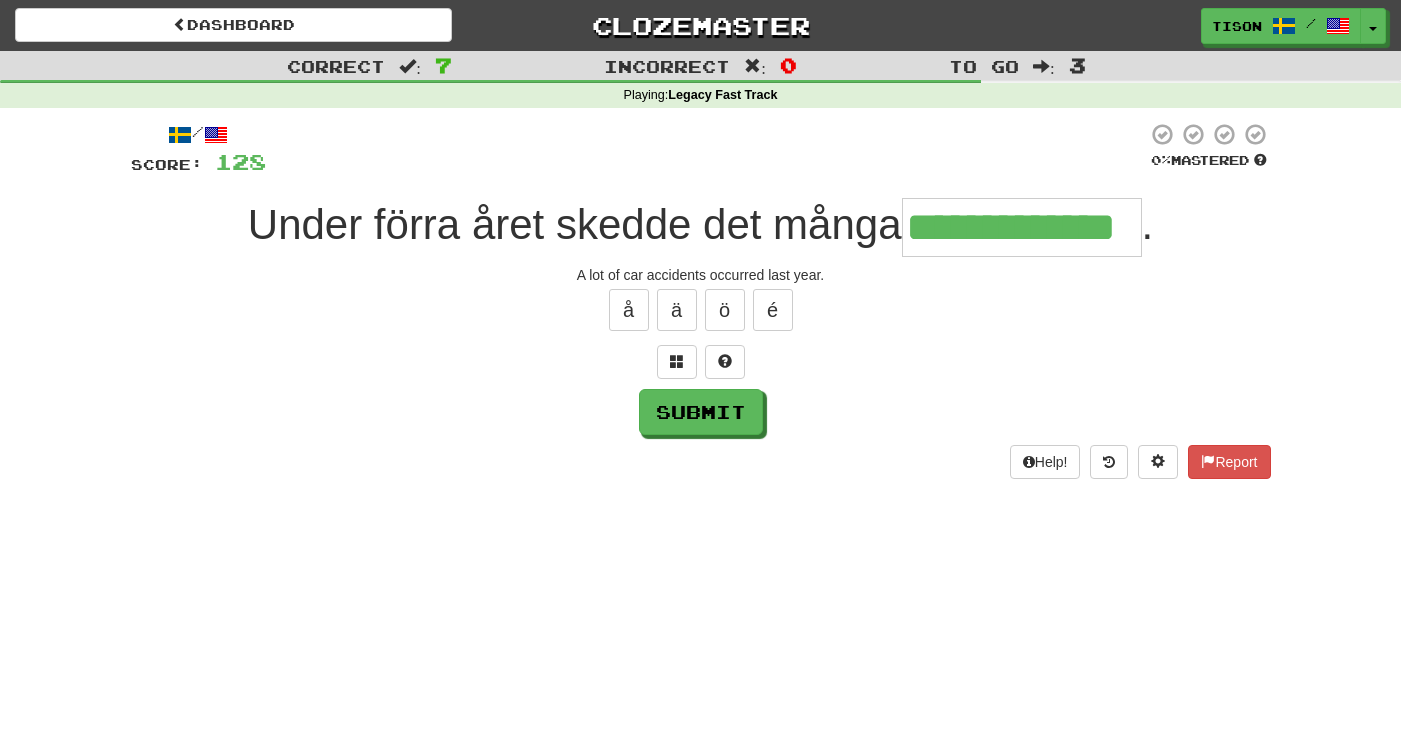 type on "**********" 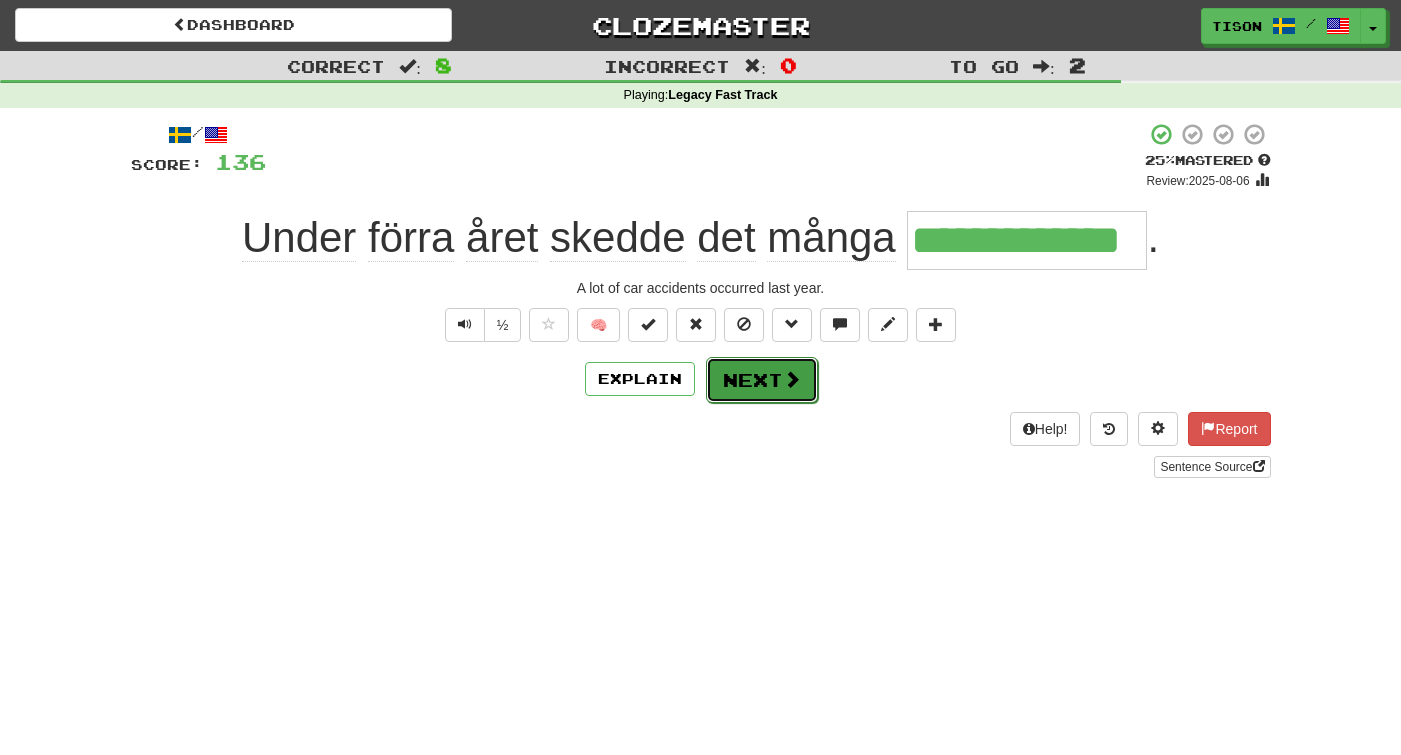 click on "Next" at bounding box center (762, 380) 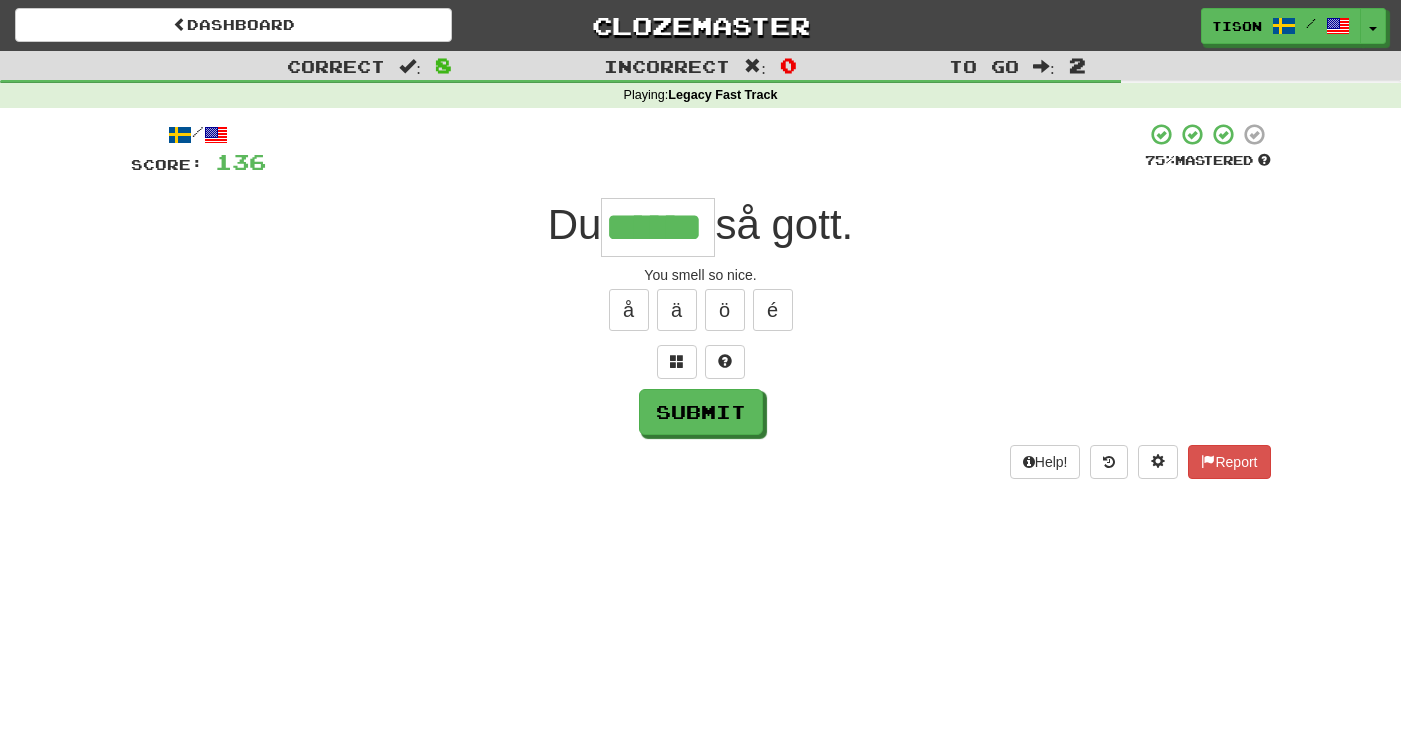 type on "******" 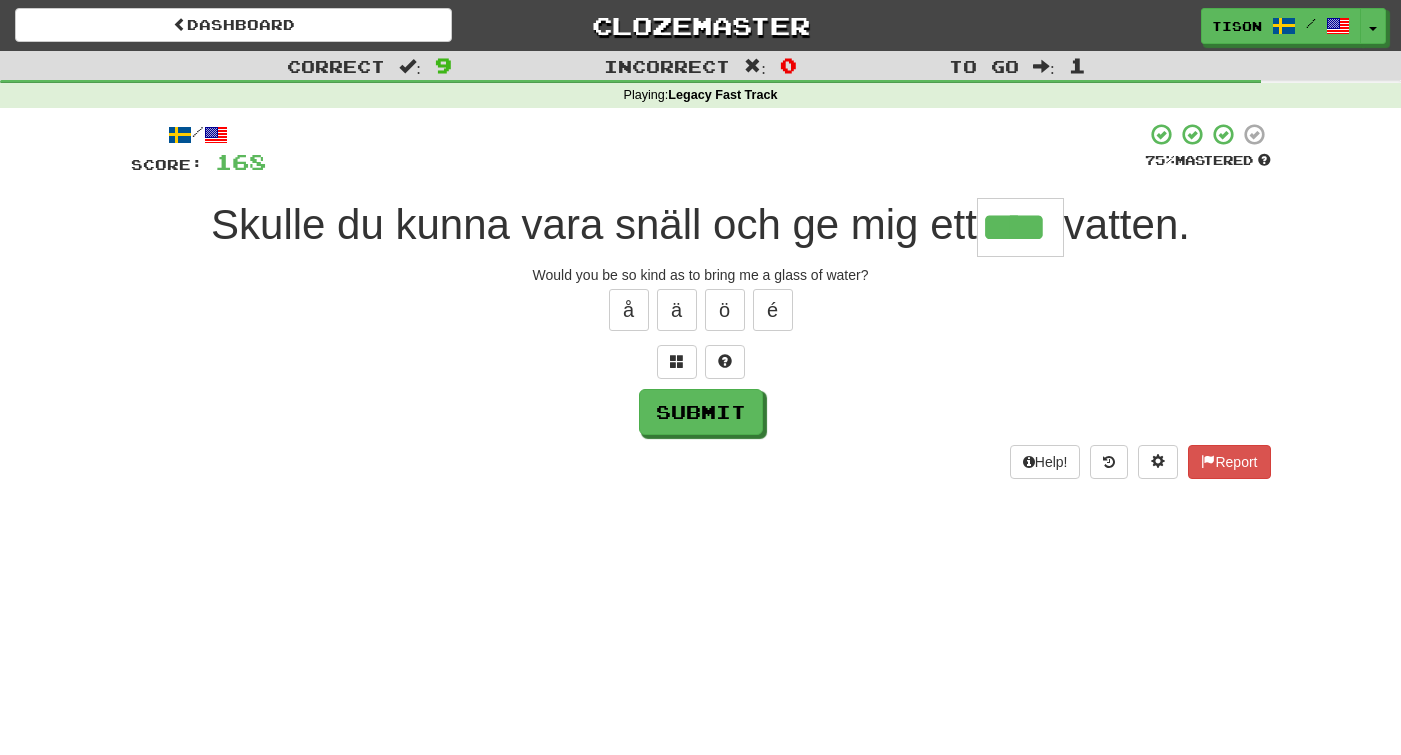 type on "****" 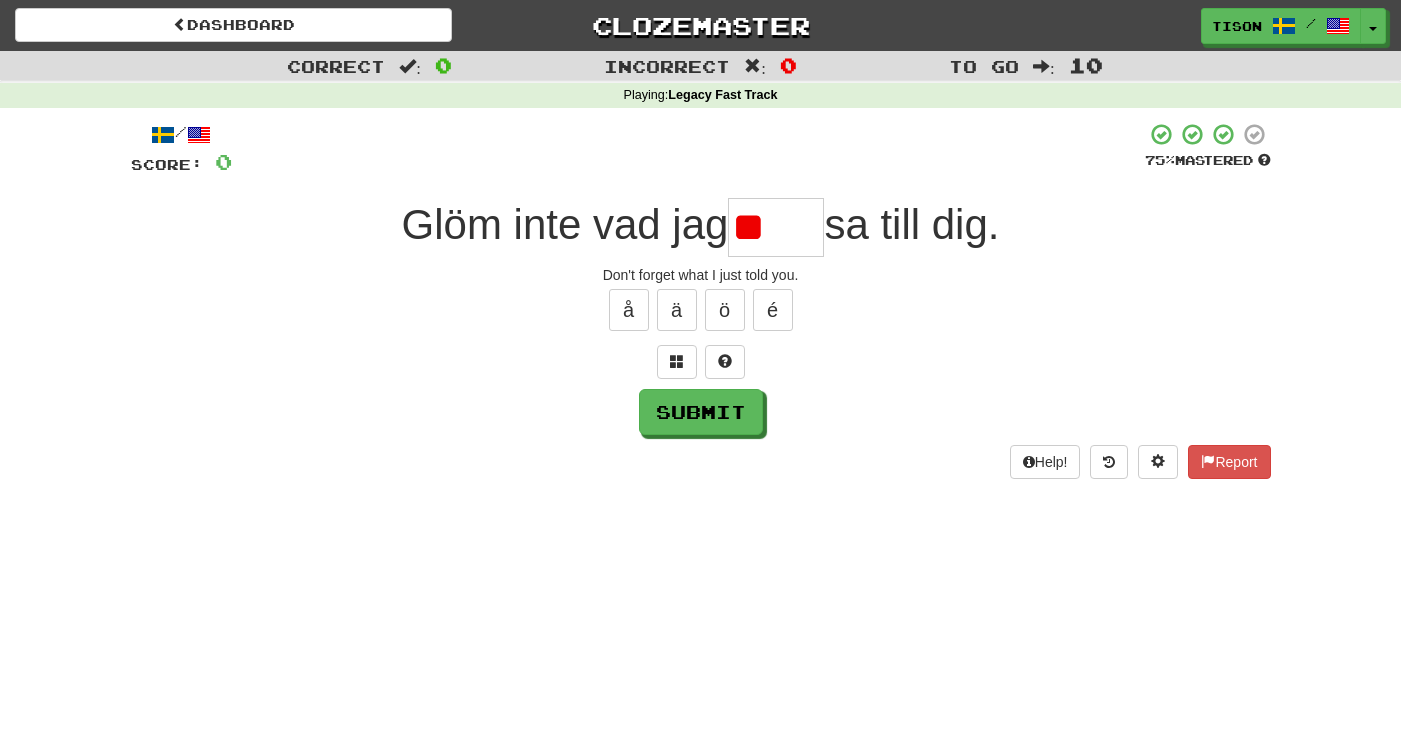 type on "*" 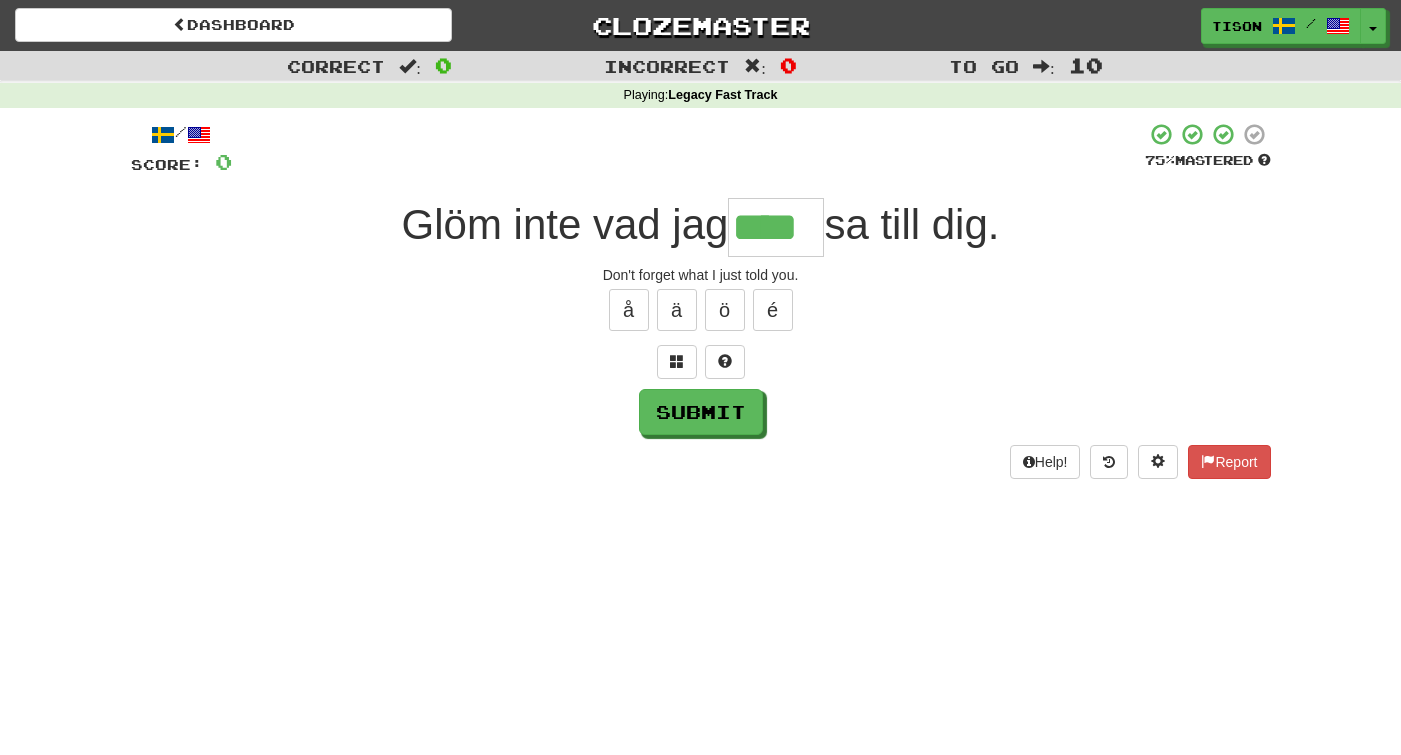 type on "****" 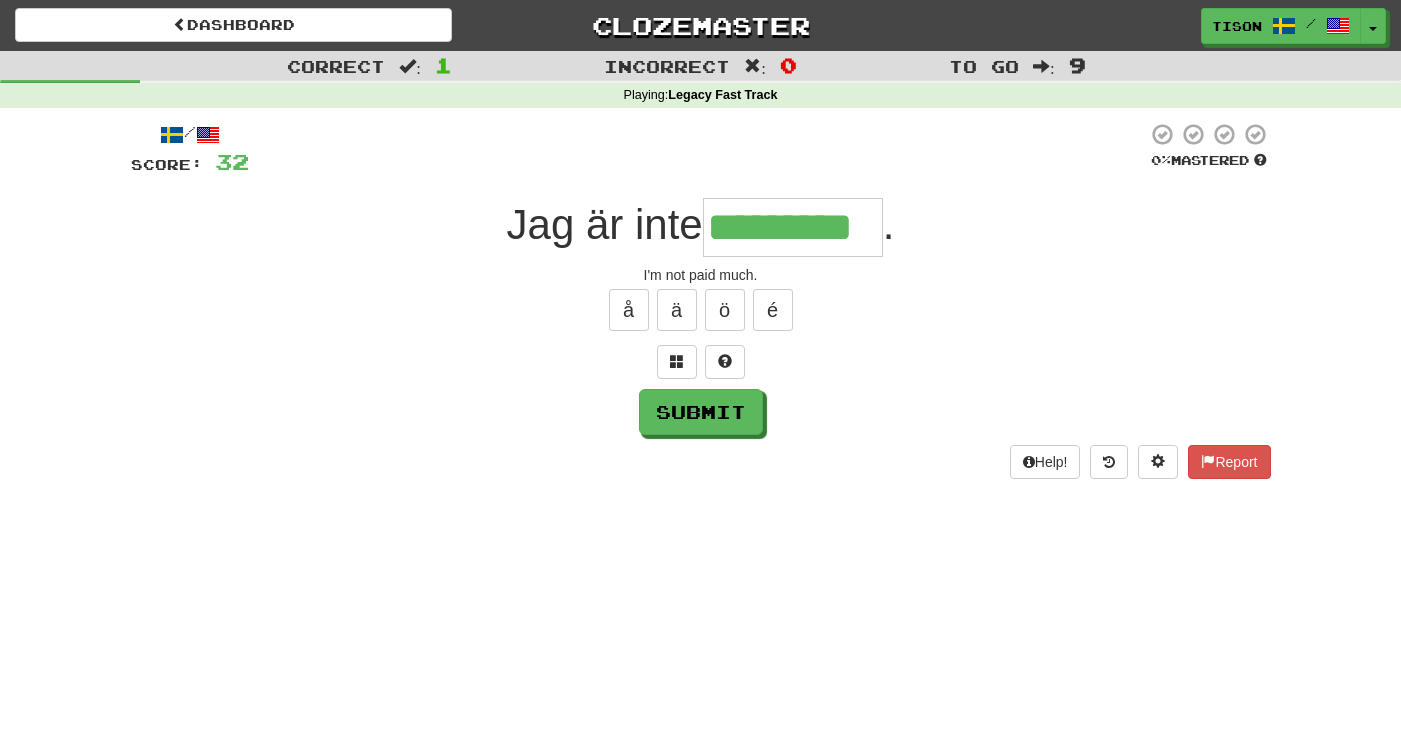 type 